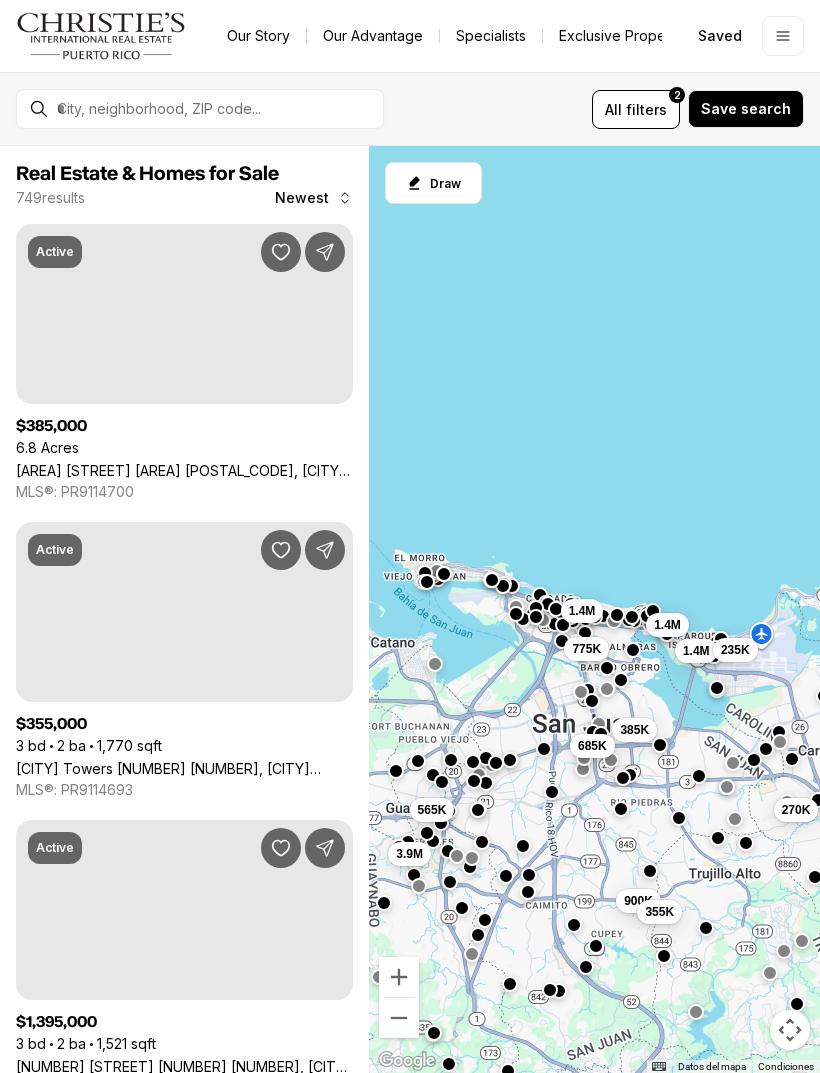 scroll, scrollTop: 0, scrollLeft: 0, axis: both 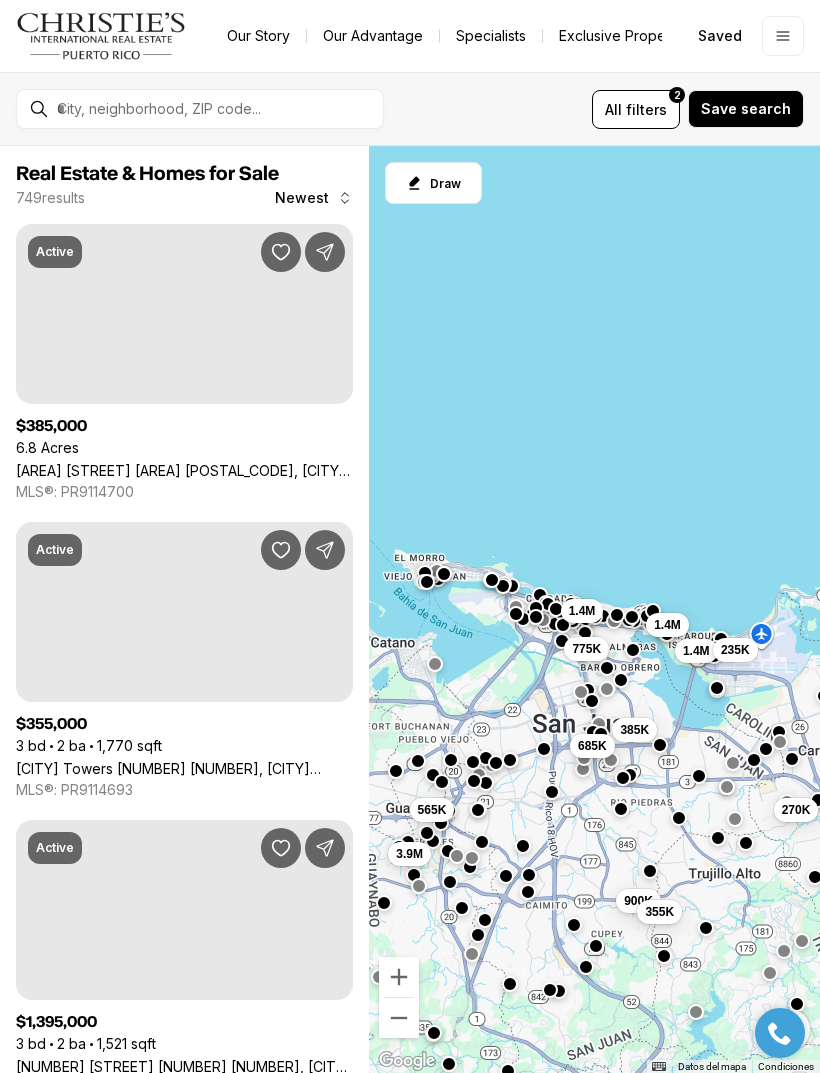 click on "Saved" at bounding box center (720, 36) 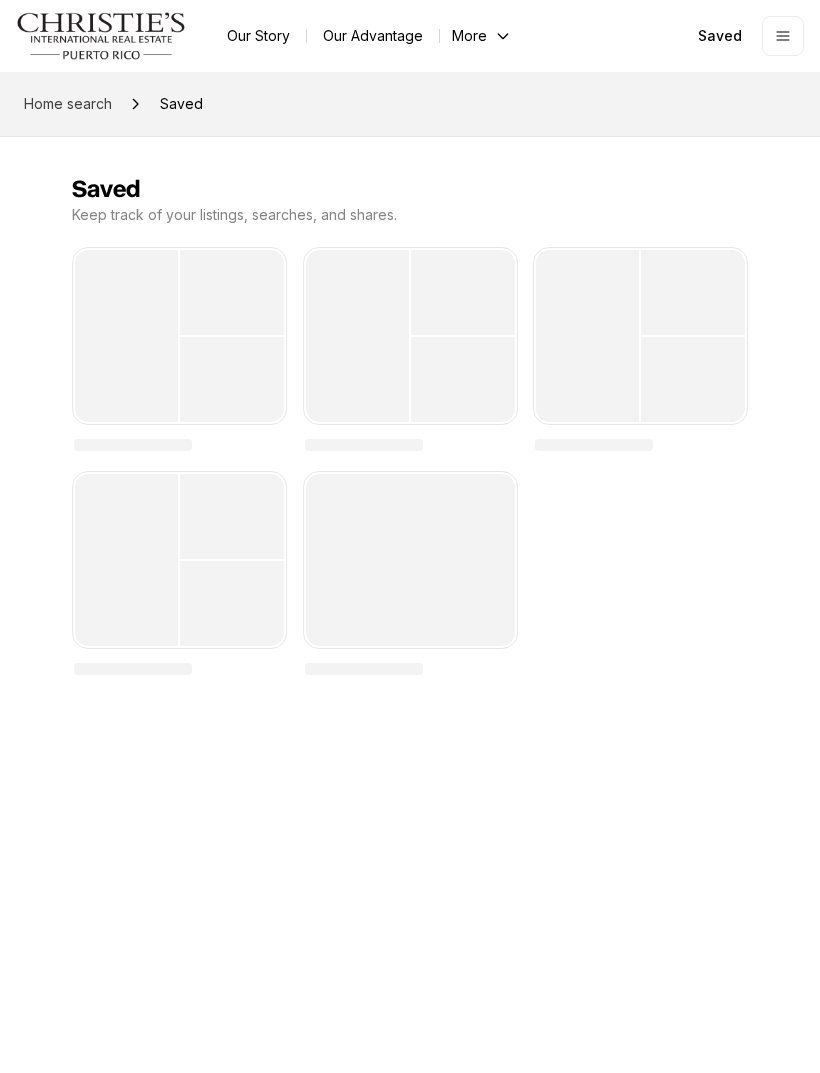 scroll, scrollTop: 0, scrollLeft: 0, axis: both 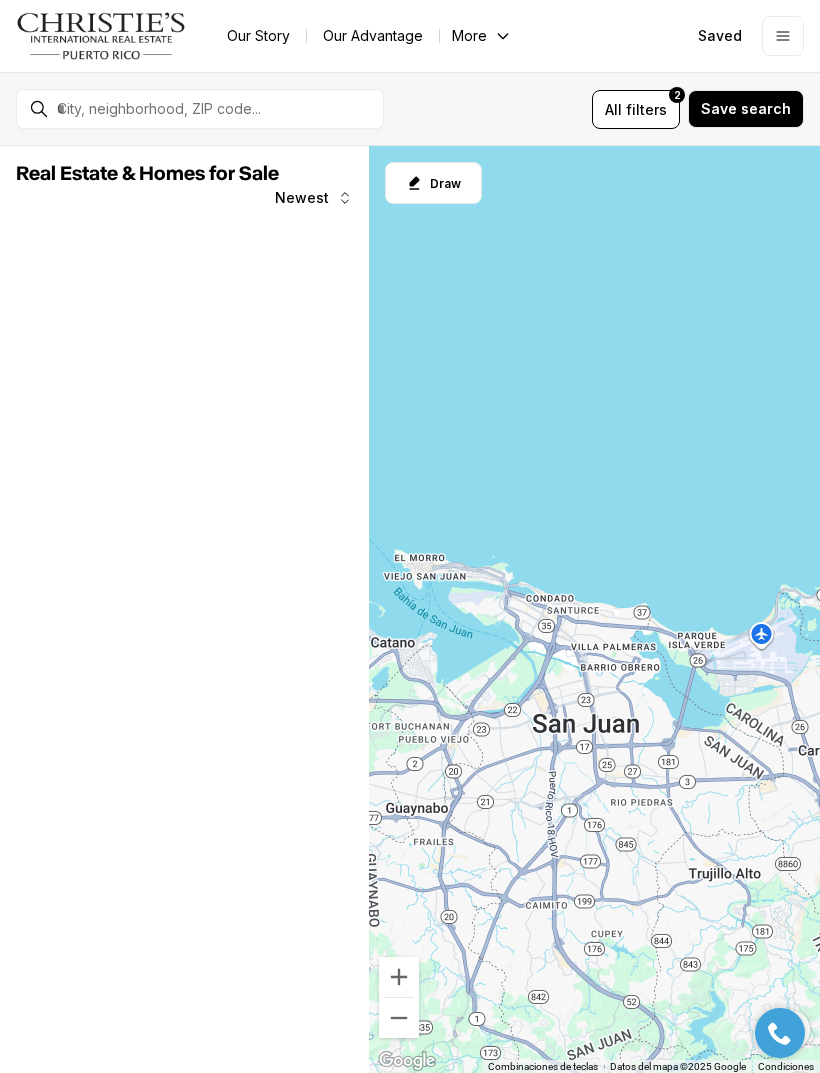 click on "Go to: Homepage Our Story Our Advantage More Specialists Exclusive Properties Contact Us Resources Blog Open navigation Saved" at bounding box center [410, 36] 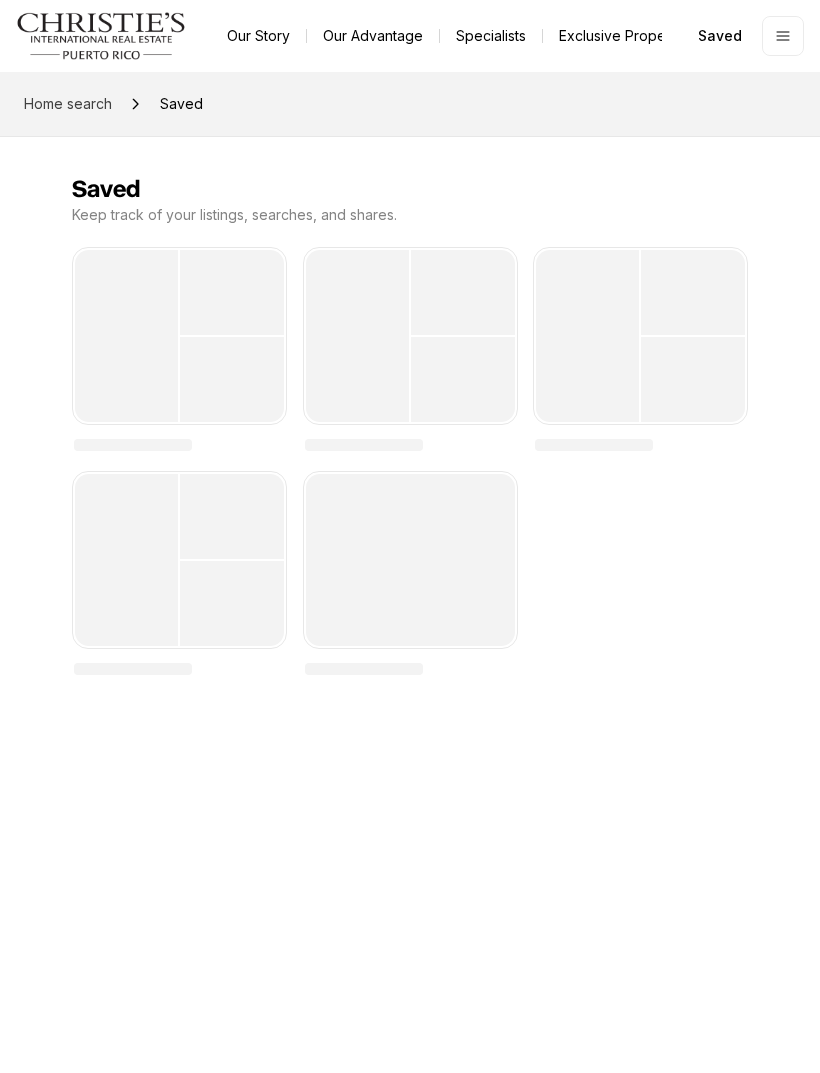 scroll, scrollTop: 0, scrollLeft: 0, axis: both 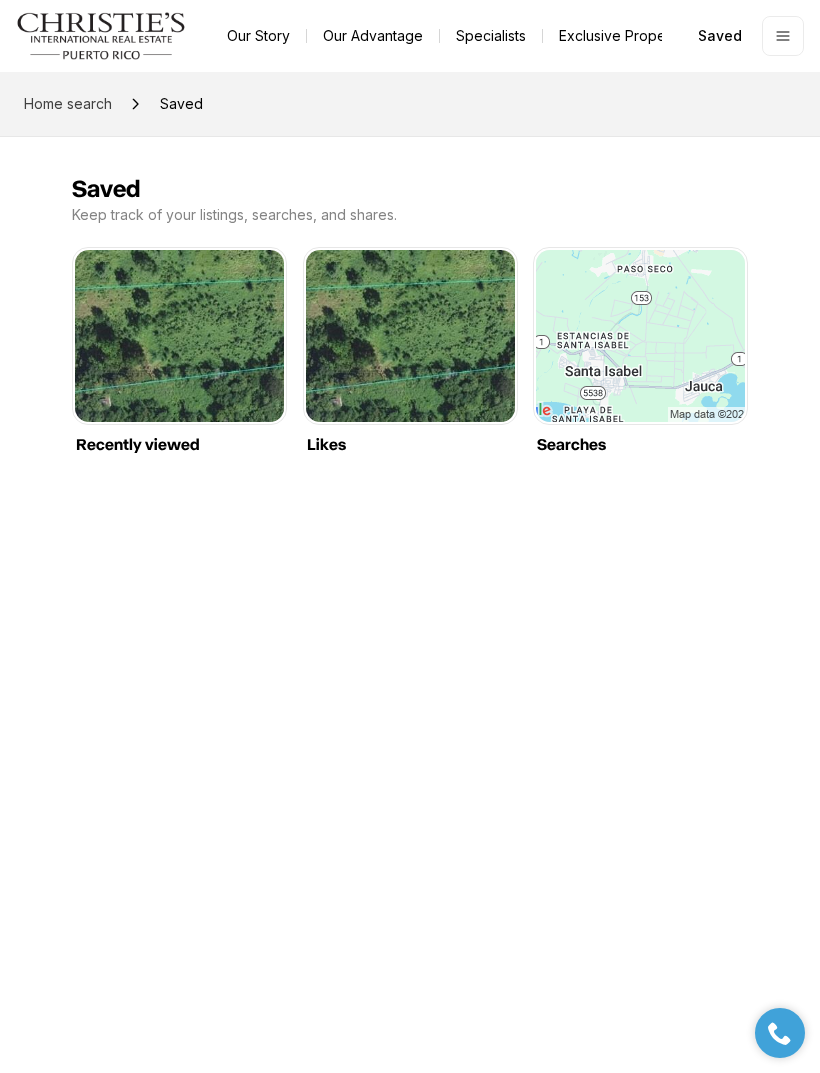 click on "Likes" at bounding box center [410, 250] 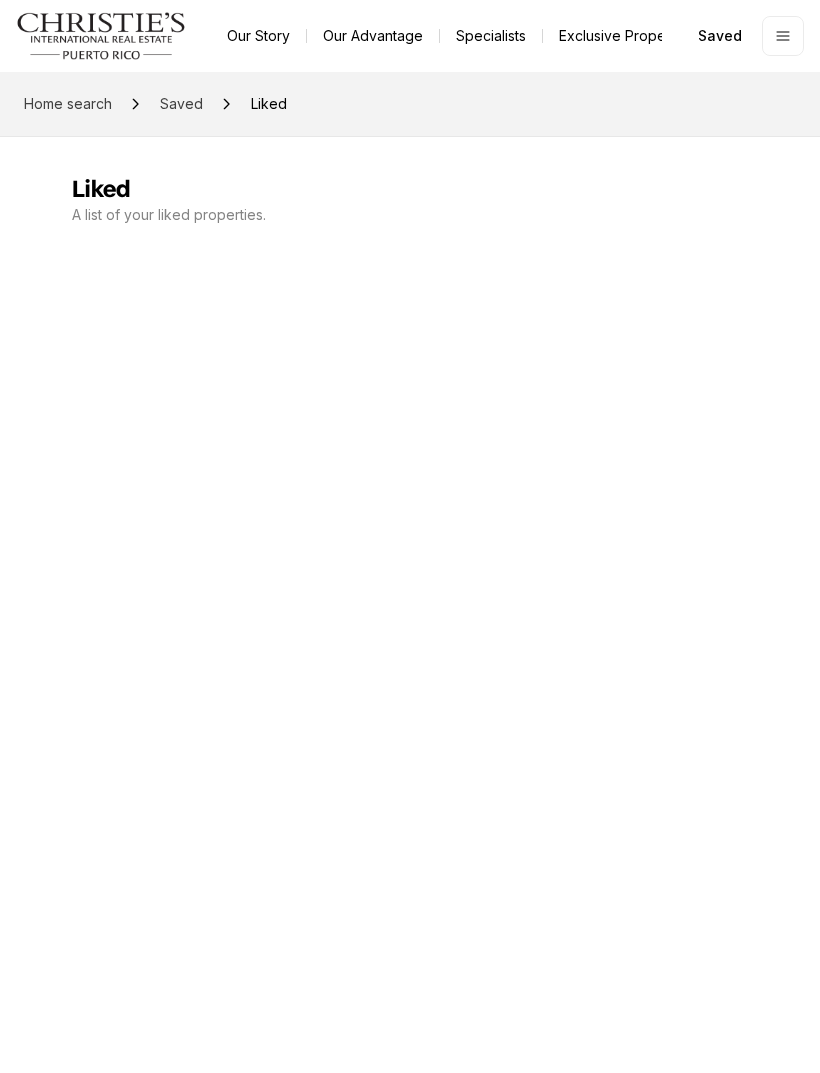 scroll, scrollTop: 0, scrollLeft: 0, axis: both 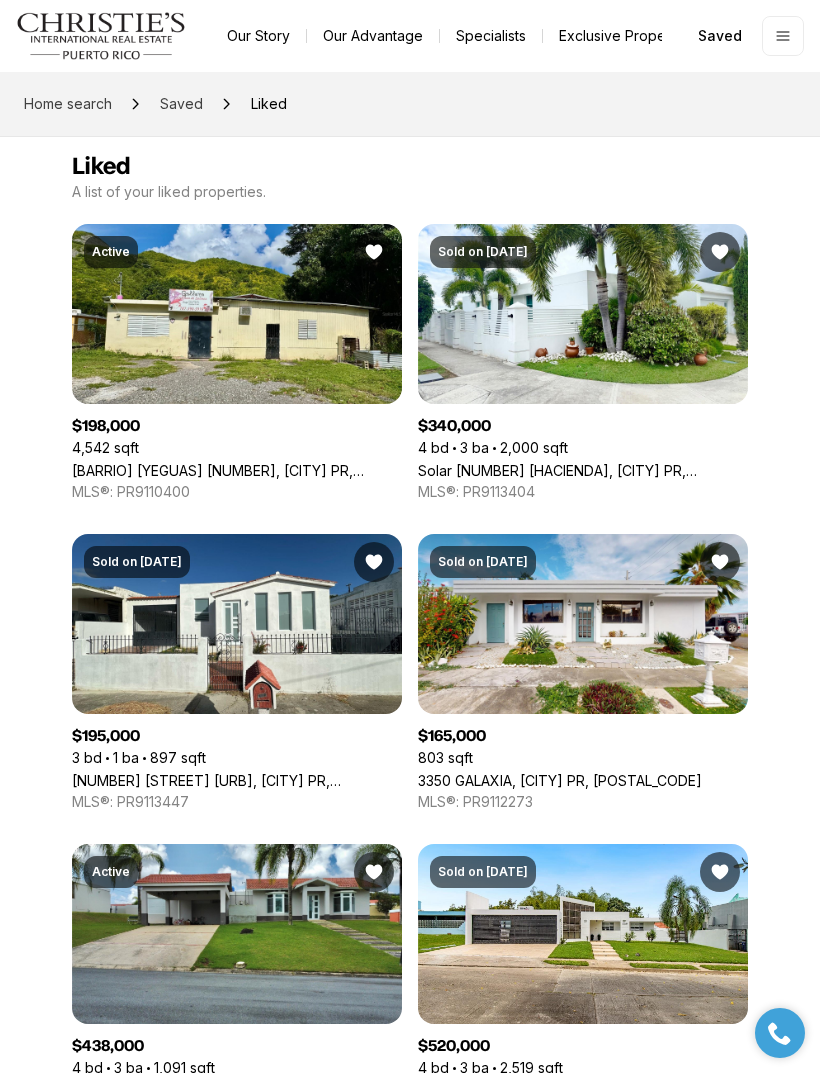 click at bounding box center [720, 252] 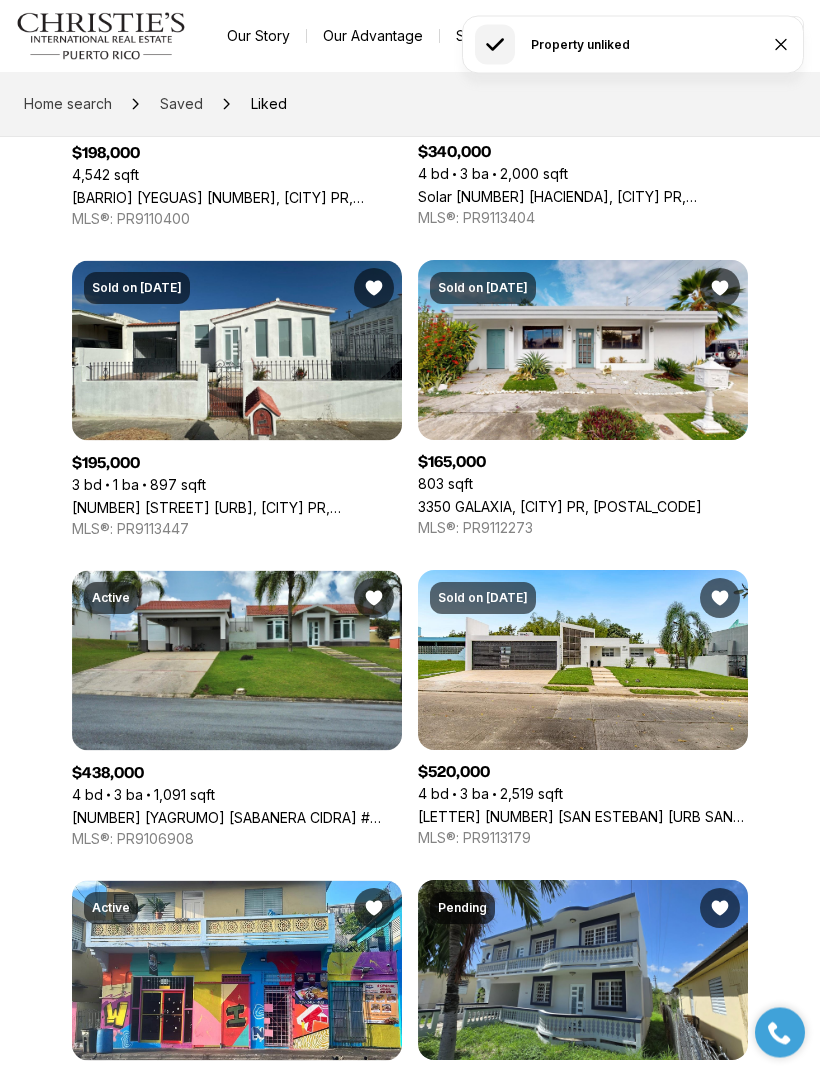 click at bounding box center [720, 289] 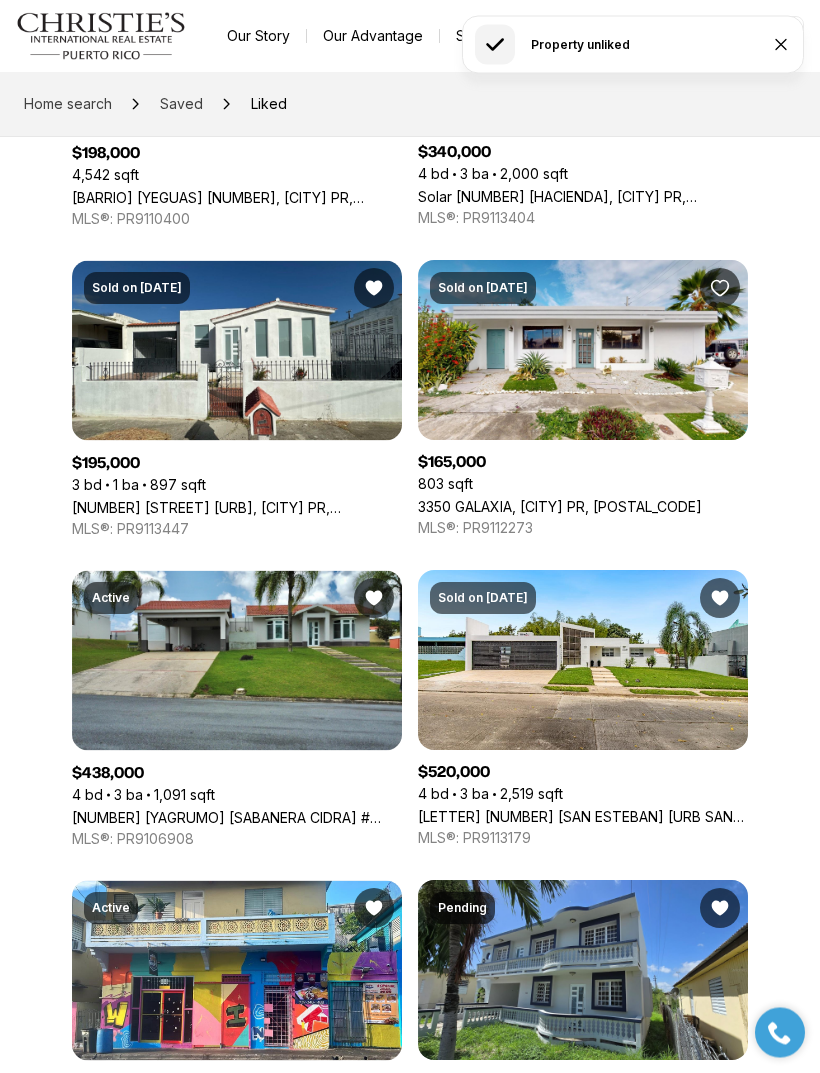 scroll, scrollTop: 297, scrollLeft: 0, axis: vertical 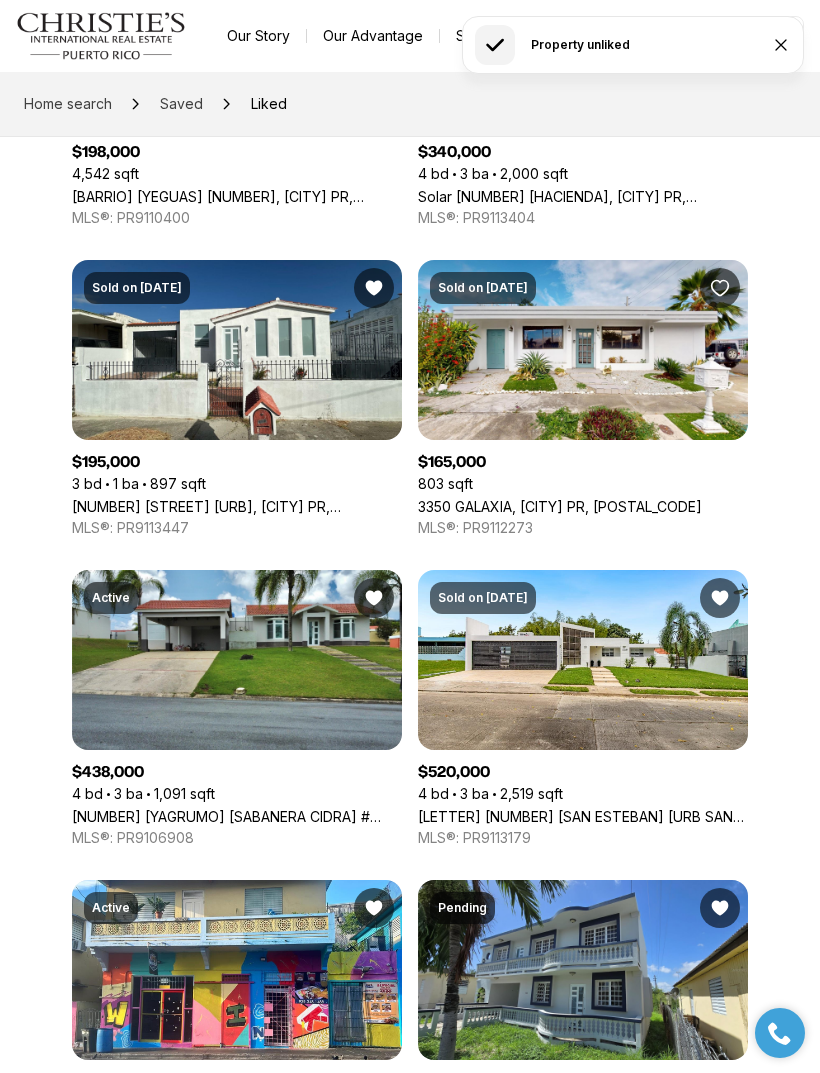 click at bounding box center [374, 288] 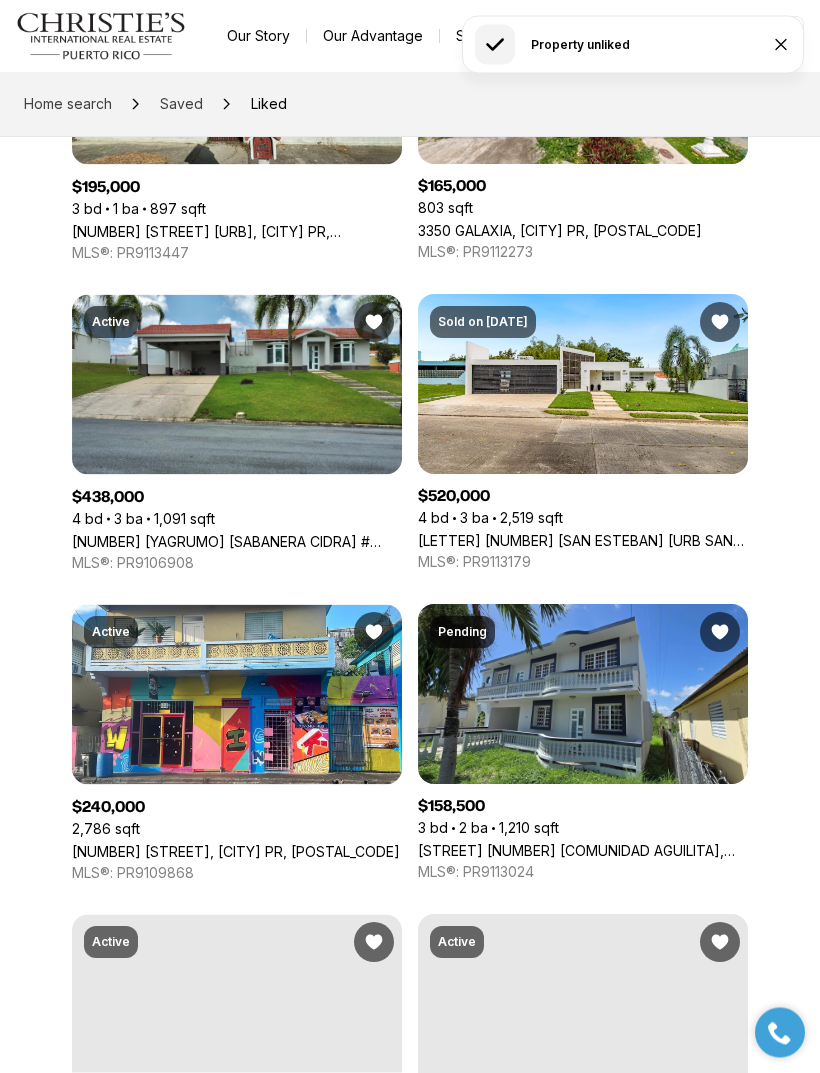 scroll, scrollTop: 573, scrollLeft: 0, axis: vertical 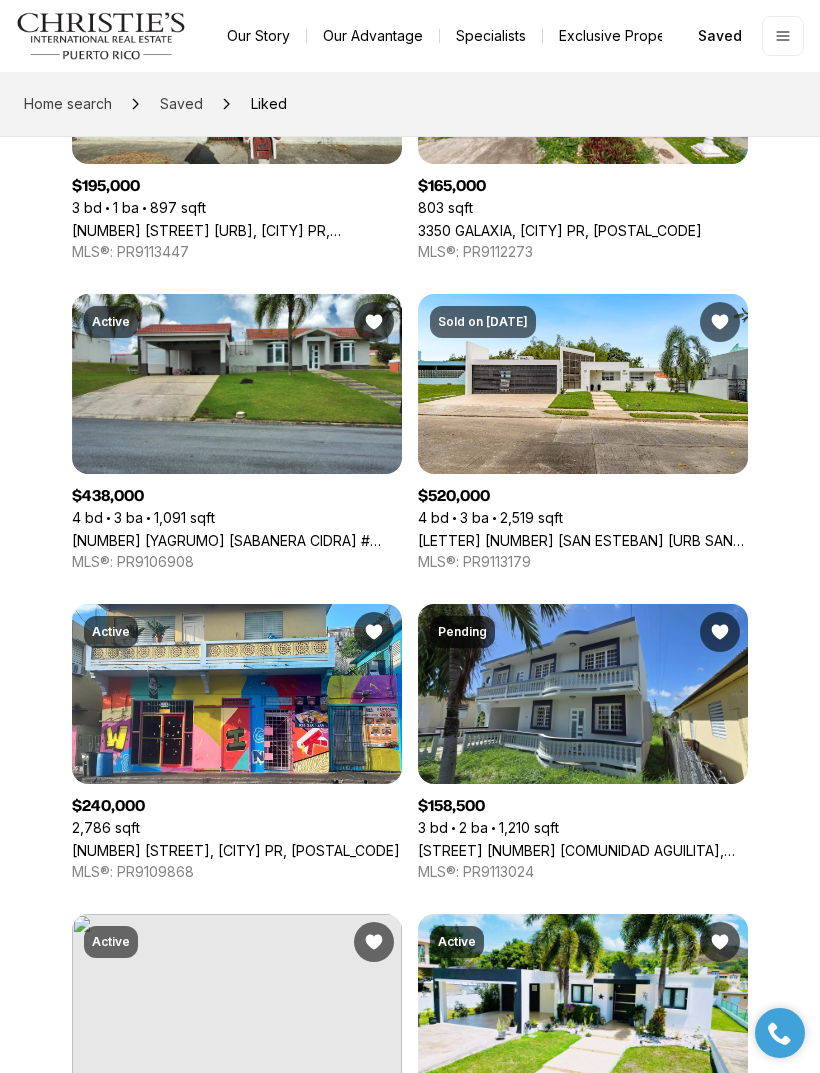 click at bounding box center [720, 322] 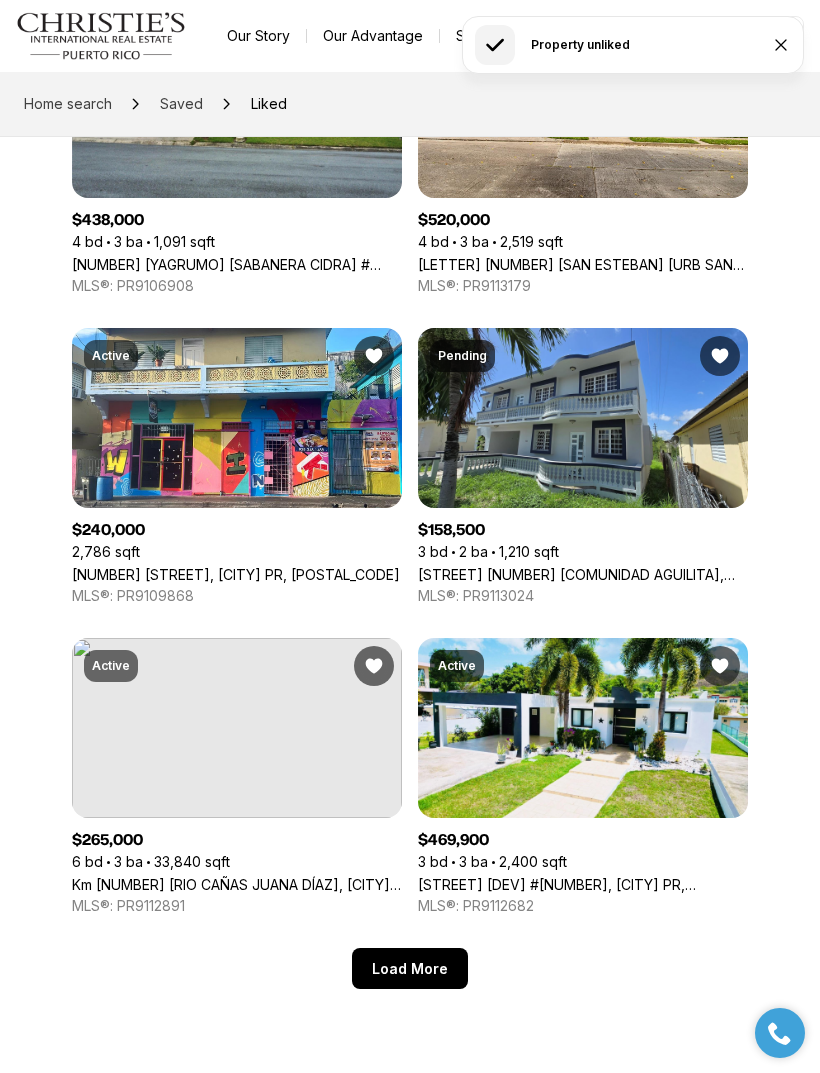 scroll, scrollTop: 863, scrollLeft: 0, axis: vertical 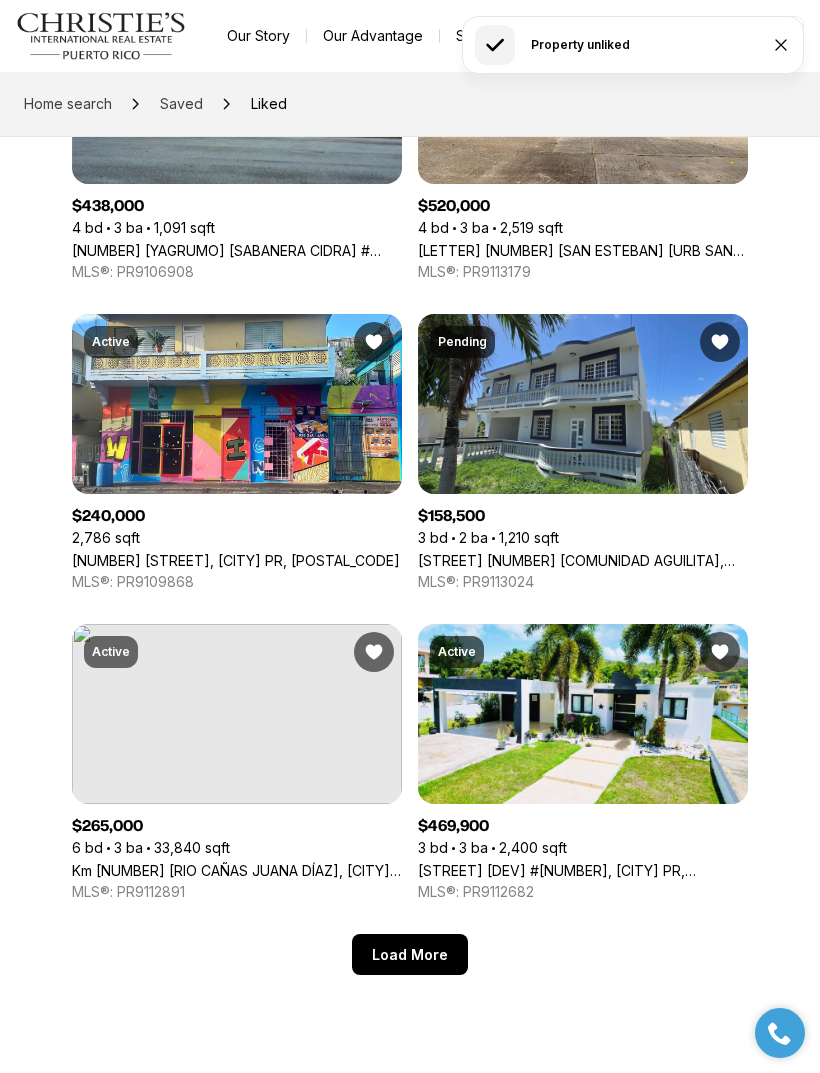 click on "Load More" at bounding box center [410, 954] 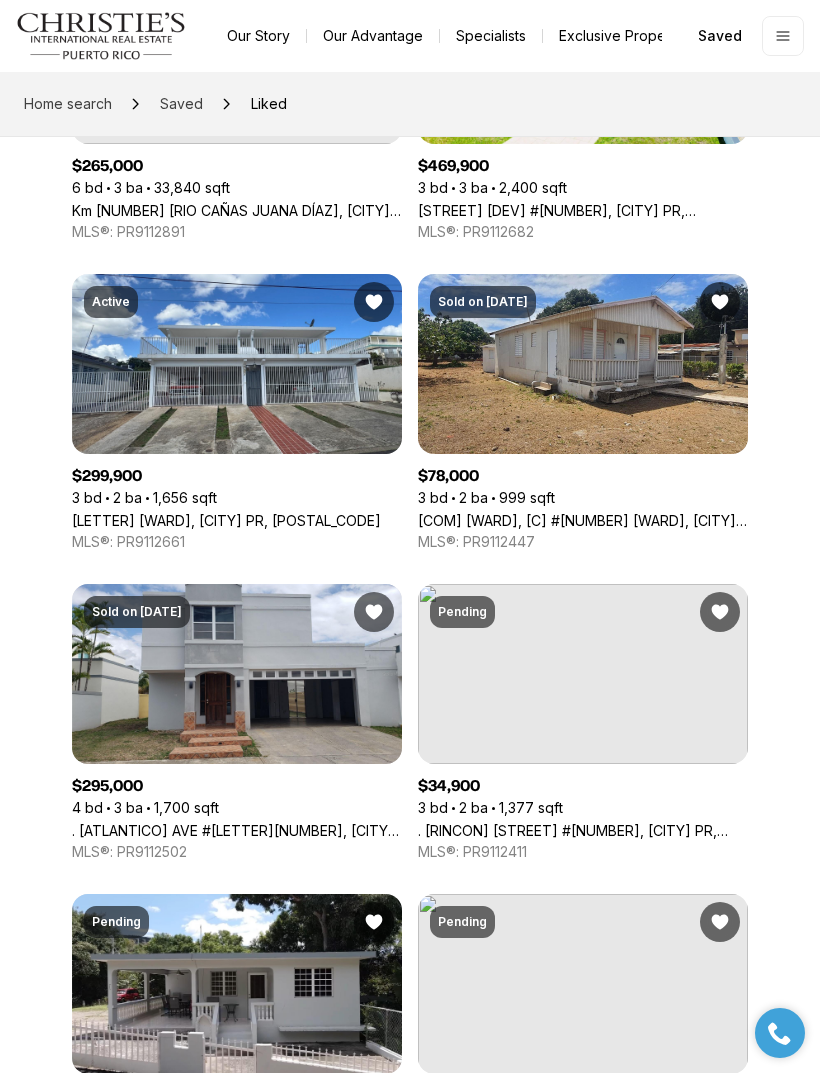 scroll, scrollTop: 1527, scrollLeft: 0, axis: vertical 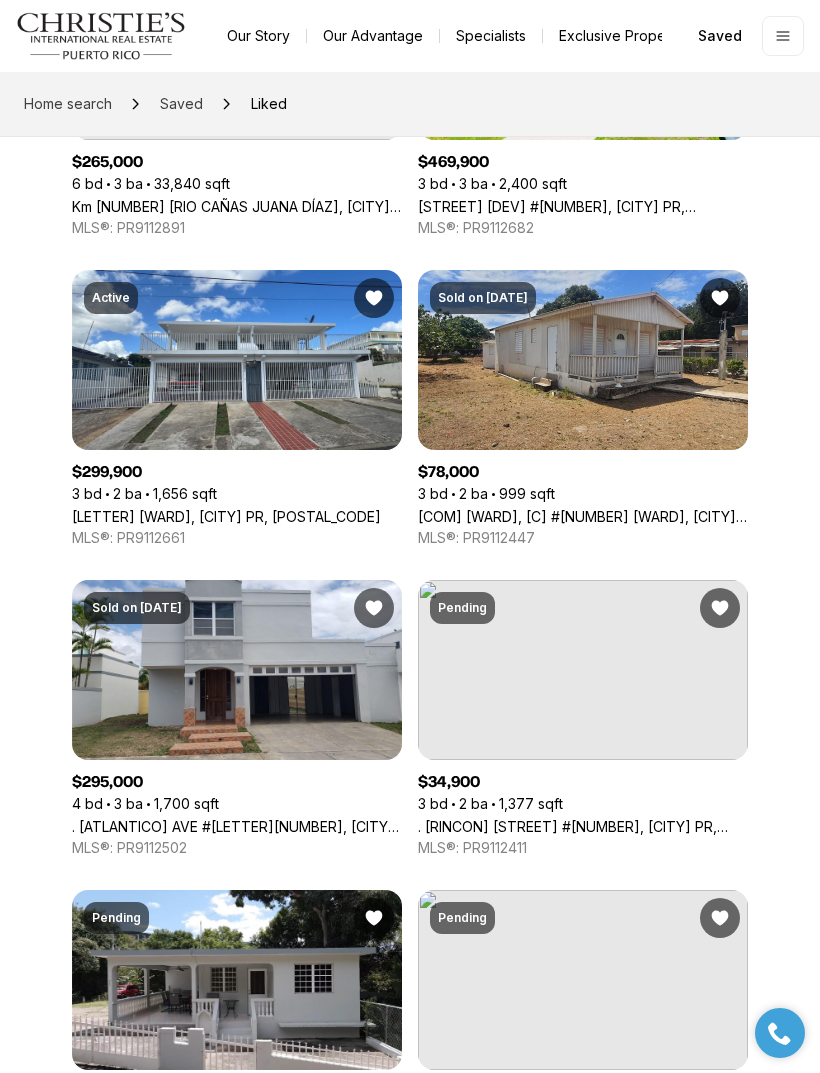 click at bounding box center [720, 298] 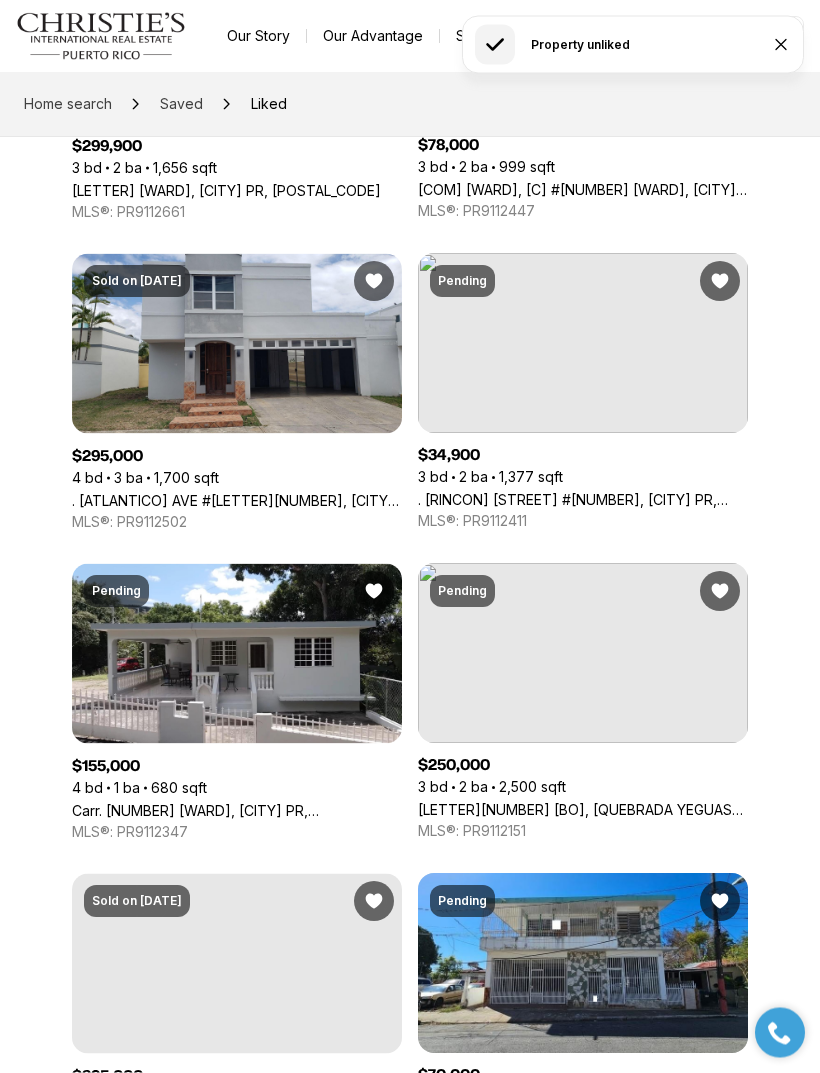 scroll, scrollTop: 1854, scrollLeft: 0, axis: vertical 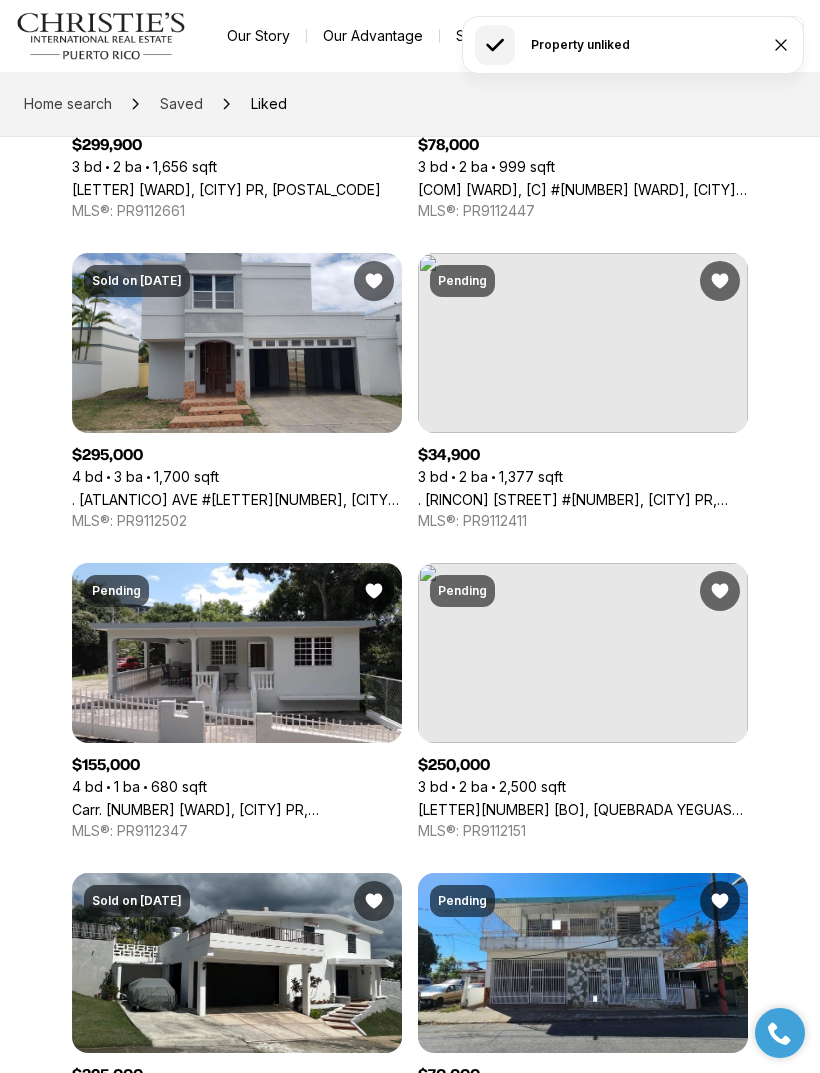 click at bounding box center (374, 281) 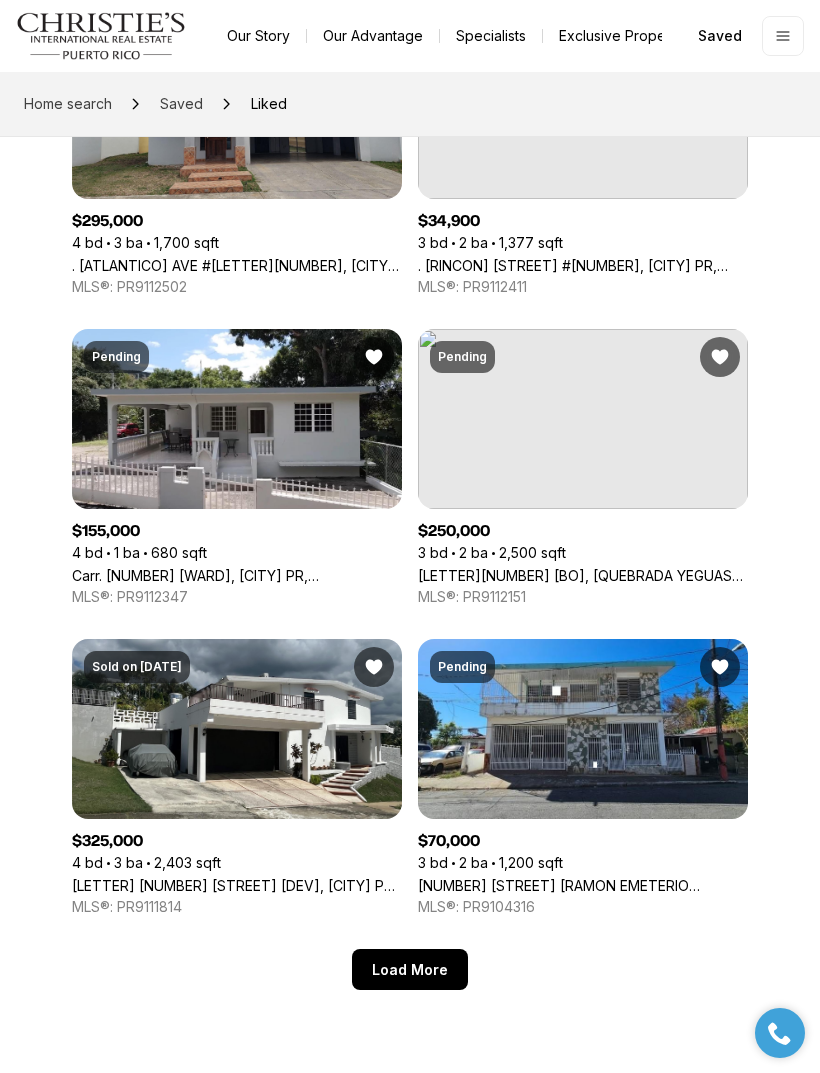scroll, scrollTop: 2094, scrollLeft: 0, axis: vertical 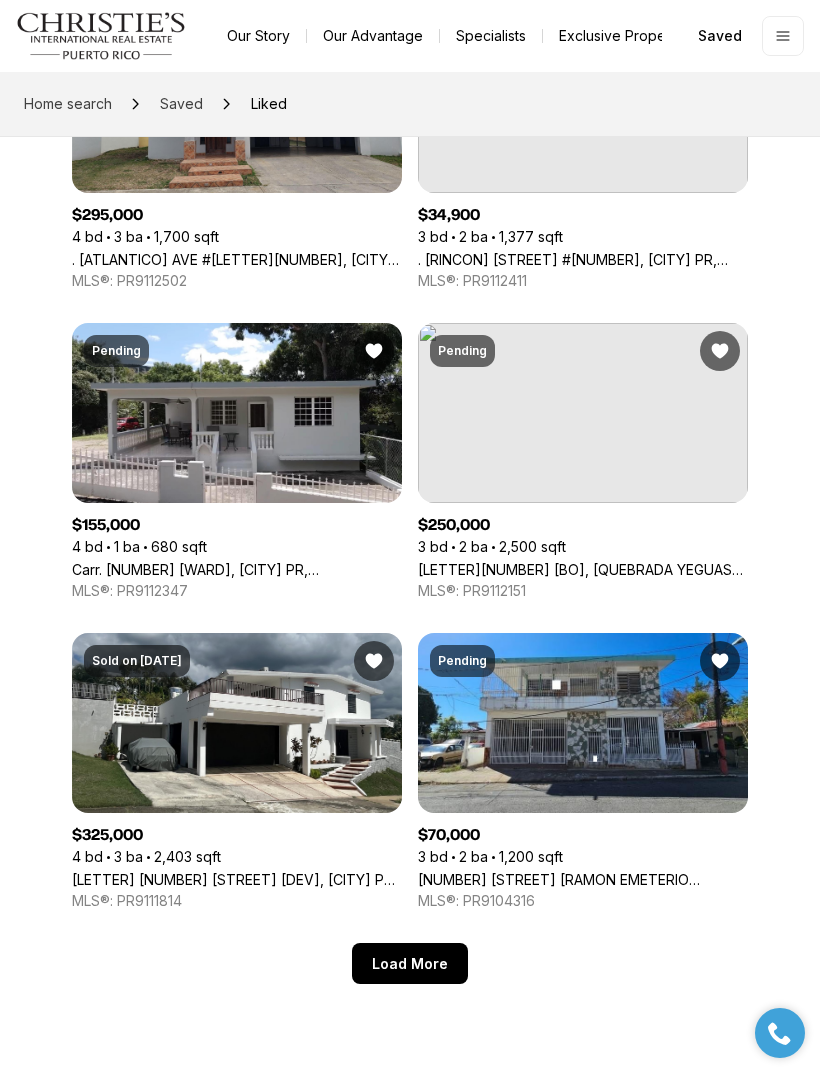 click at bounding box center (374, 351) 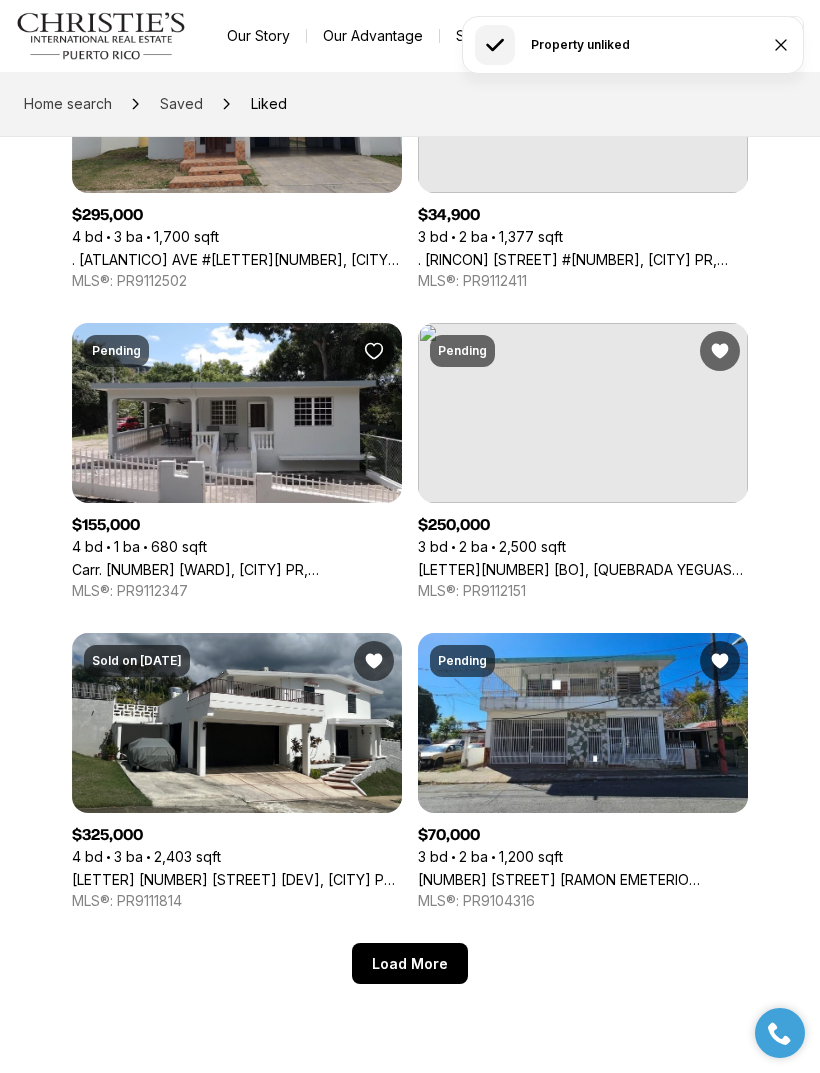 scroll, scrollTop: 2103, scrollLeft: 0, axis: vertical 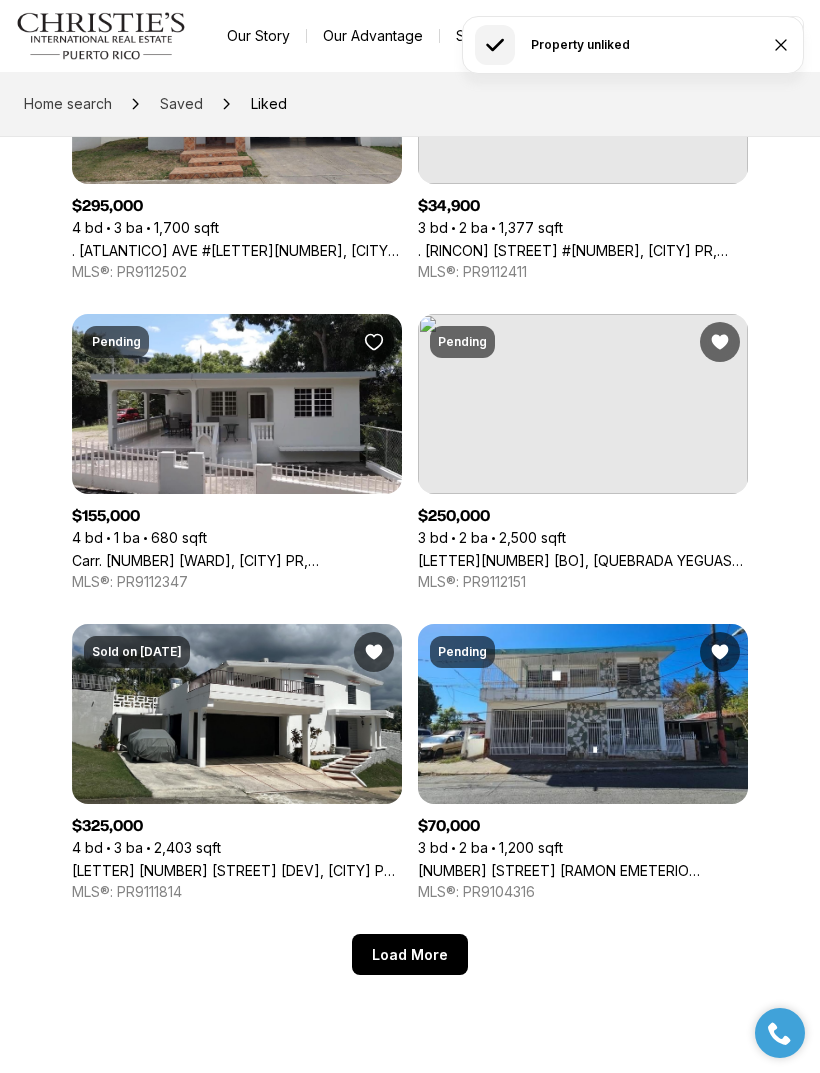 click at bounding box center (374, 652) 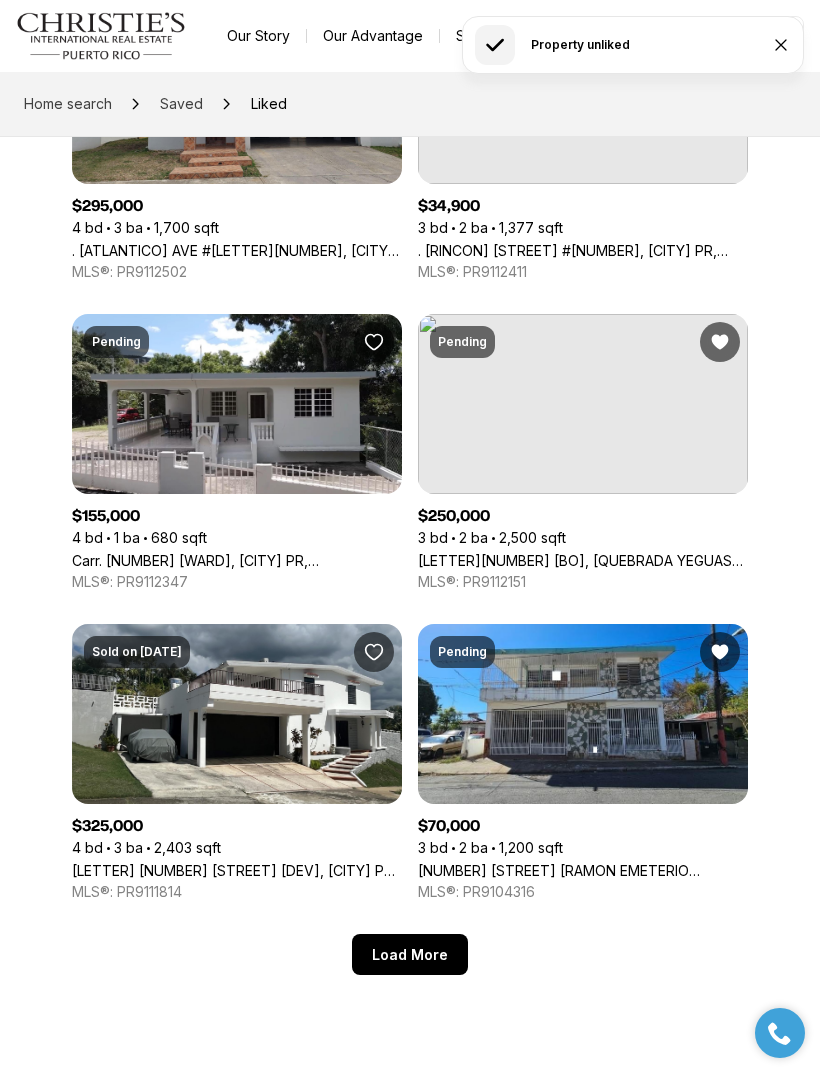 click on "Load More" at bounding box center [410, 954] 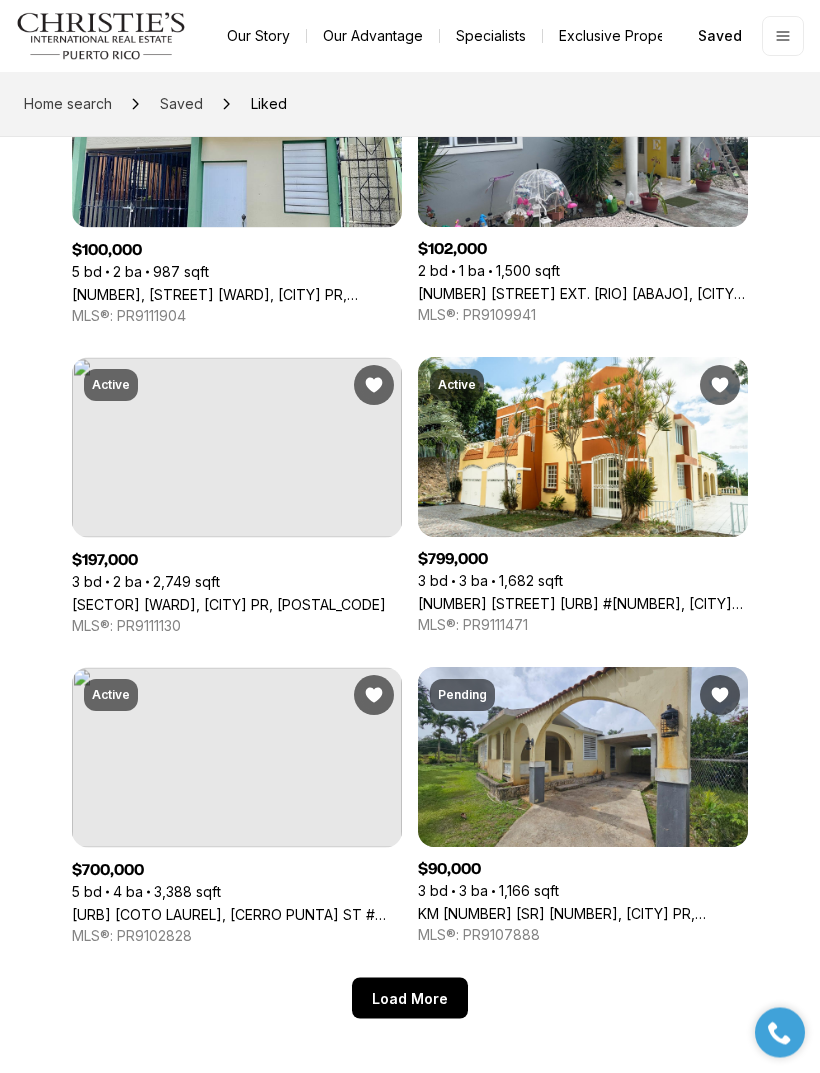 scroll, scrollTop: 3301, scrollLeft: 0, axis: vertical 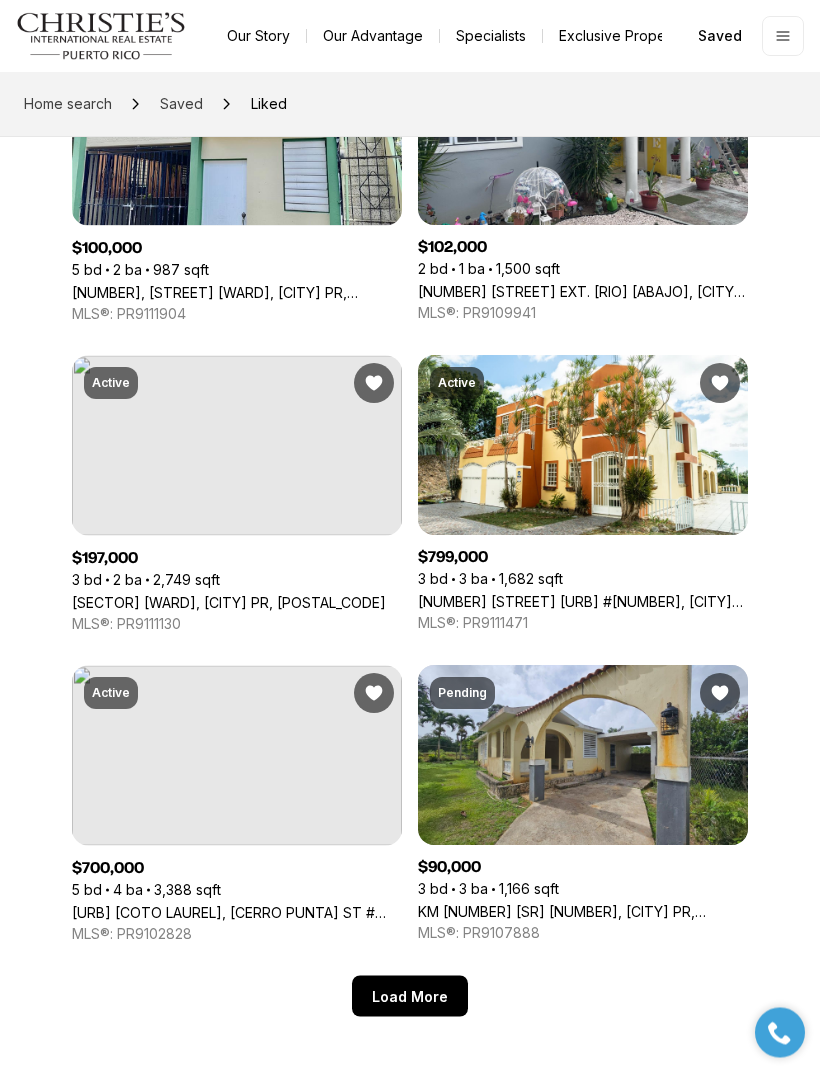 click on "Load More" at bounding box center (410, 996) 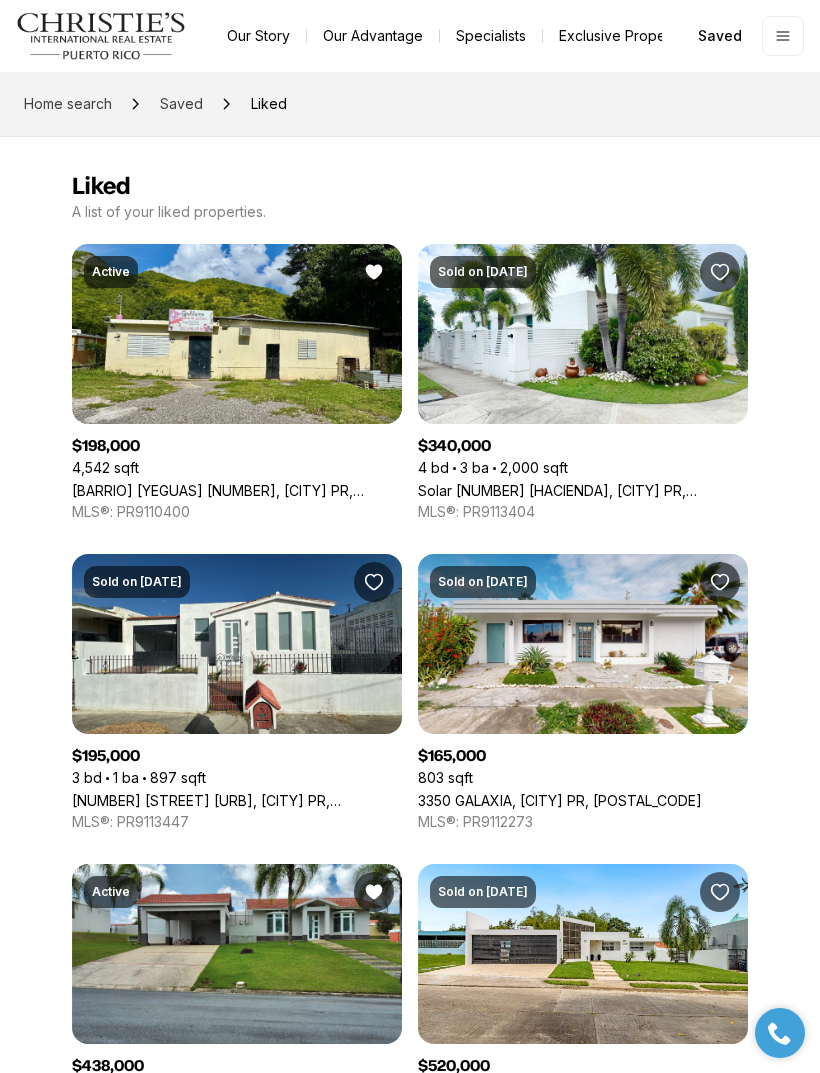 scroll, scrollTop: 0, scrollLeft: 0, axis: both 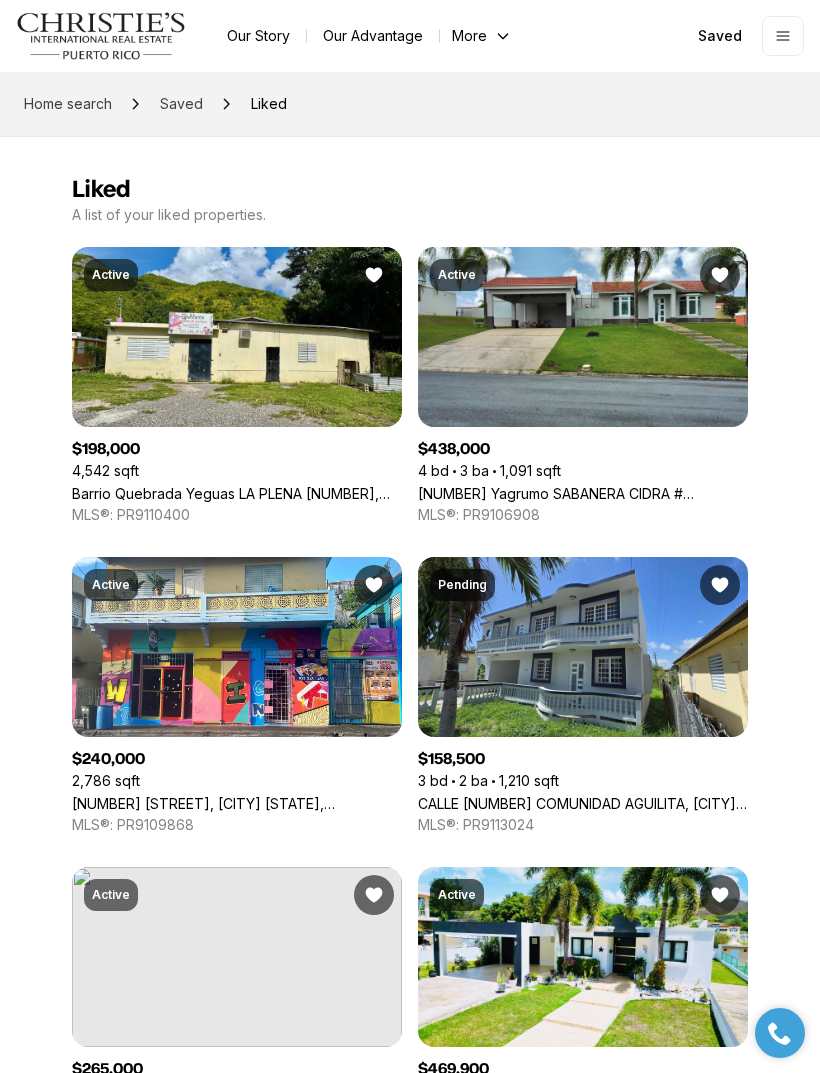 click on "Home search" at bounding box center (68, 103) 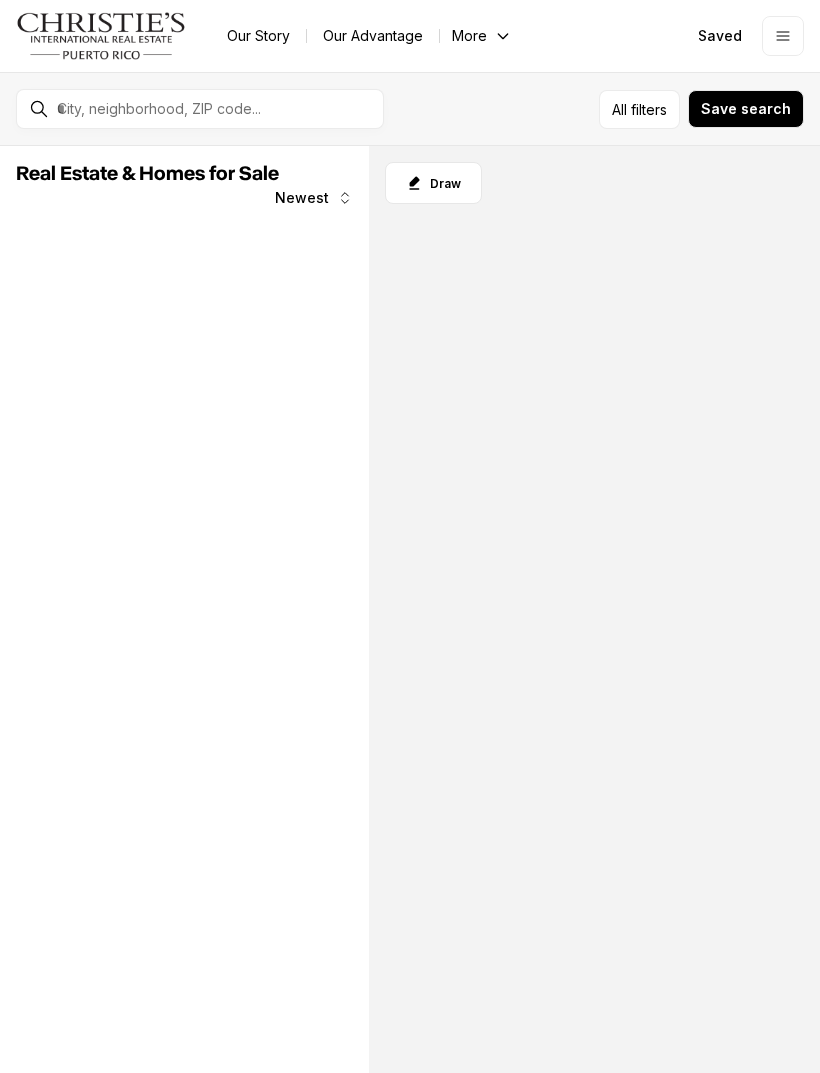 scroll, scrollTop: 0, scrollLeft: 0, axis: both 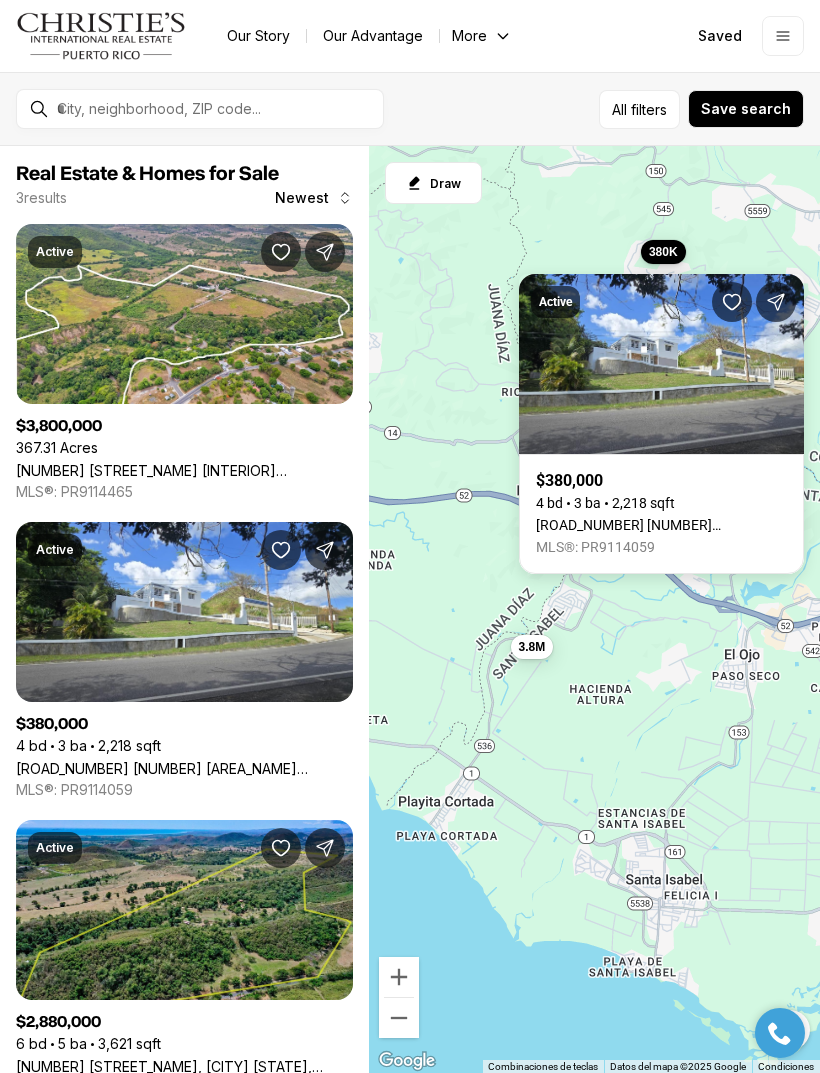 click on "SR-545 km 8.7 LOS LLANOS, COAMO PR, 00769" at bounding box center (661, 525) 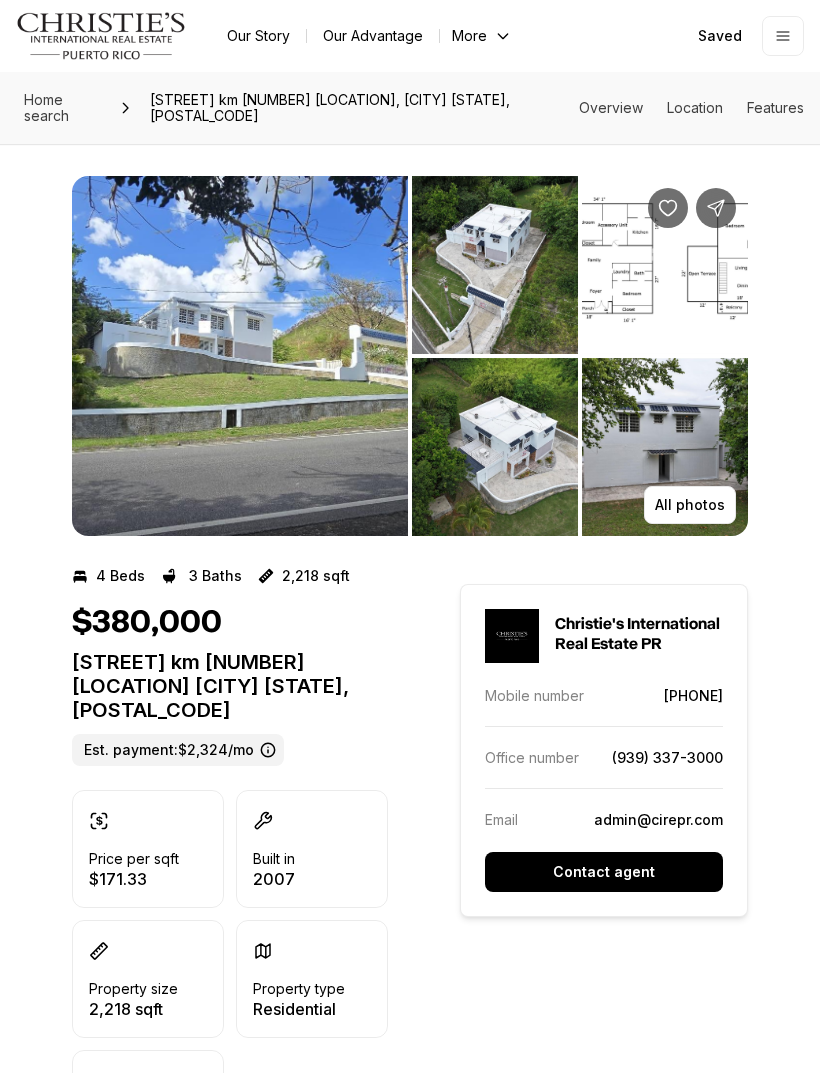 scroll, scrollTop: 0, scrollLeft: 0, axis: both 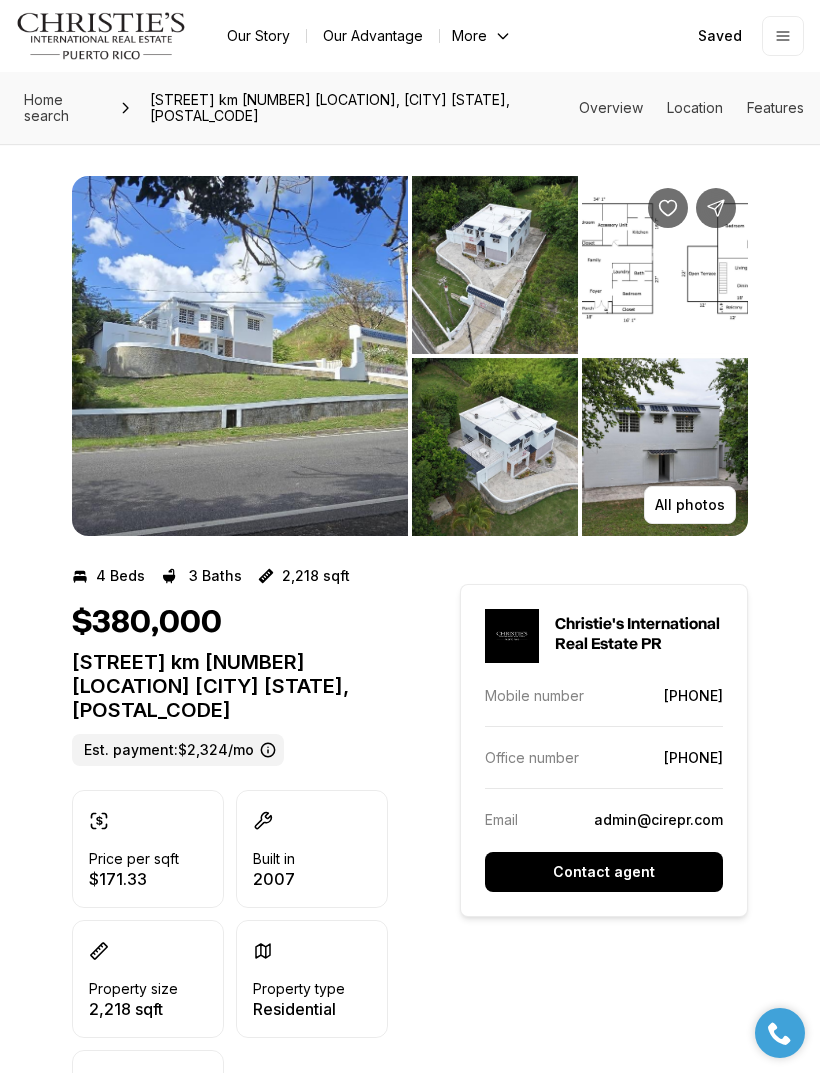 click at bounding box center (668, 208) 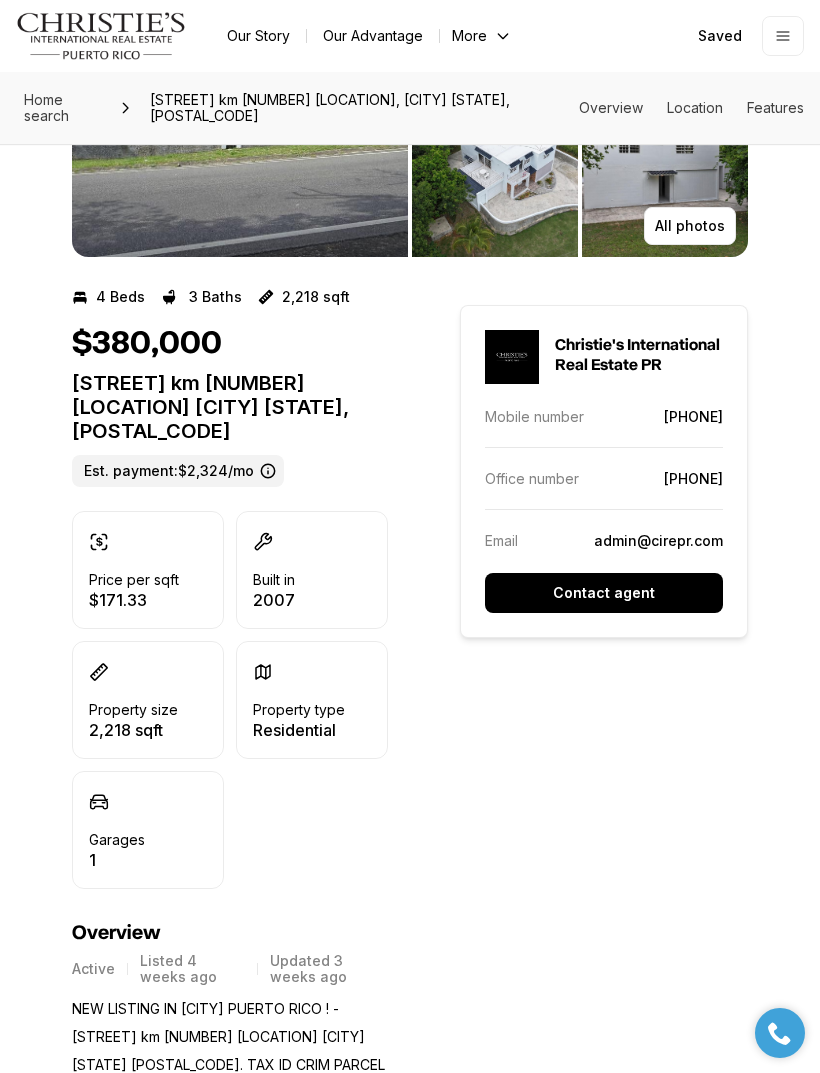 scroll, scrollTop: 0, scrollLeft: 0, axis: both 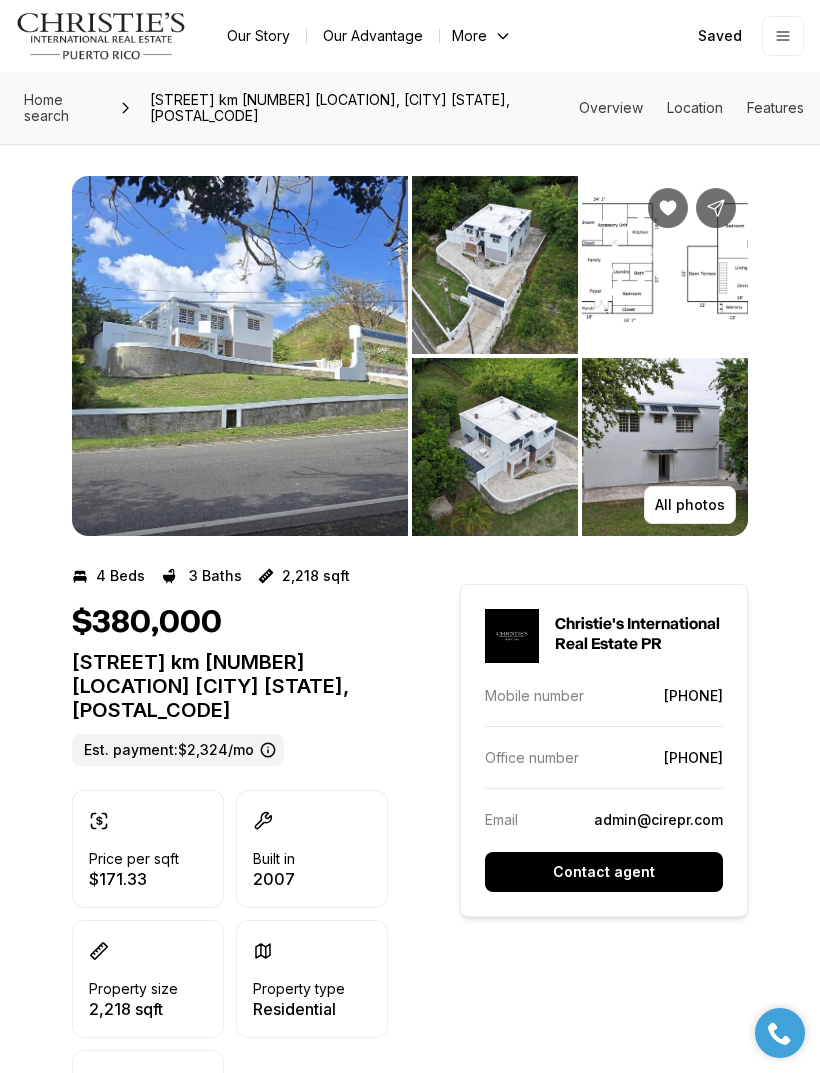 click on "All photos" at bounding box center [690, 505] 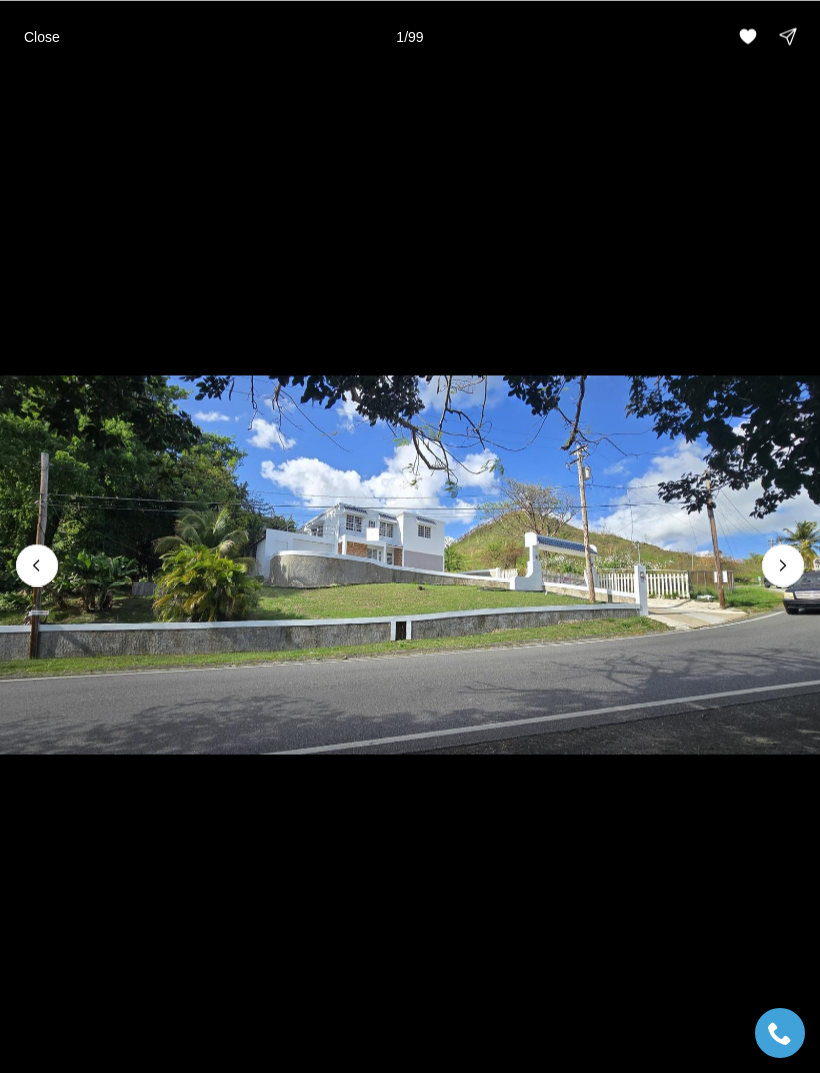 click at bounding box center [783, 565] 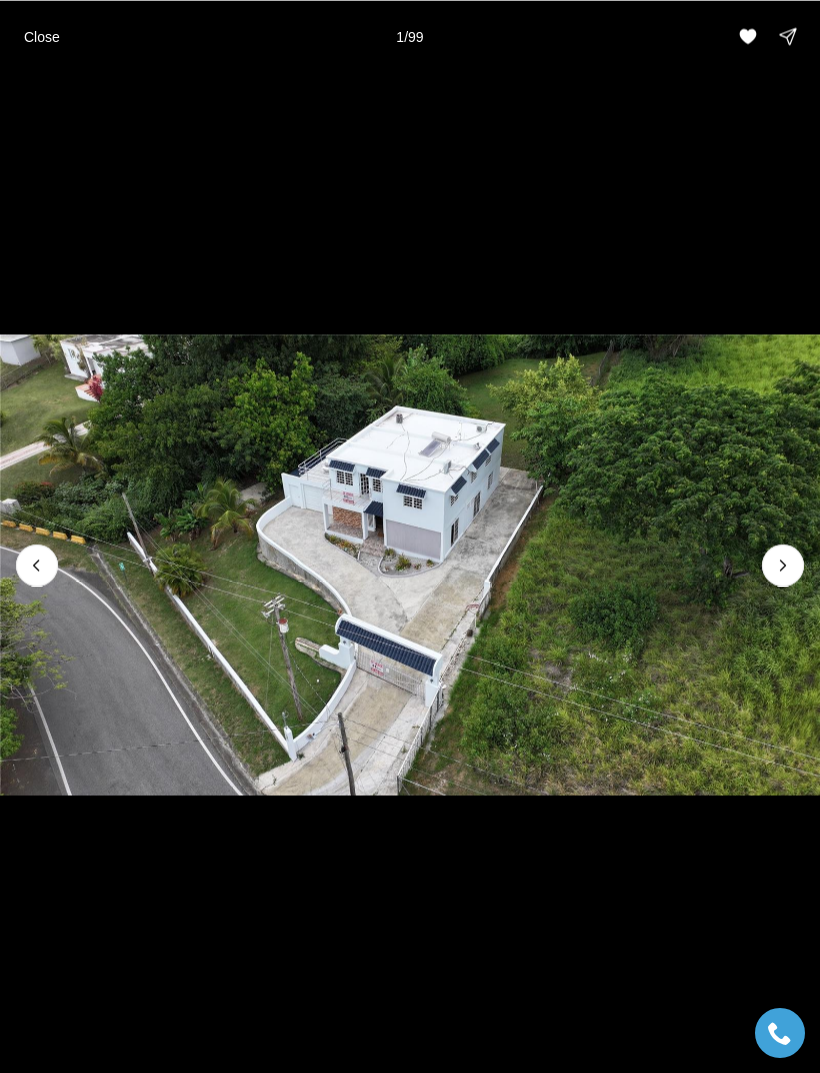 click at bounding box center (783, 565) 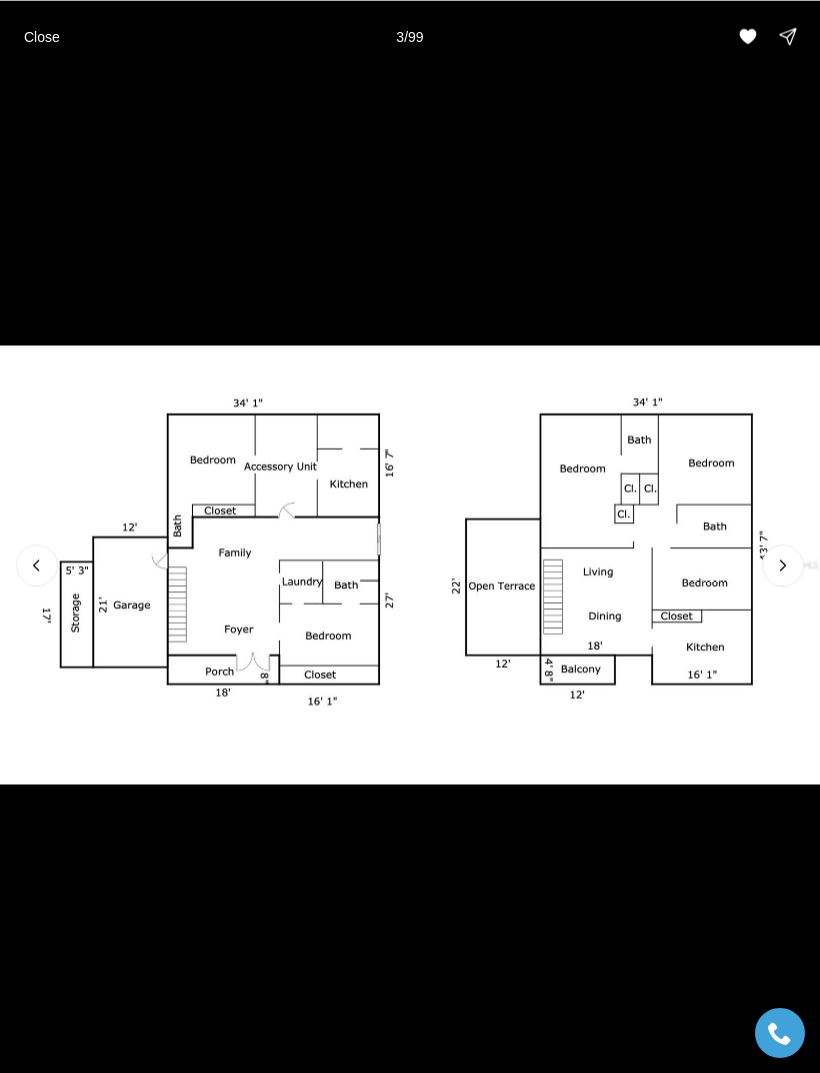 click at bounding box center [783, 565] 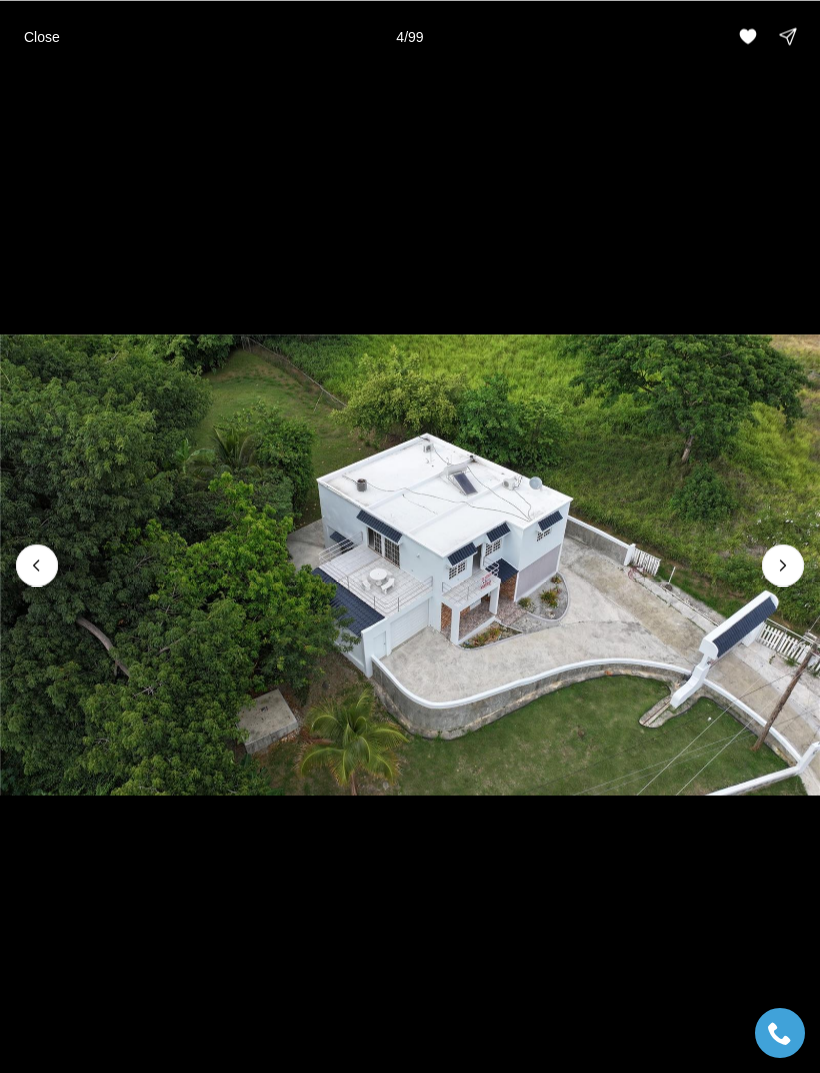 click at bounding box center [783, 565] 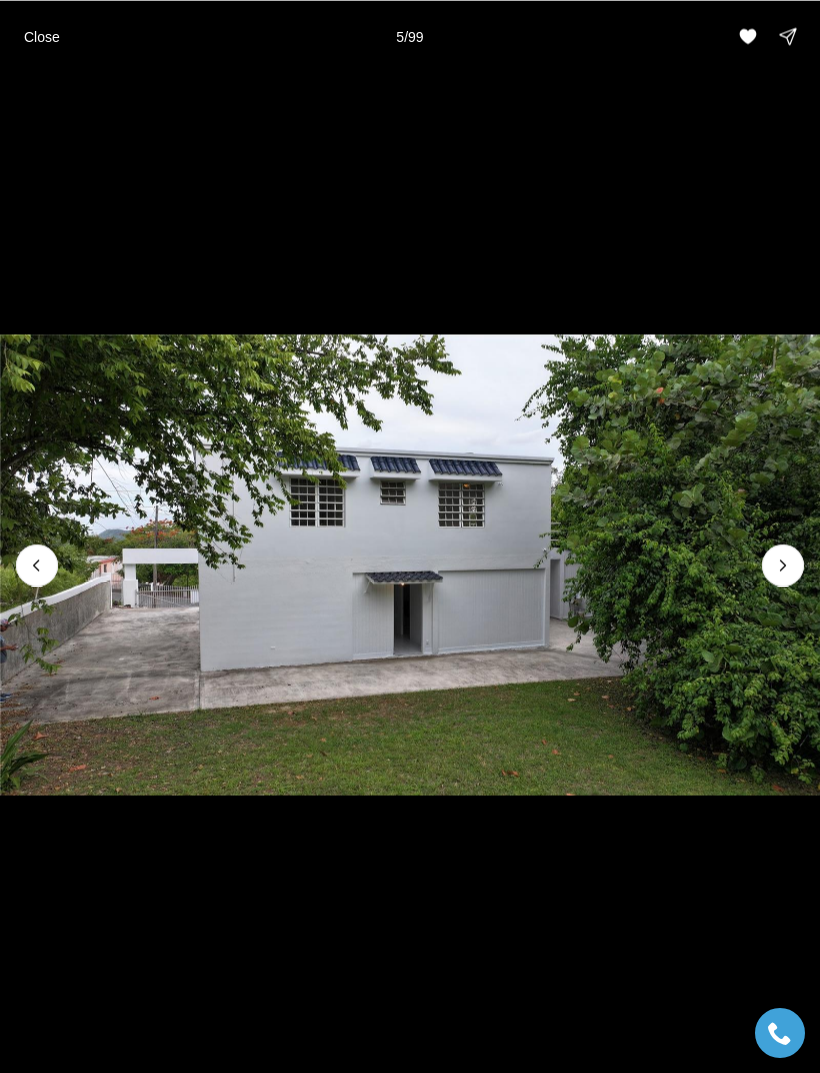 click at bounding box center (783, 565) 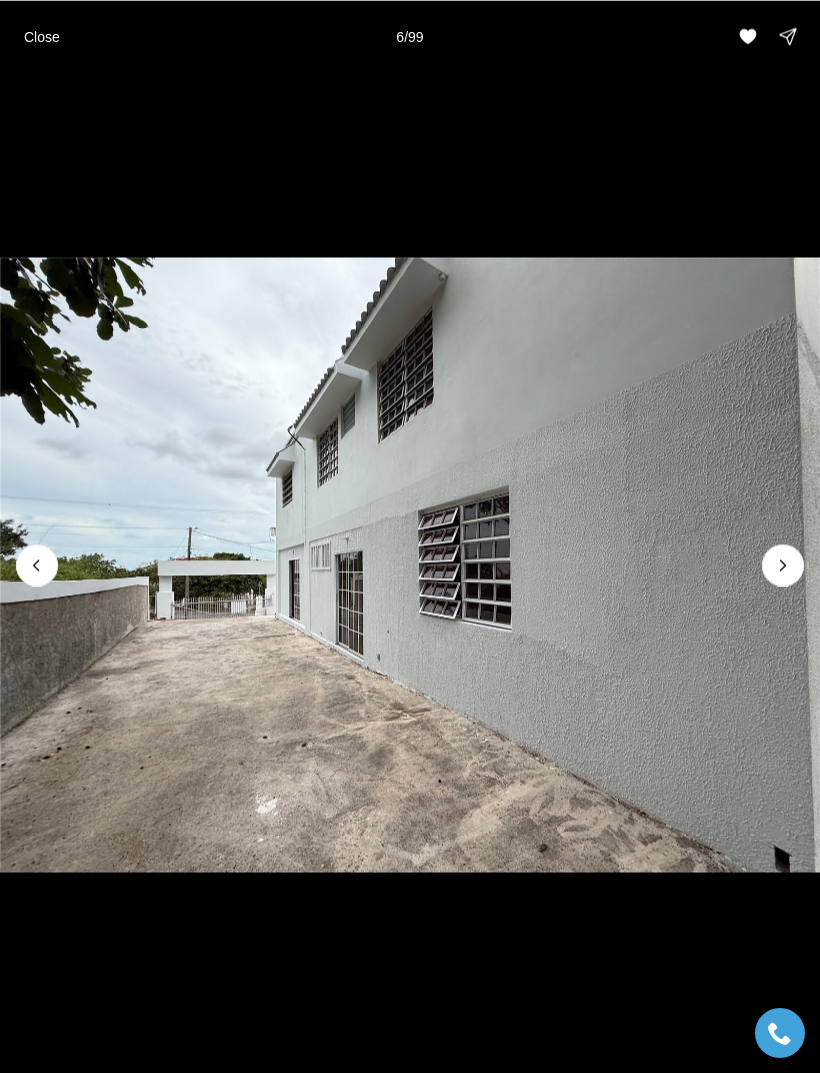 click at bounding box center [783, 565] 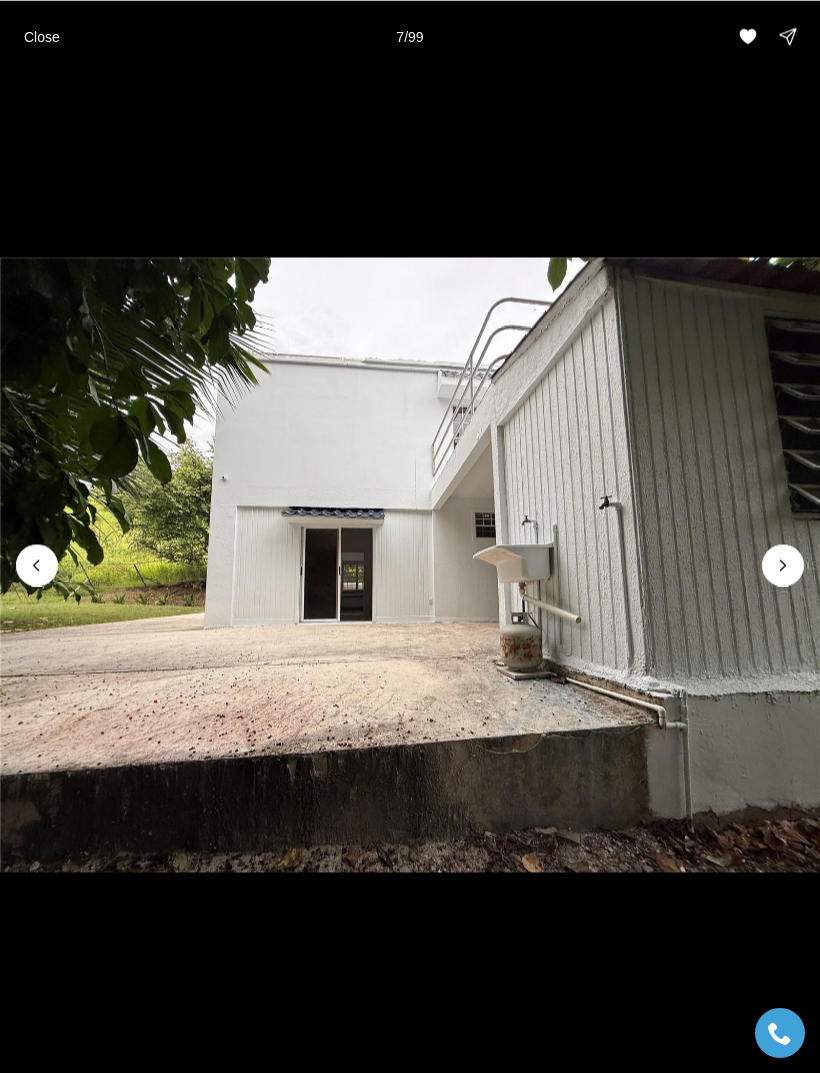 click at bounding box center (783, 565) 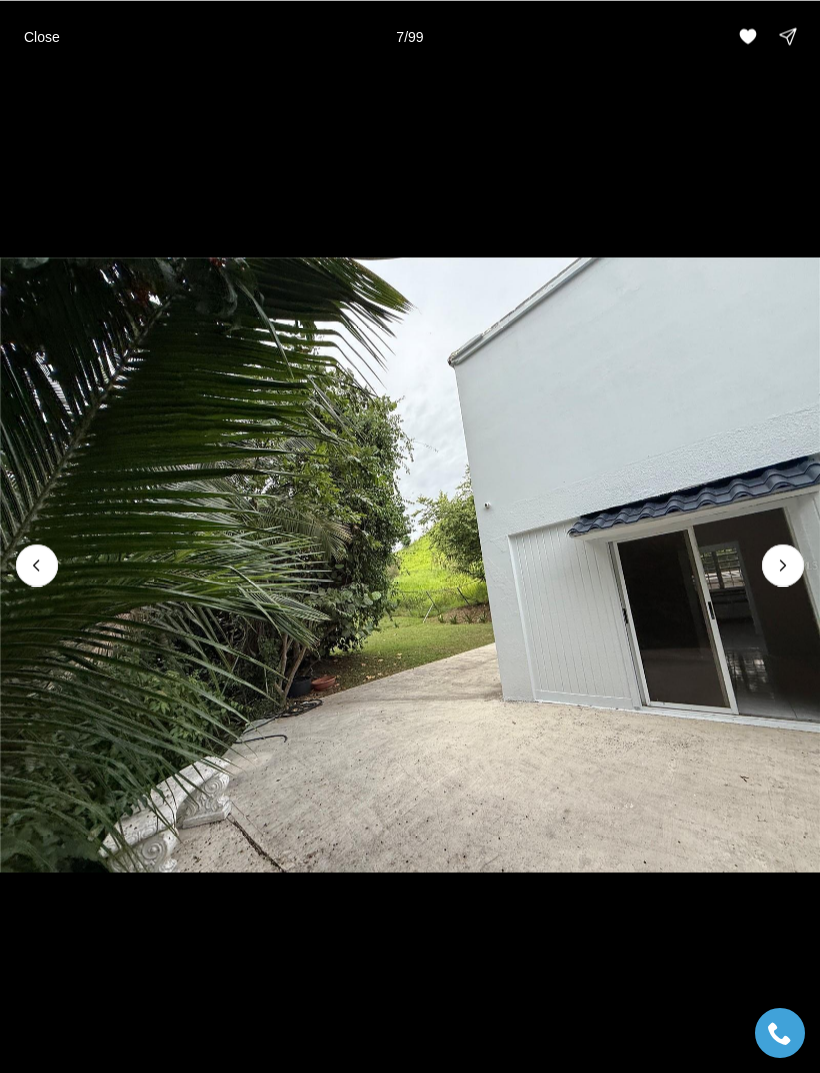 click at bounding box center (783, 565) 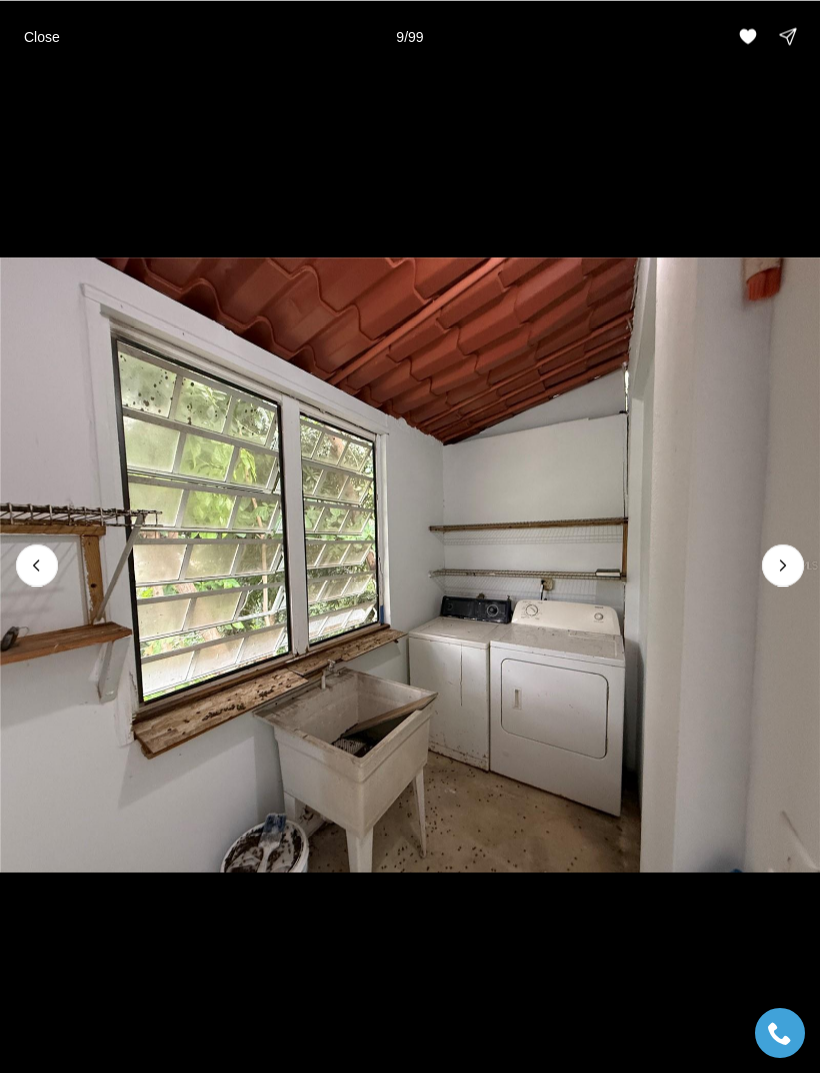 click on "Close" at bounding box center [42, 36] 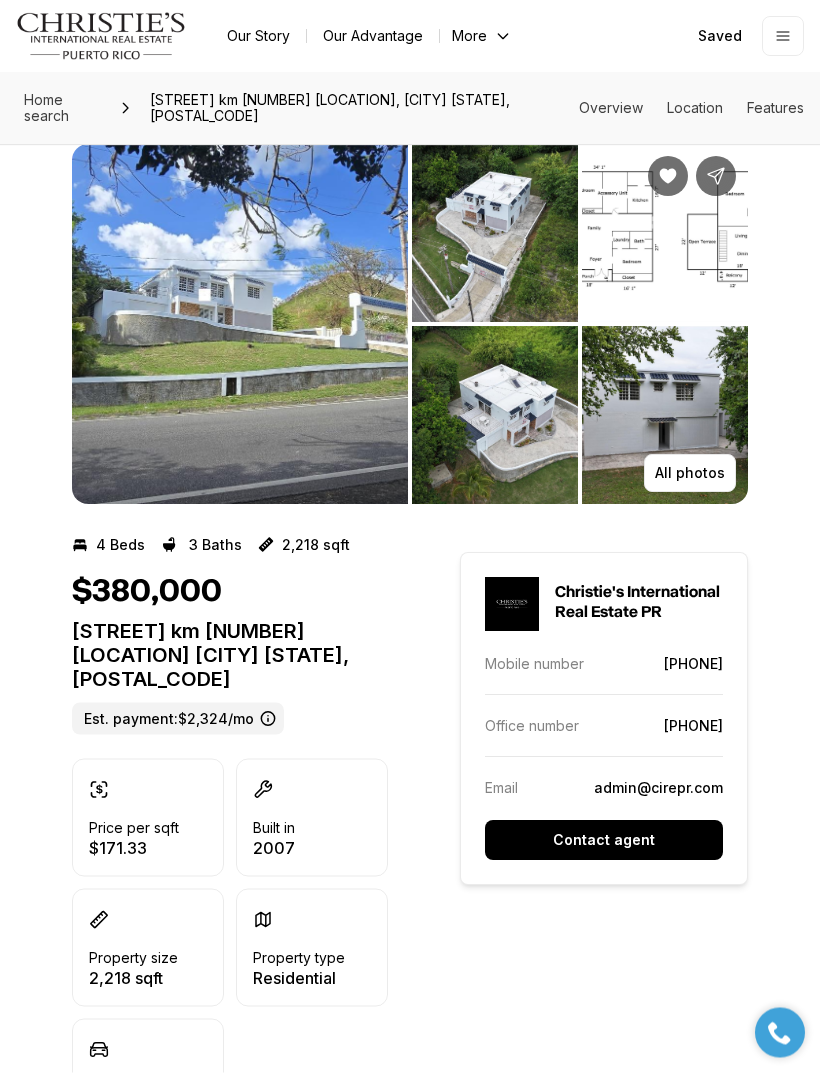 scroll, scrollTop: 0, scrollLeft: 0, axis: both 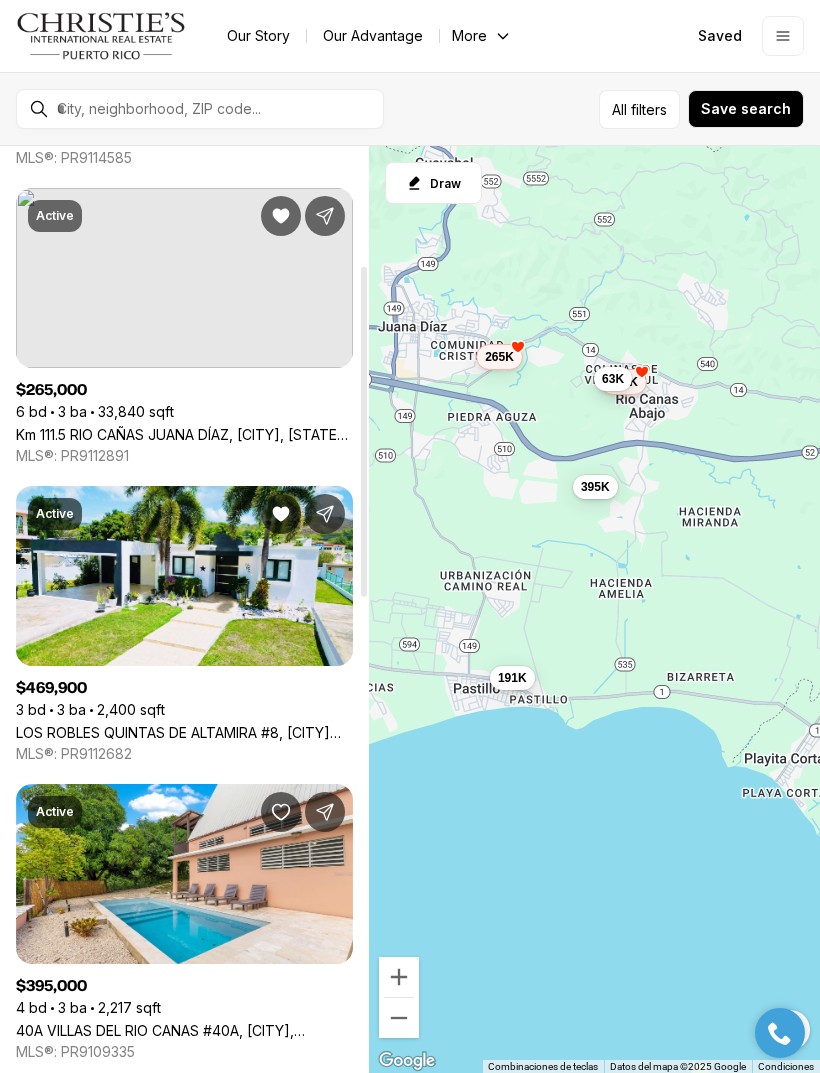 click on "[POSTAL_CODE] [STREET] [CITY], [CITY] [STATE], [POSTAL_CODE]" at bounding box center [184, 434] 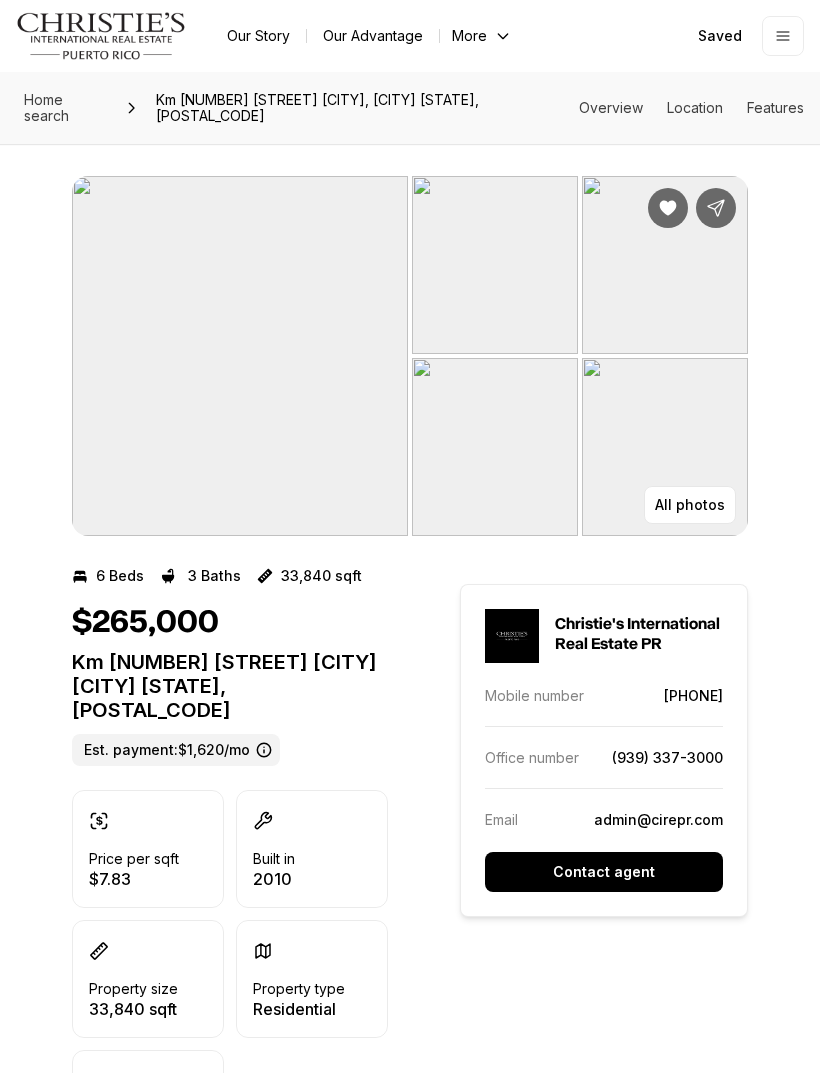 scroll, scrollTop: 0, scrollLeft: 0, axis: both 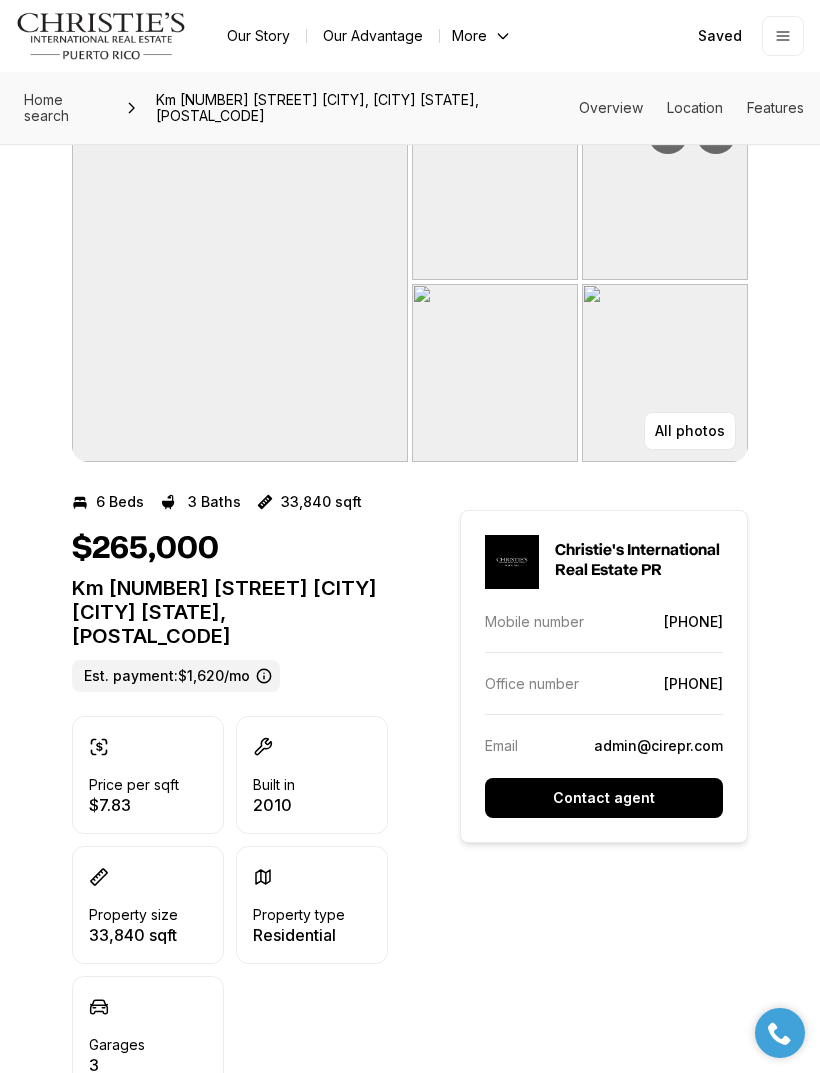 click on "All photos" at bounding box center [690, 431] 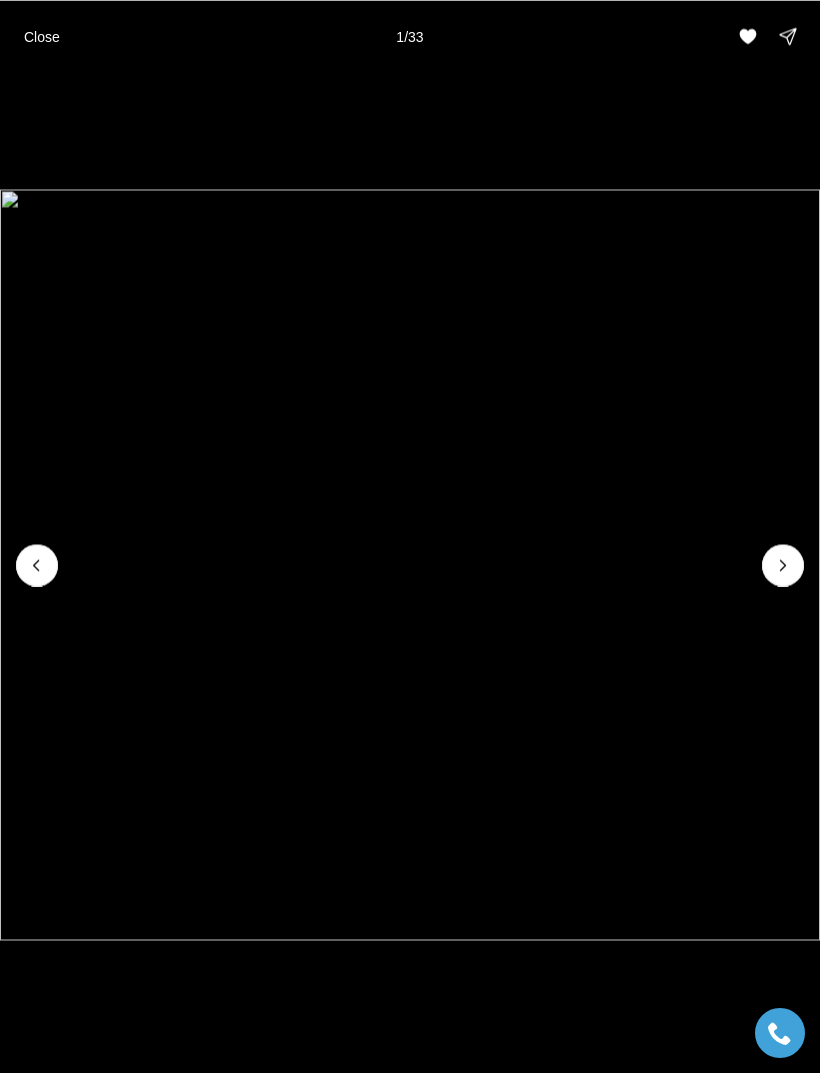click at bounding box center [410, 564] 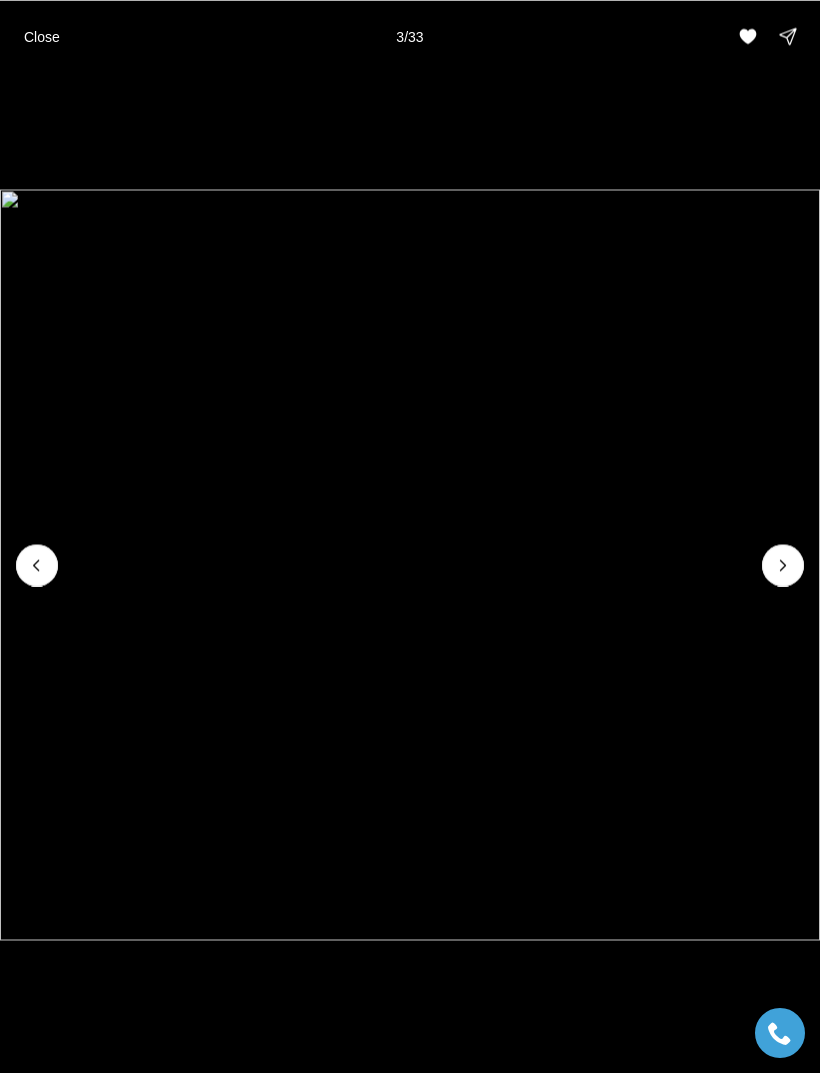 click at bounding box center [783, 565] 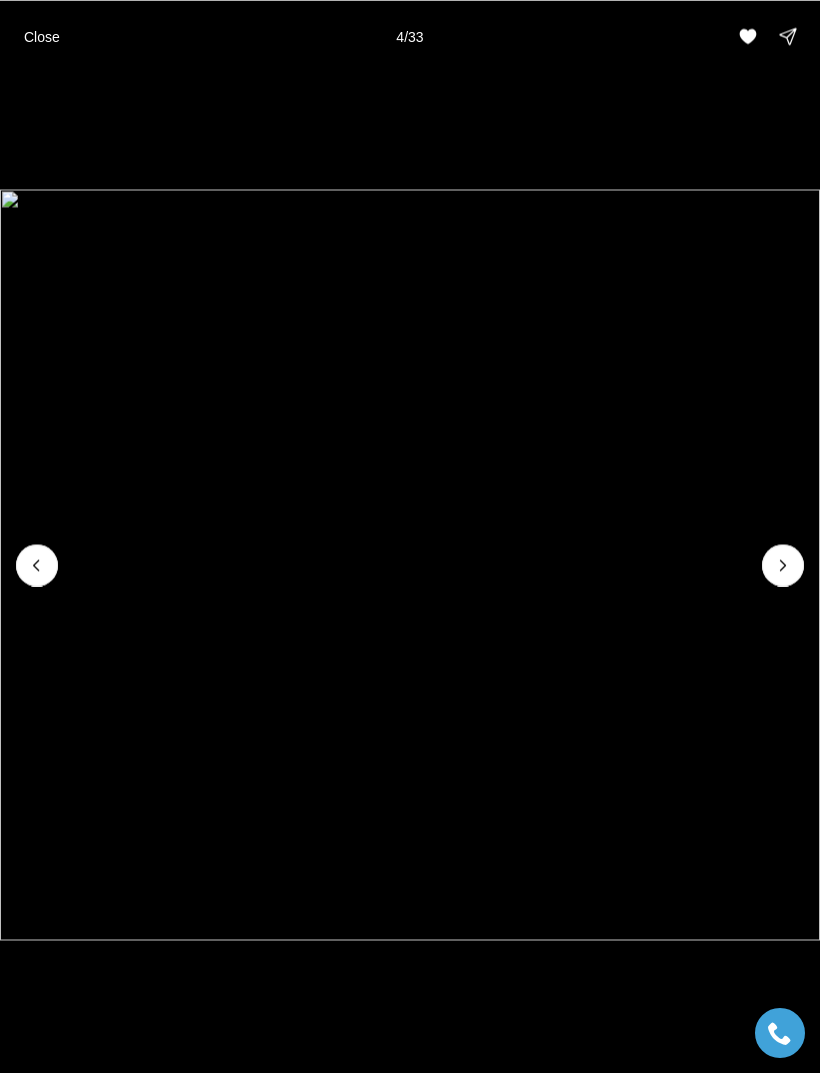 click at bounding box center [783, 565] 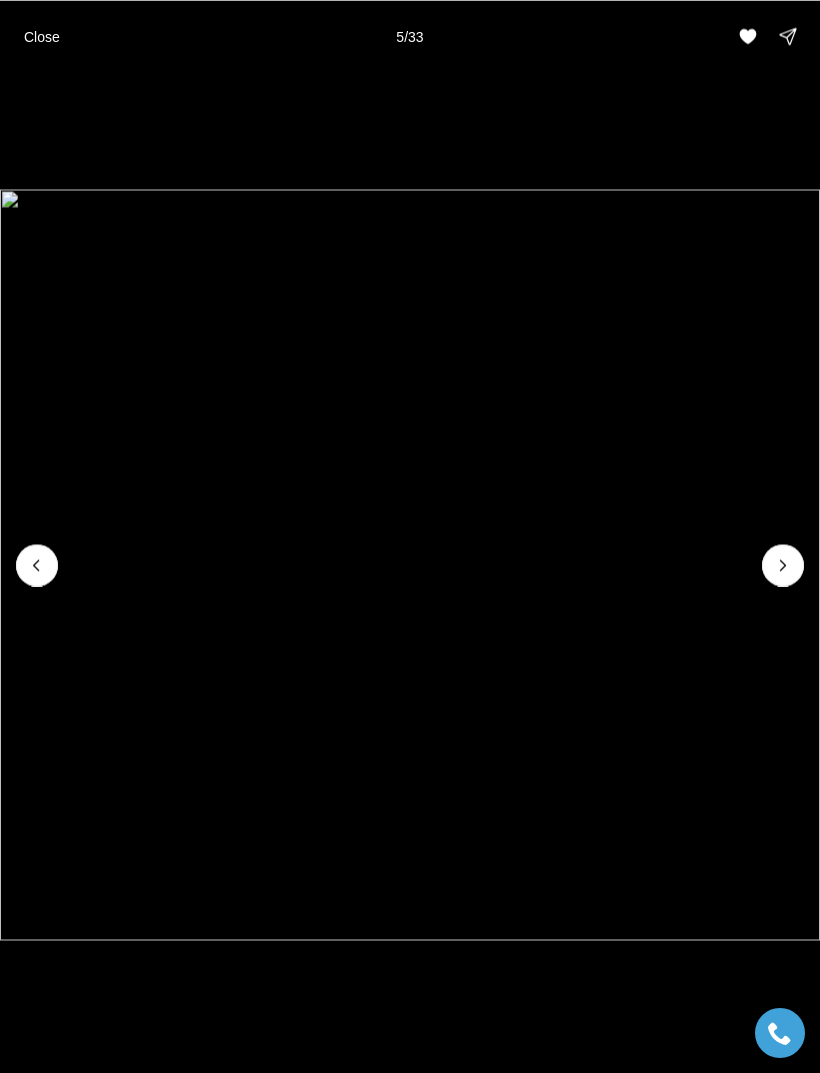 click at bounding box center [783, 565] 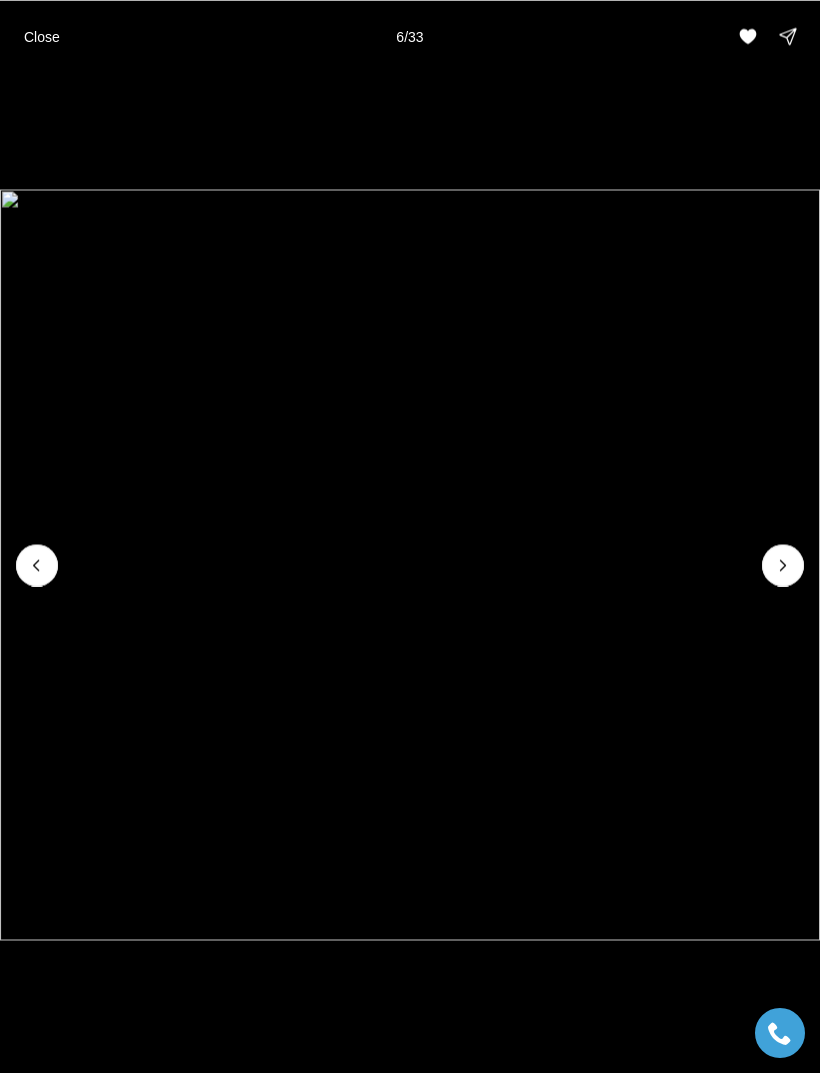 click at bounding box center [783, 565] 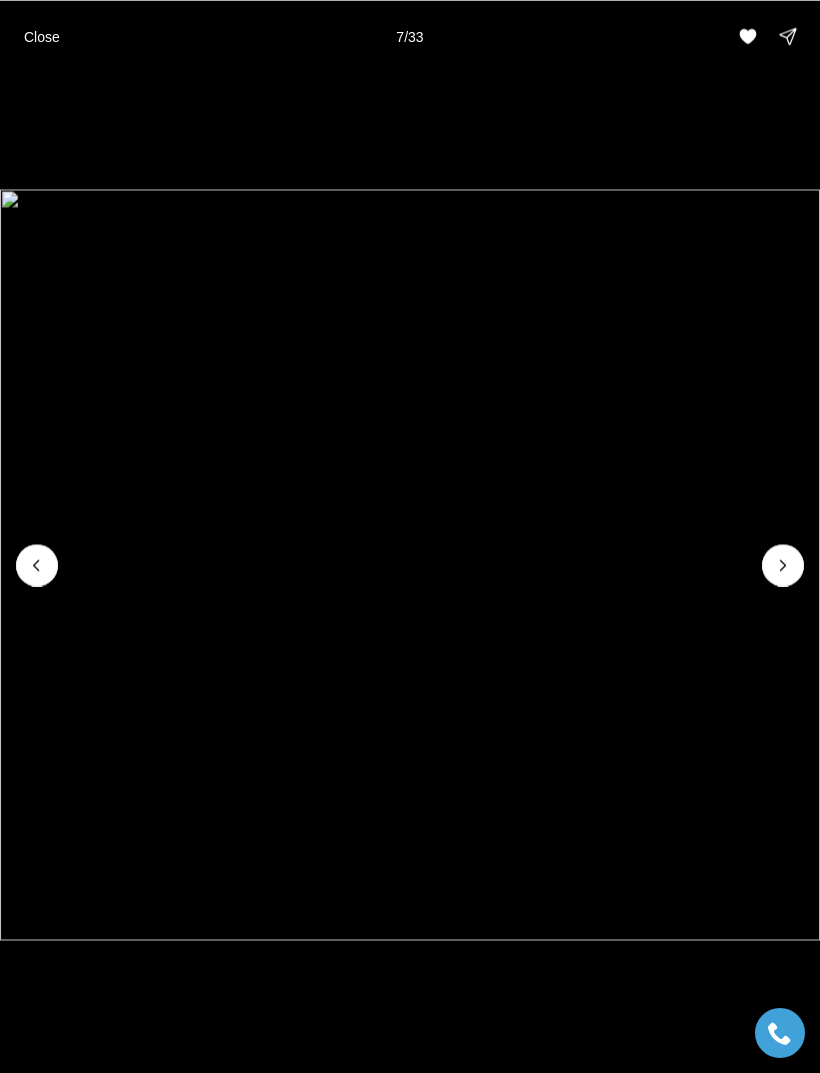 click at bounding box center (783, 565) 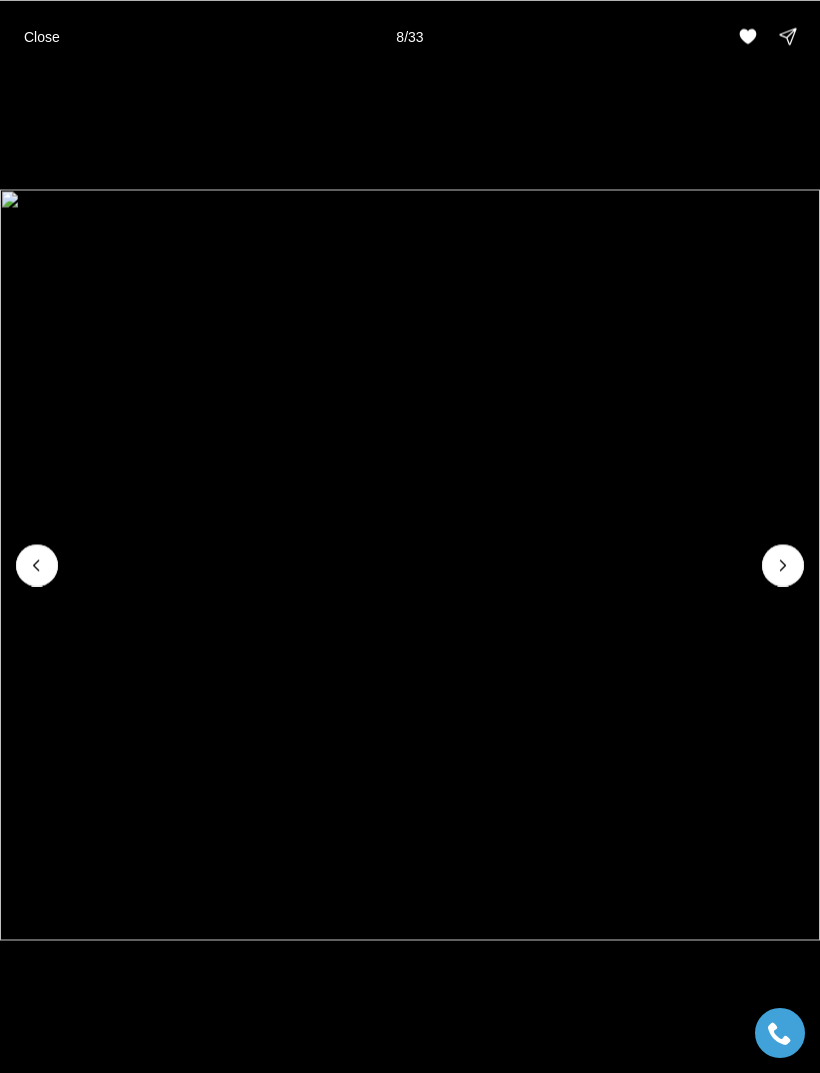 click at bounding box center [410, 564] 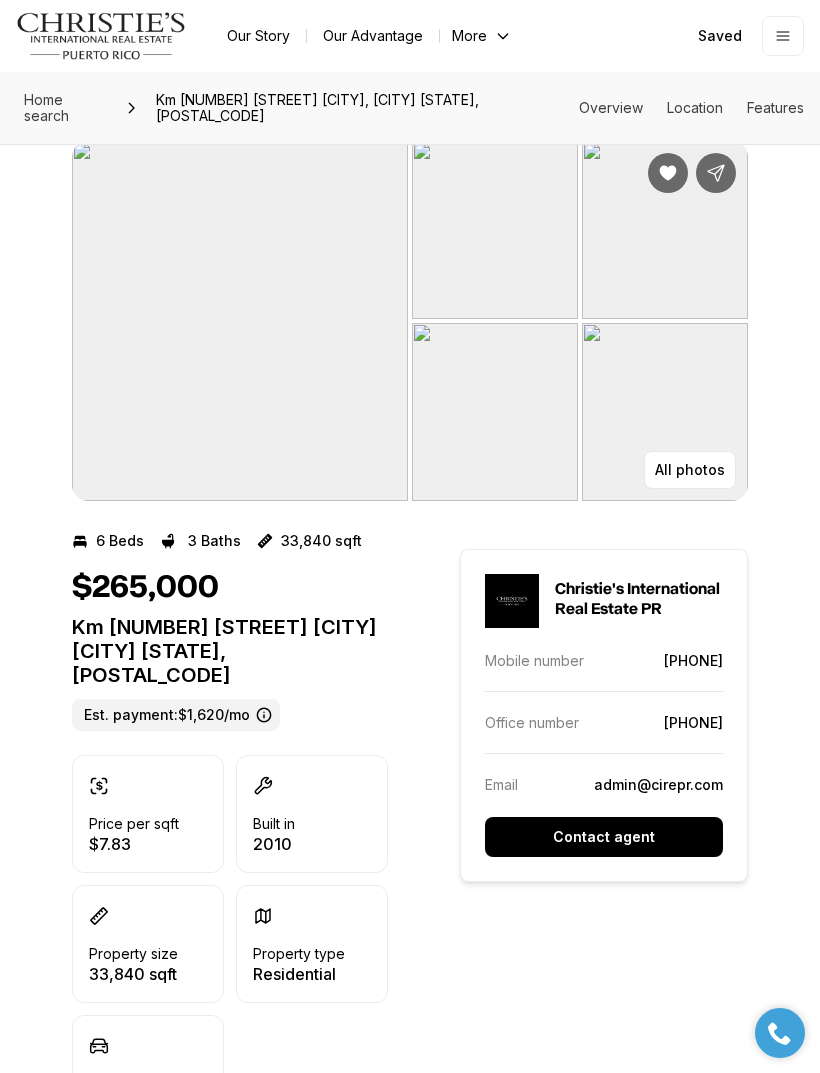 scroll, scrollTop: 0, scrollLeft: 0, axis: both 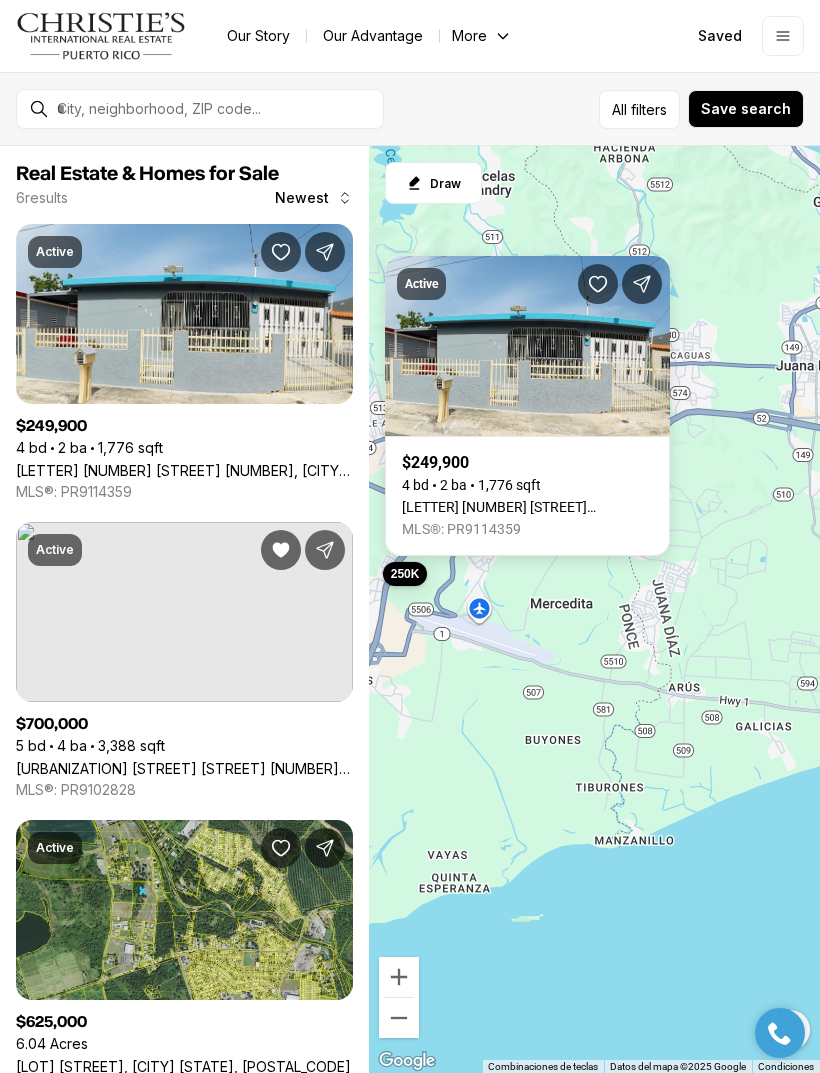 click on "[NUMBER] [STREET], [CITY] [STATE], [POSTAL_CODE]" at bounding box center [527, 507] 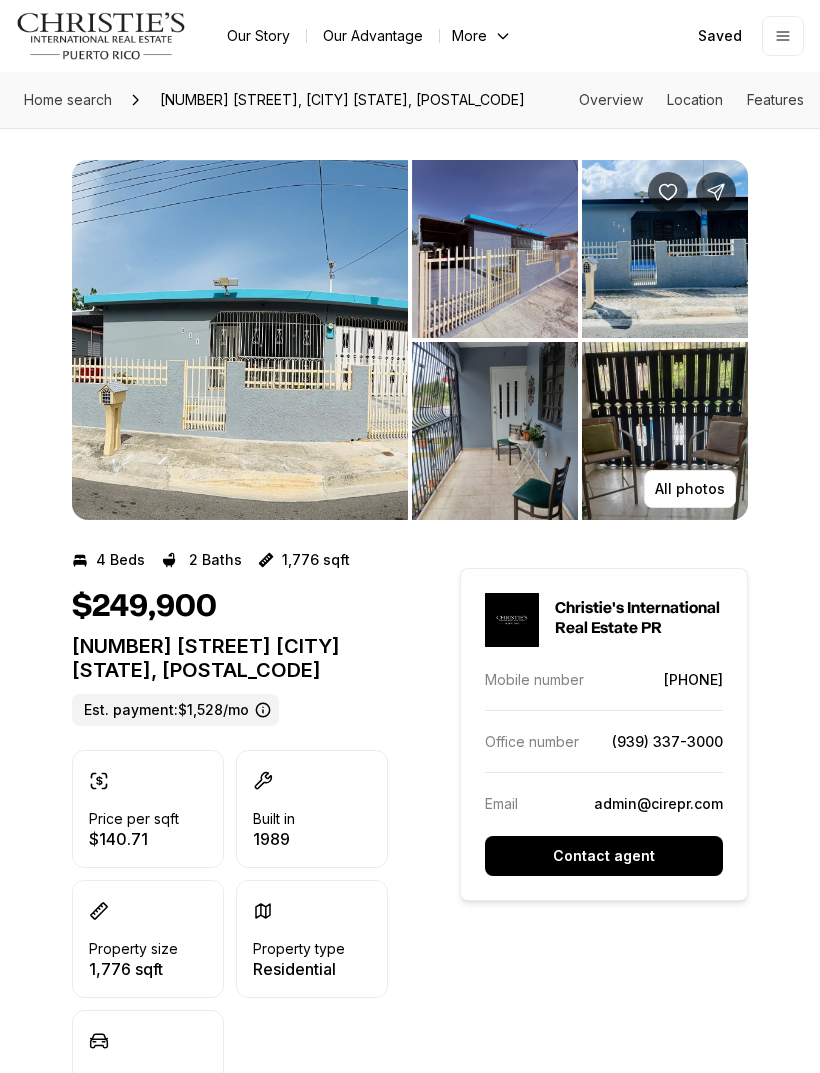 scroll, scrollTop: 0, scrollLeft: 0, axis: both 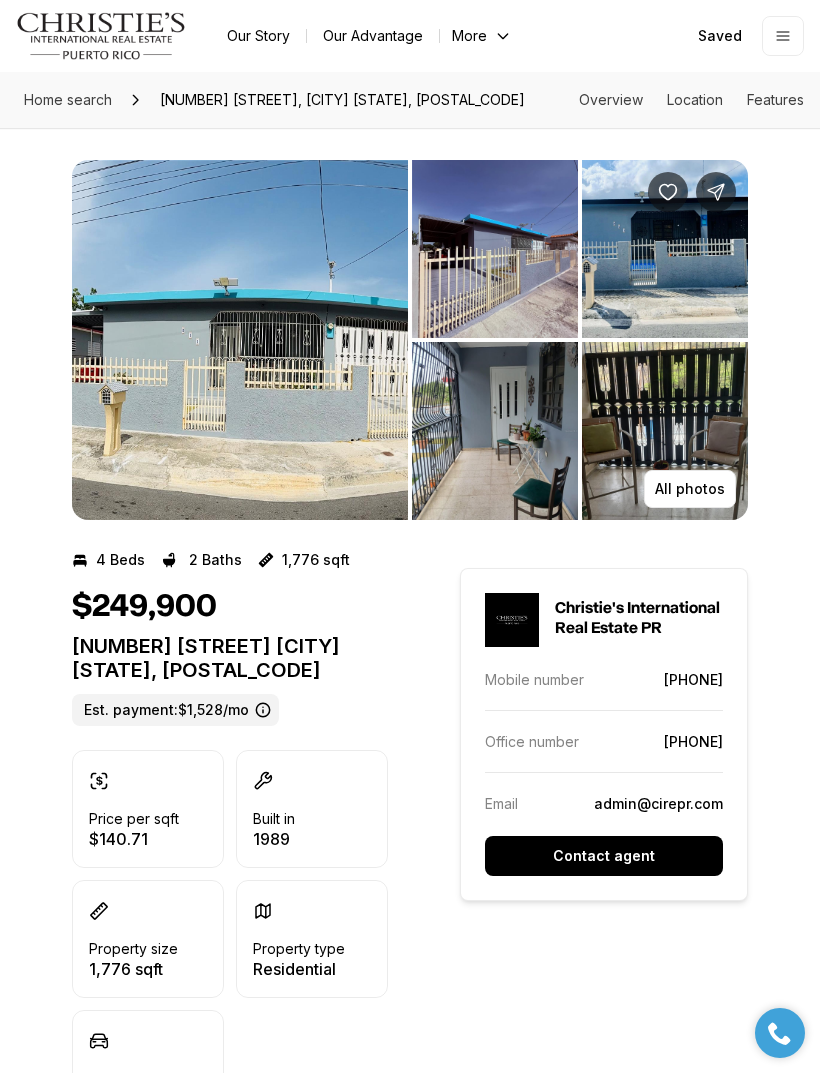 click at bounding box center [668, 192] 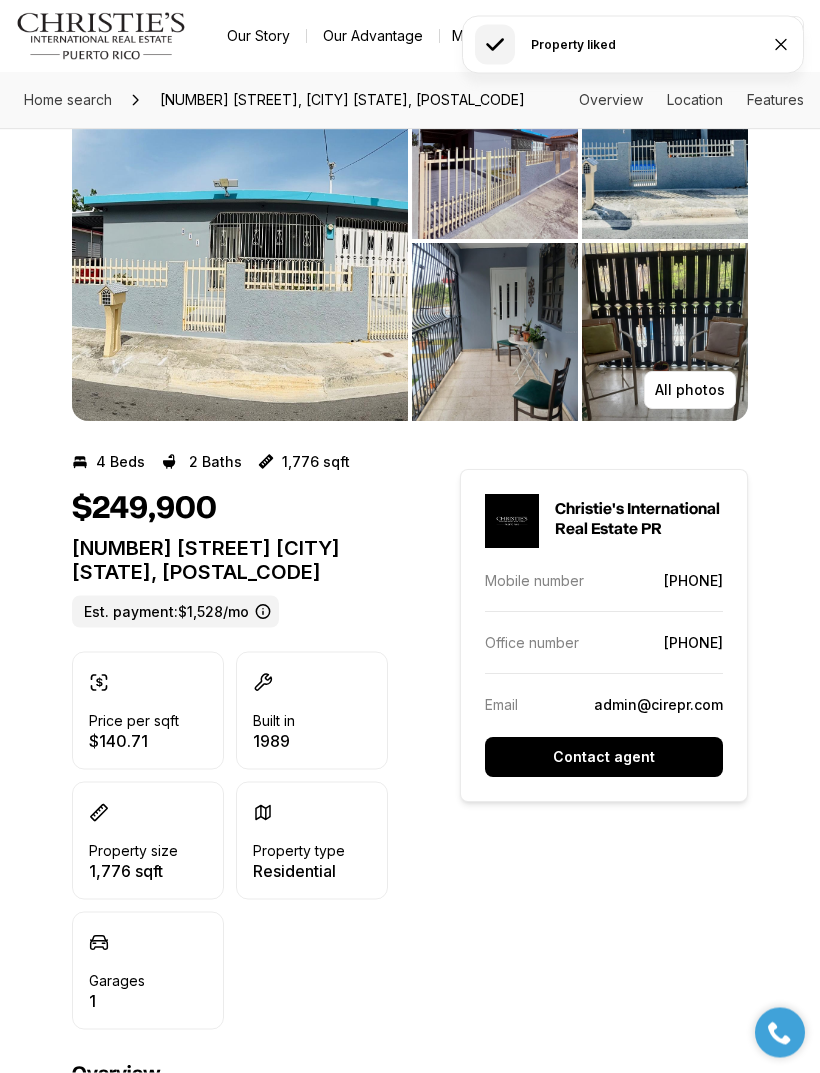 scroll, scrollTop: 99, scrollLeft: 0, axis: vertical 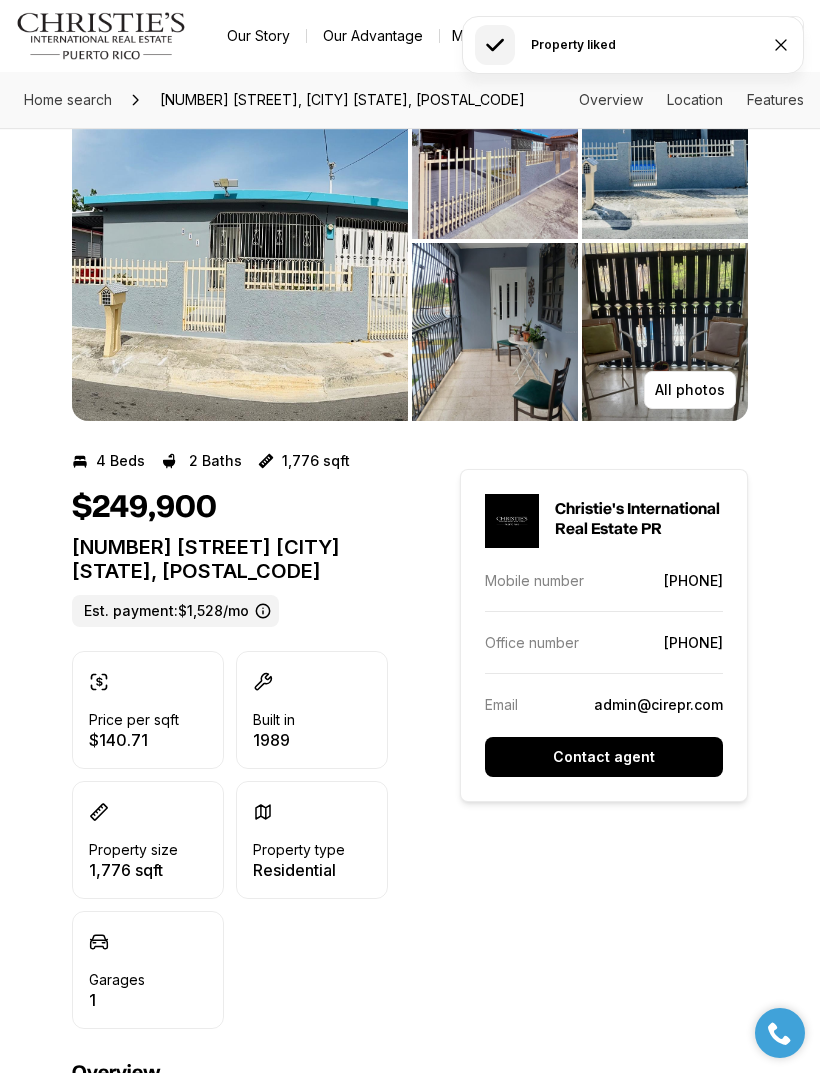 click on "All photos" at bounding box center (690, 390) 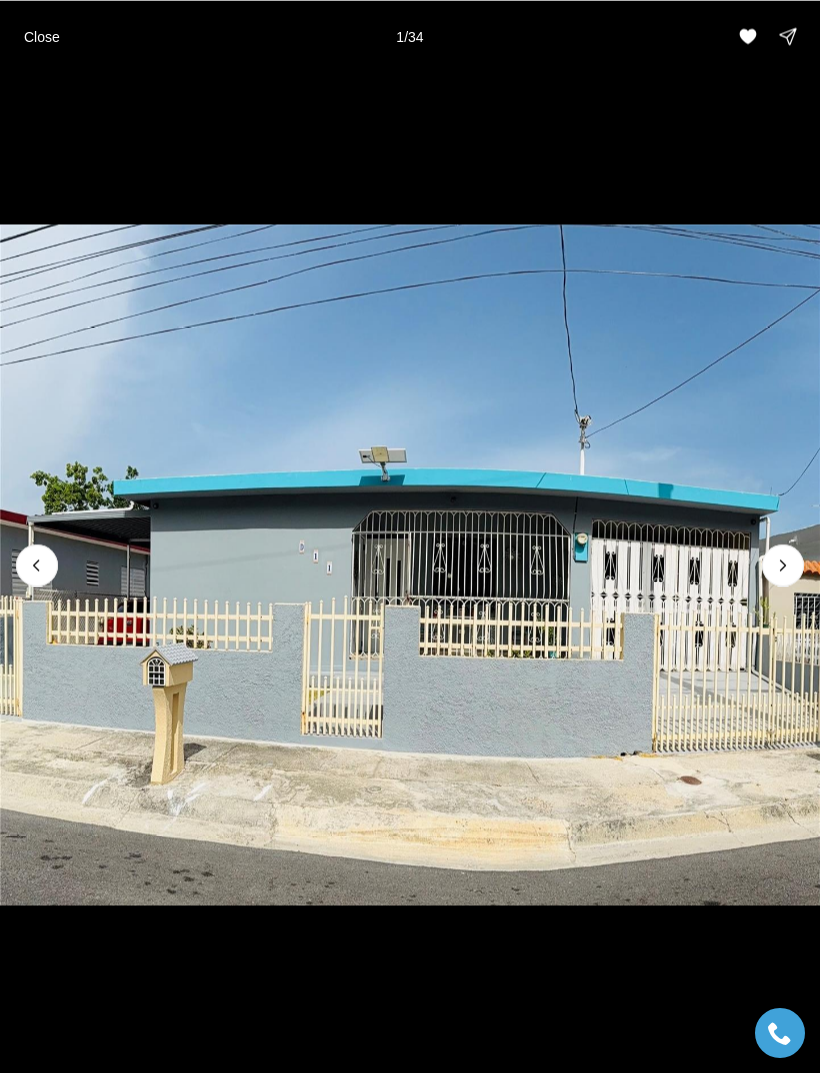 click at bounding box center (783, 565) 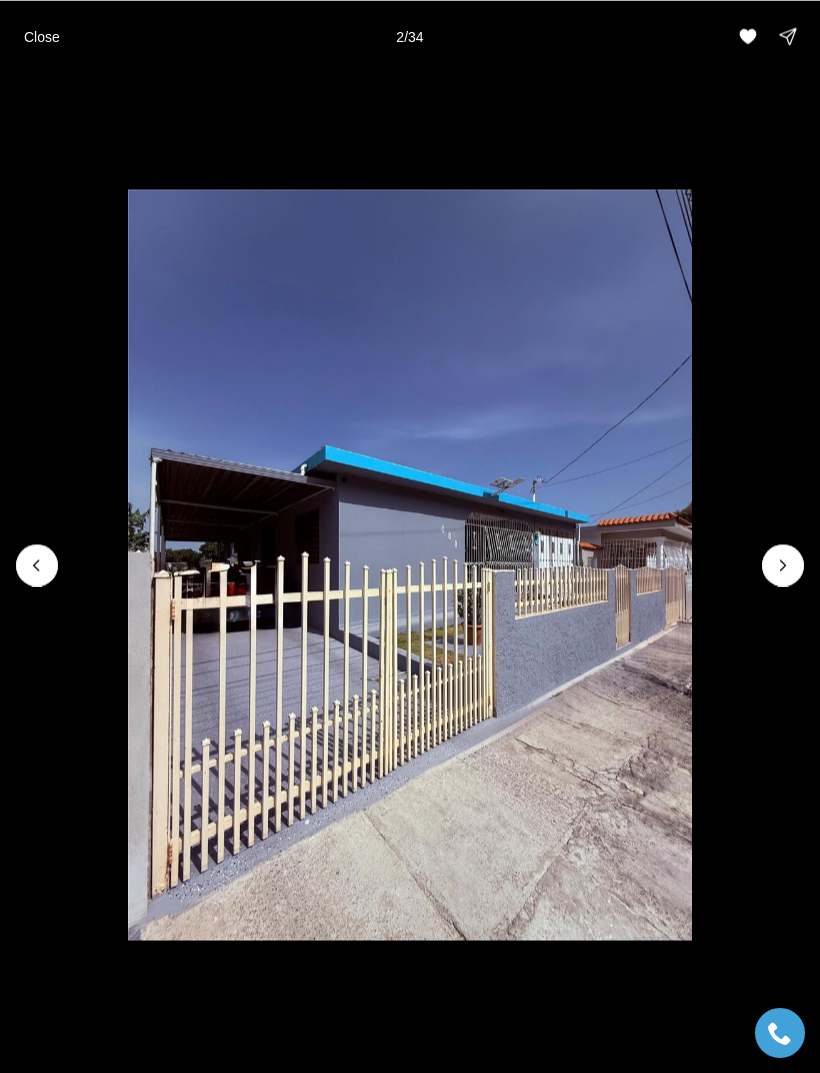 click at bounding box center [783, 565] 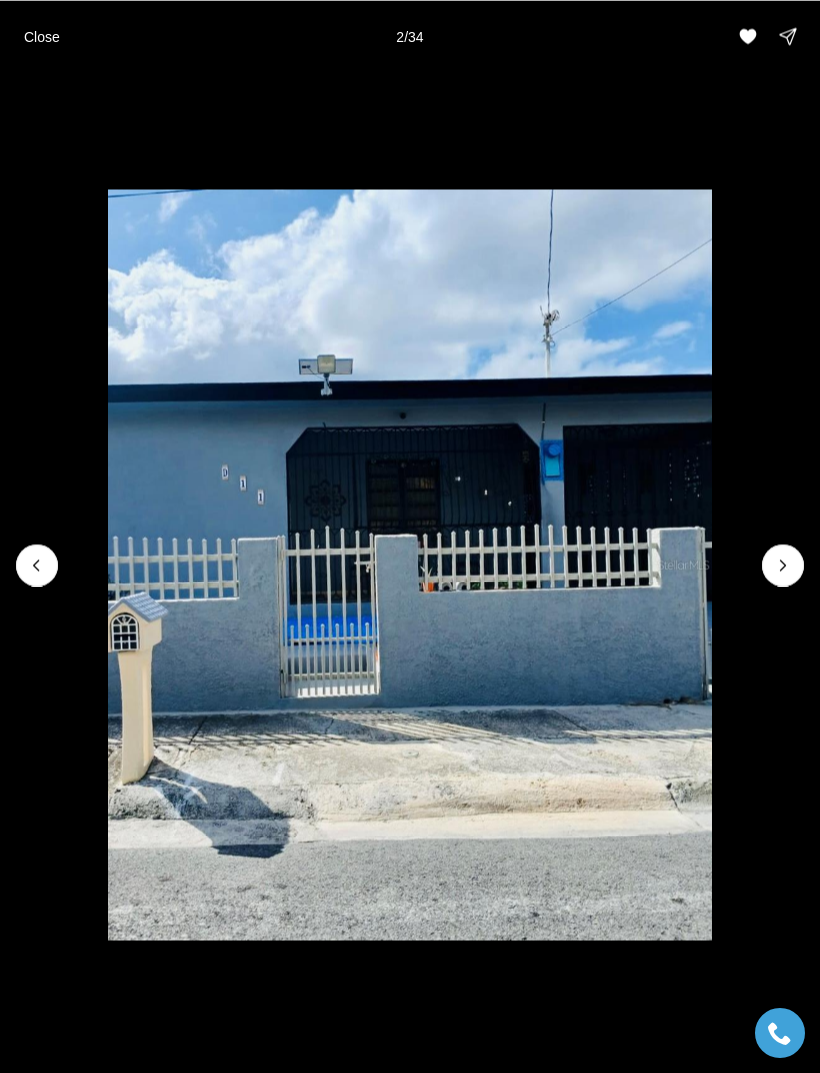 click at bounding box center (783, 565) 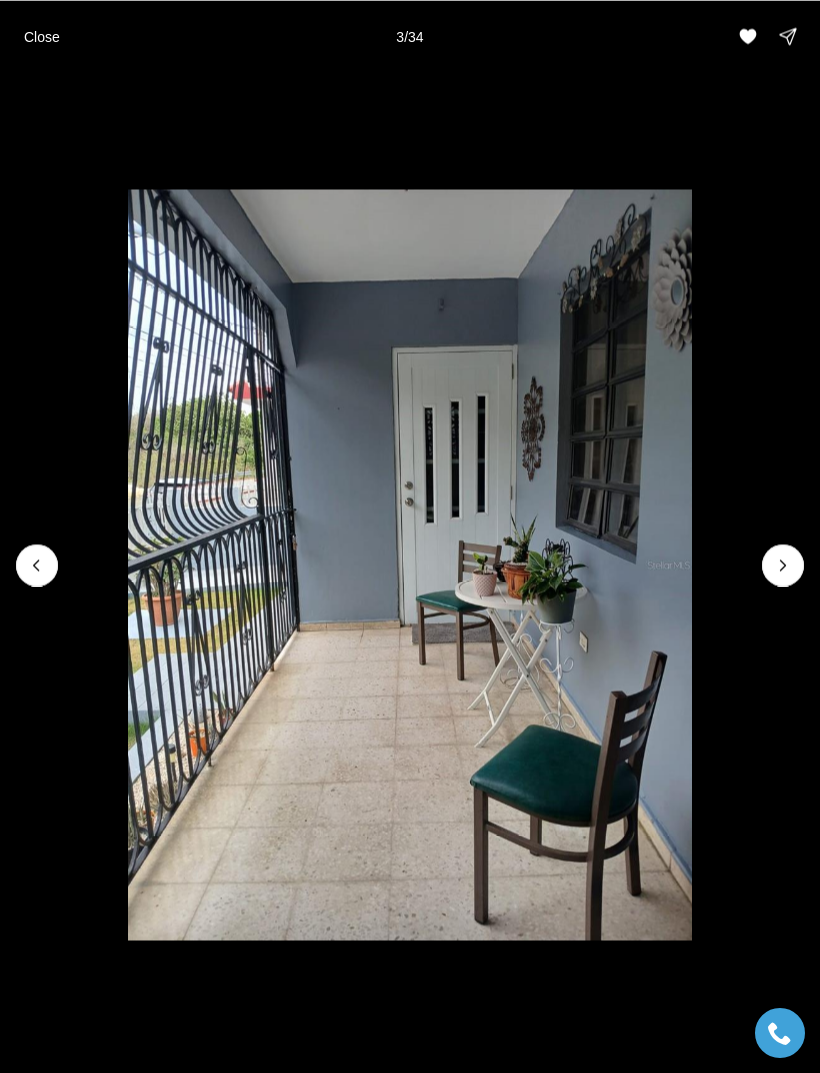 click at bounding box center (783, 565) 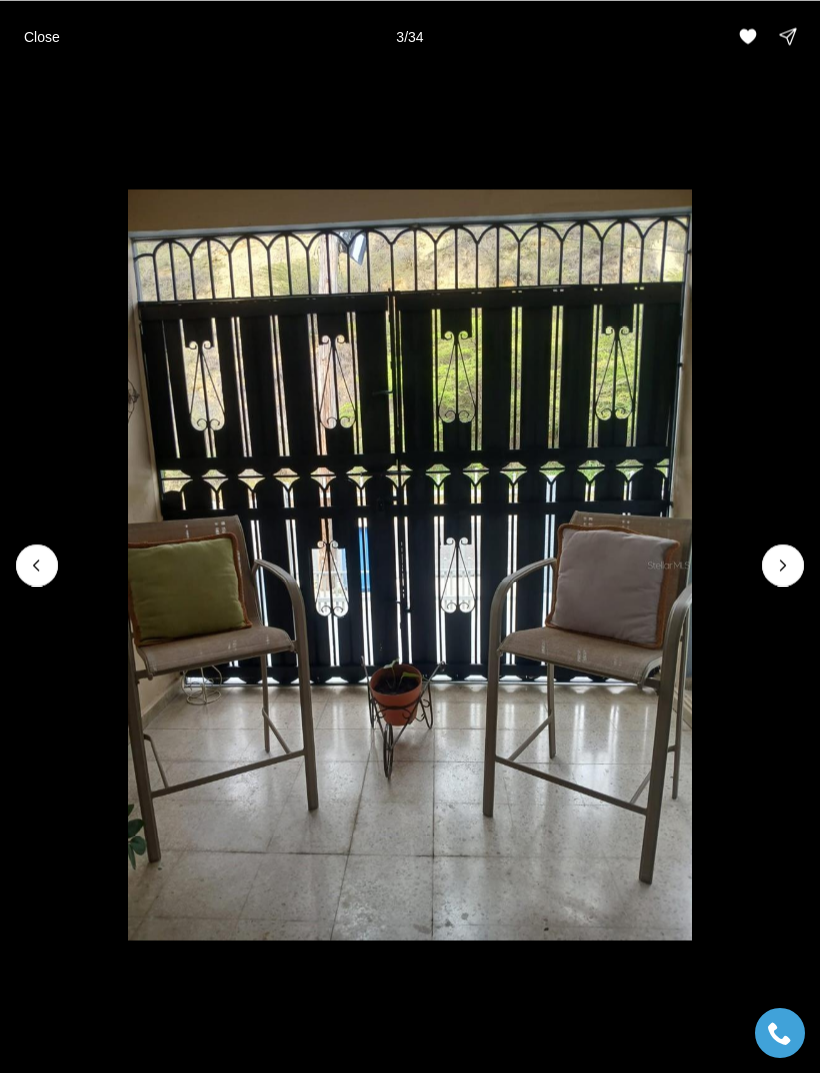 click at bounding box center (783, 565) 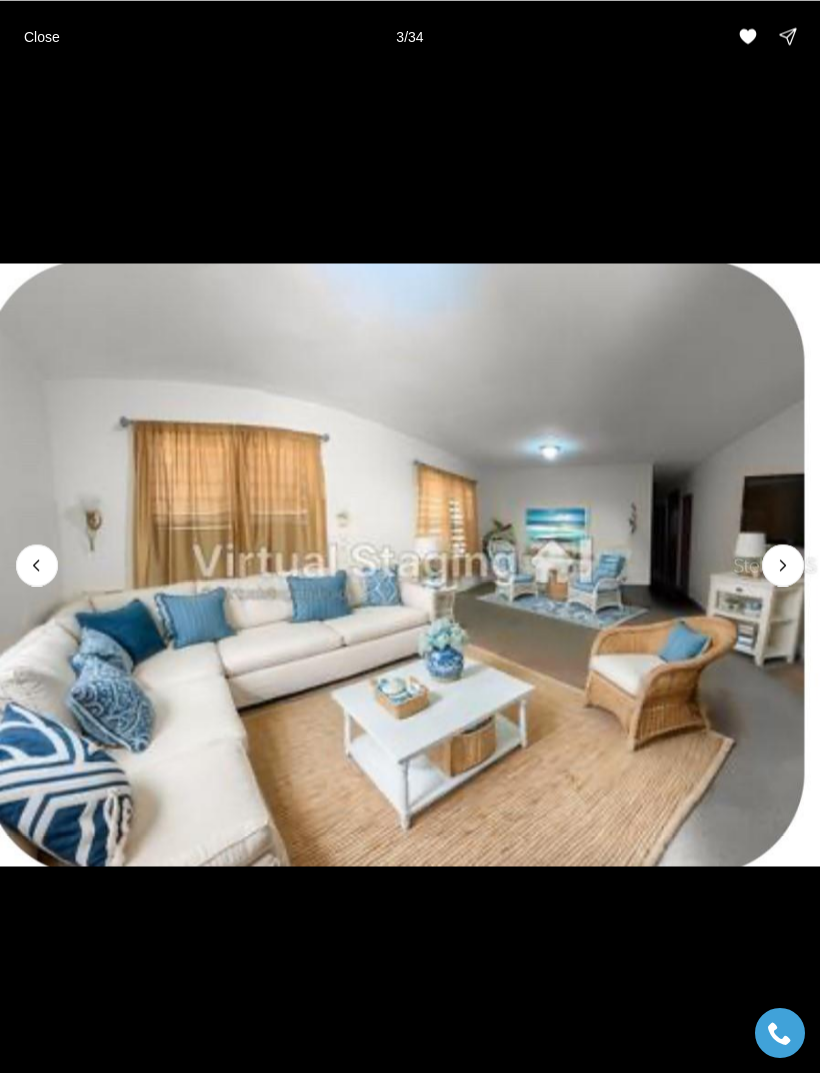 click at bounding box center (783, 565) 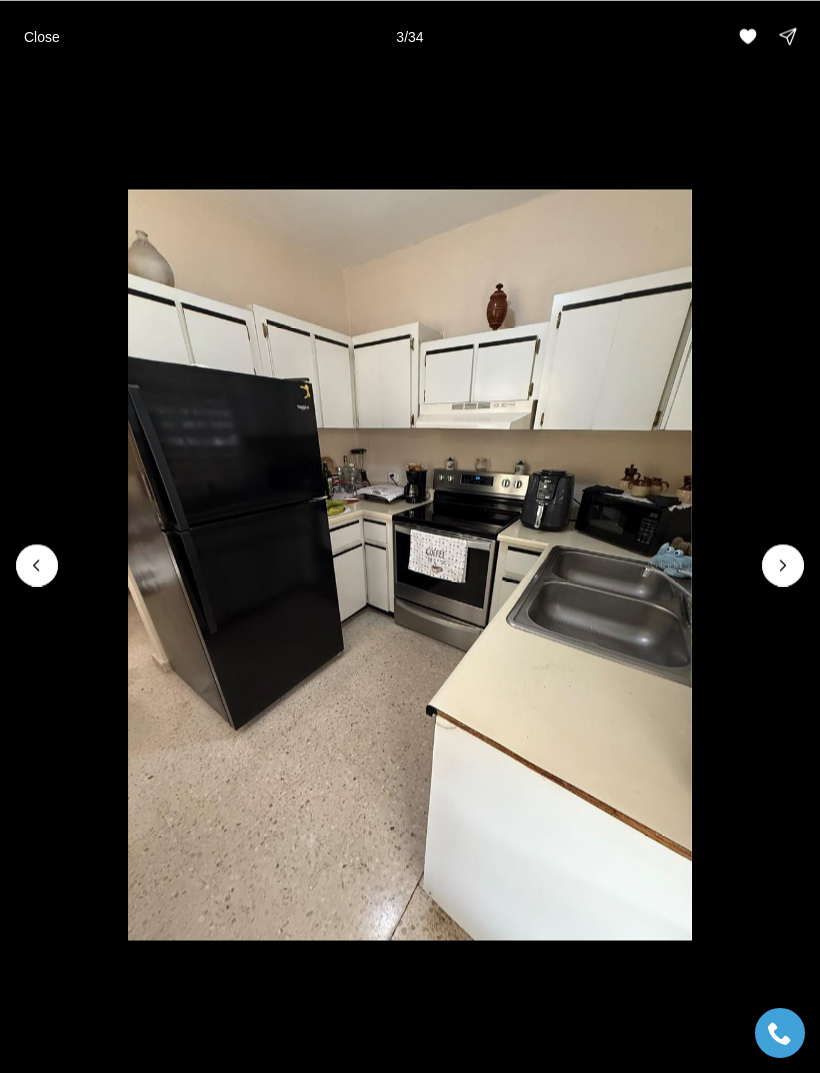 click at bounding box center (783, 565) 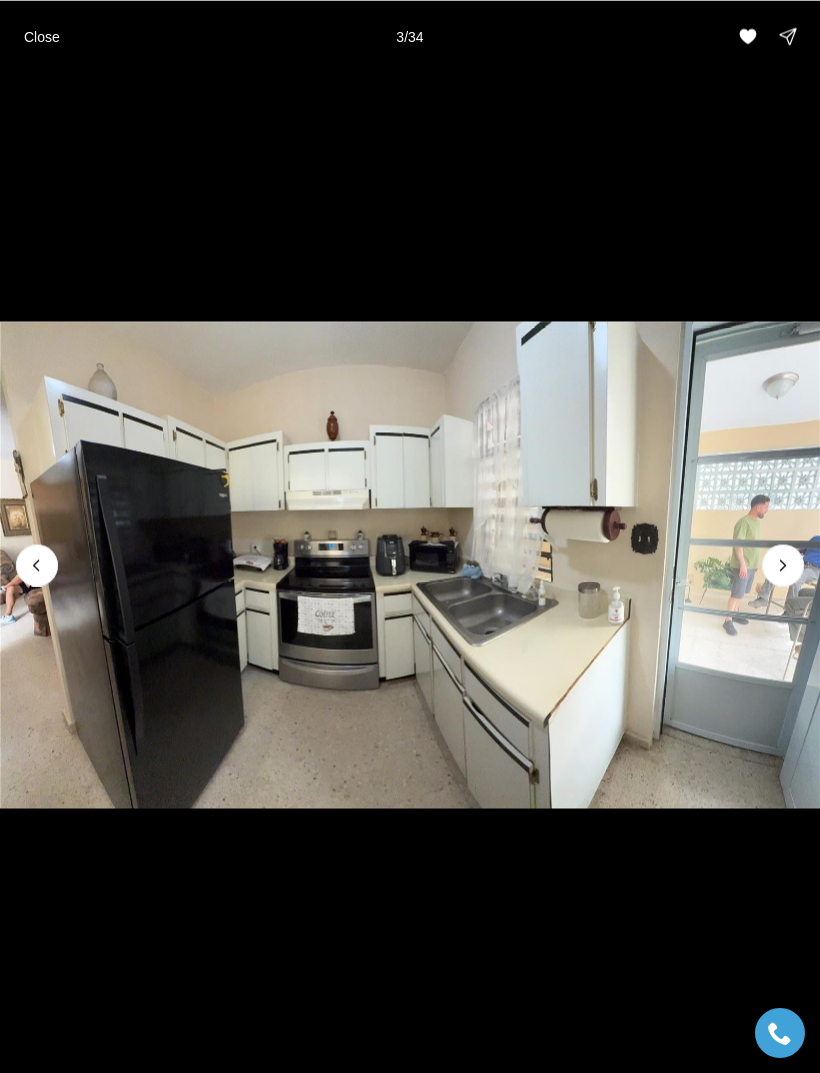 click at bounding box center [783, 565] 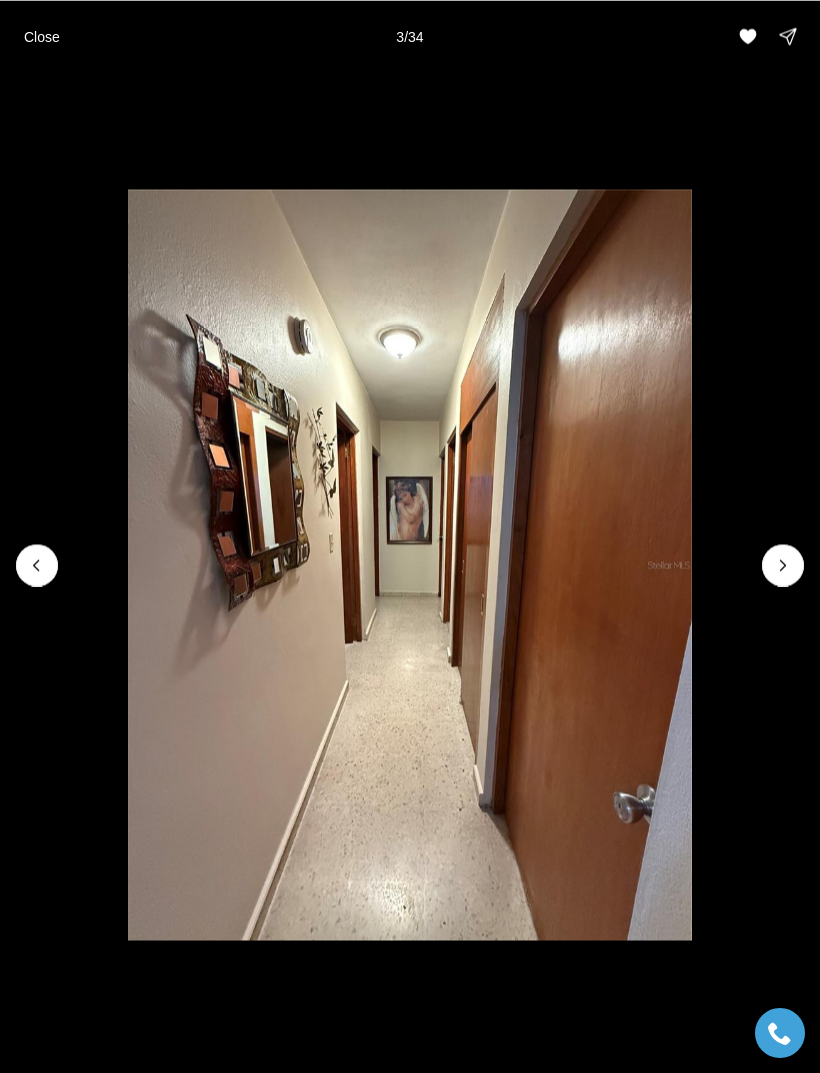 click at bounding box center (783, 565) 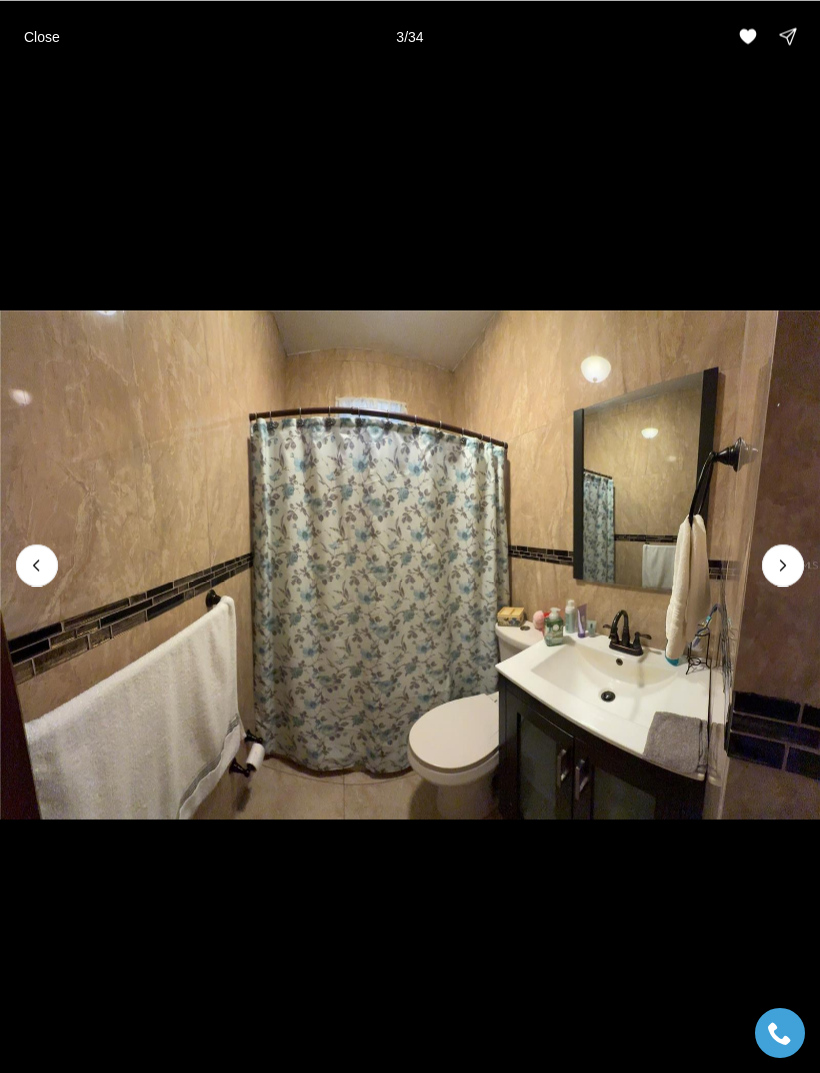 click at bounding box center (783, 565) 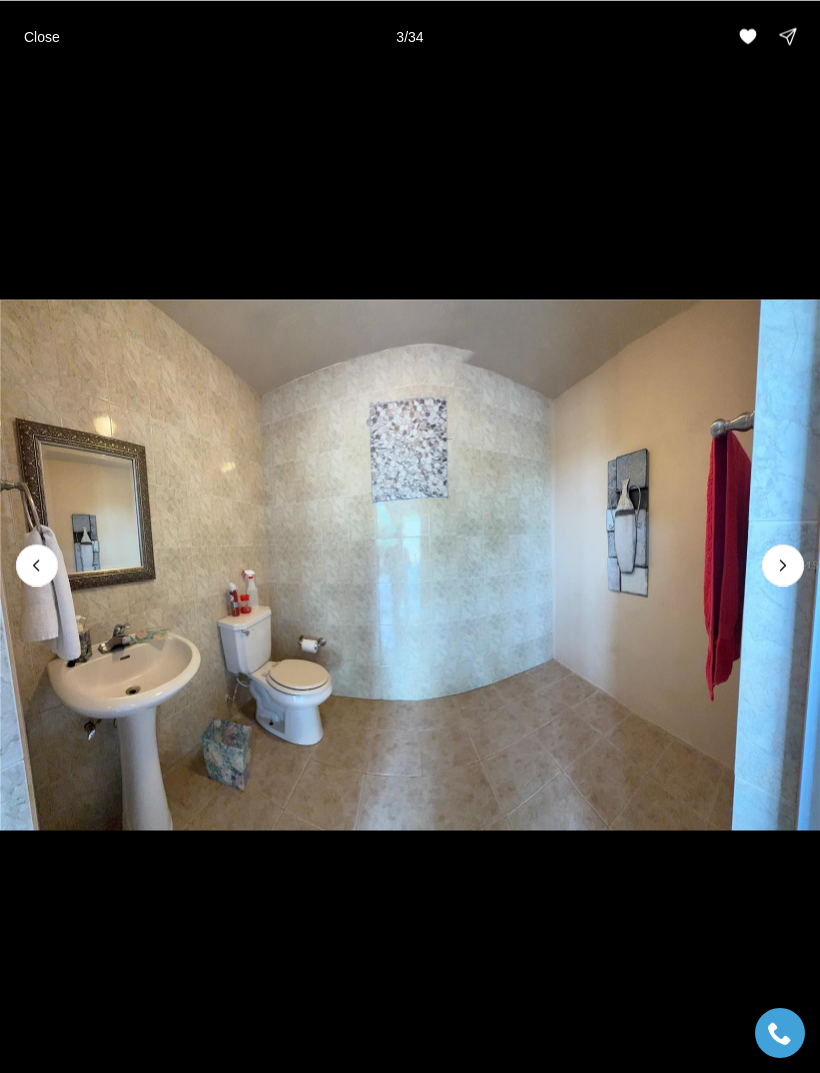 click at bounding box center (783, 565) 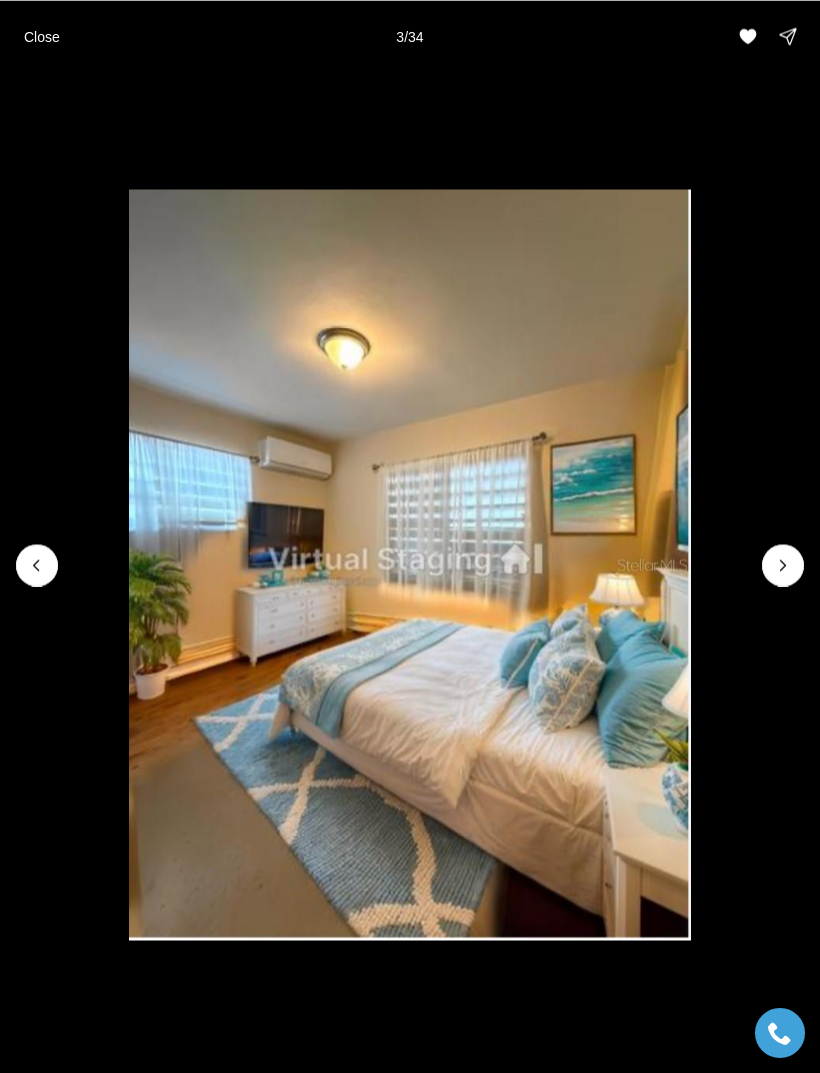 click at bounding box center [783, 565] 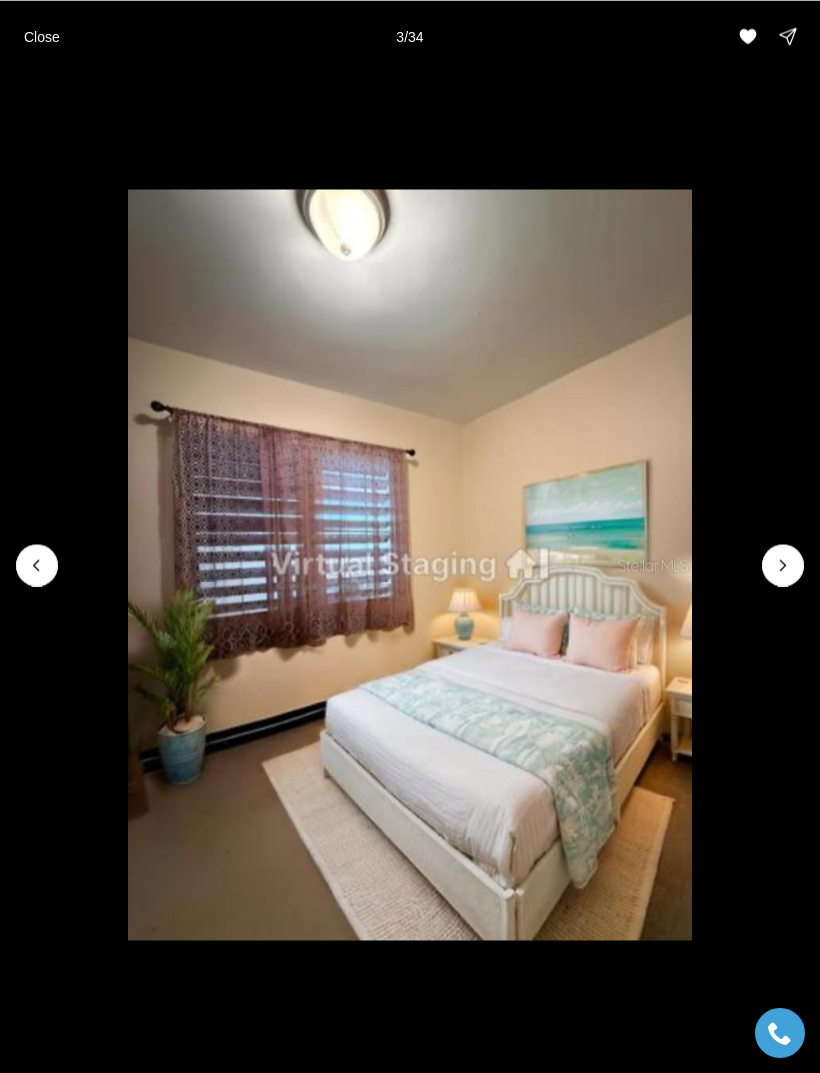 click at bounding box center [783, 565] 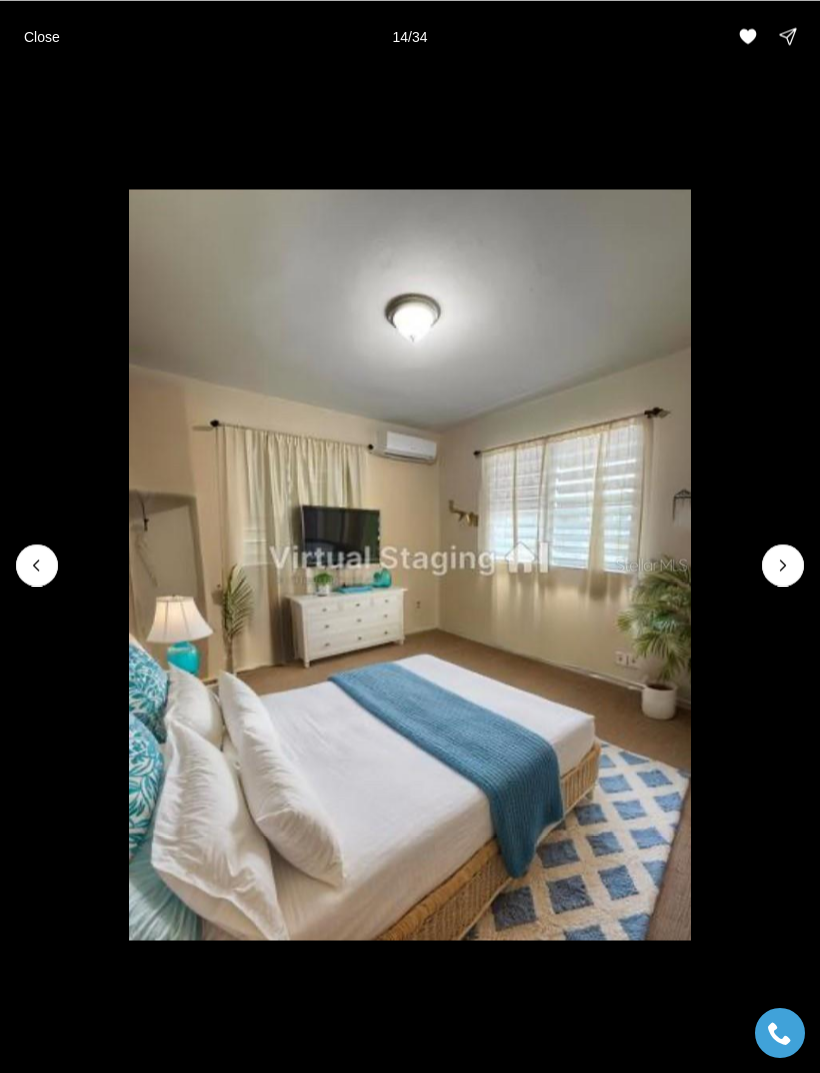 click at bounding box center (783, 565) 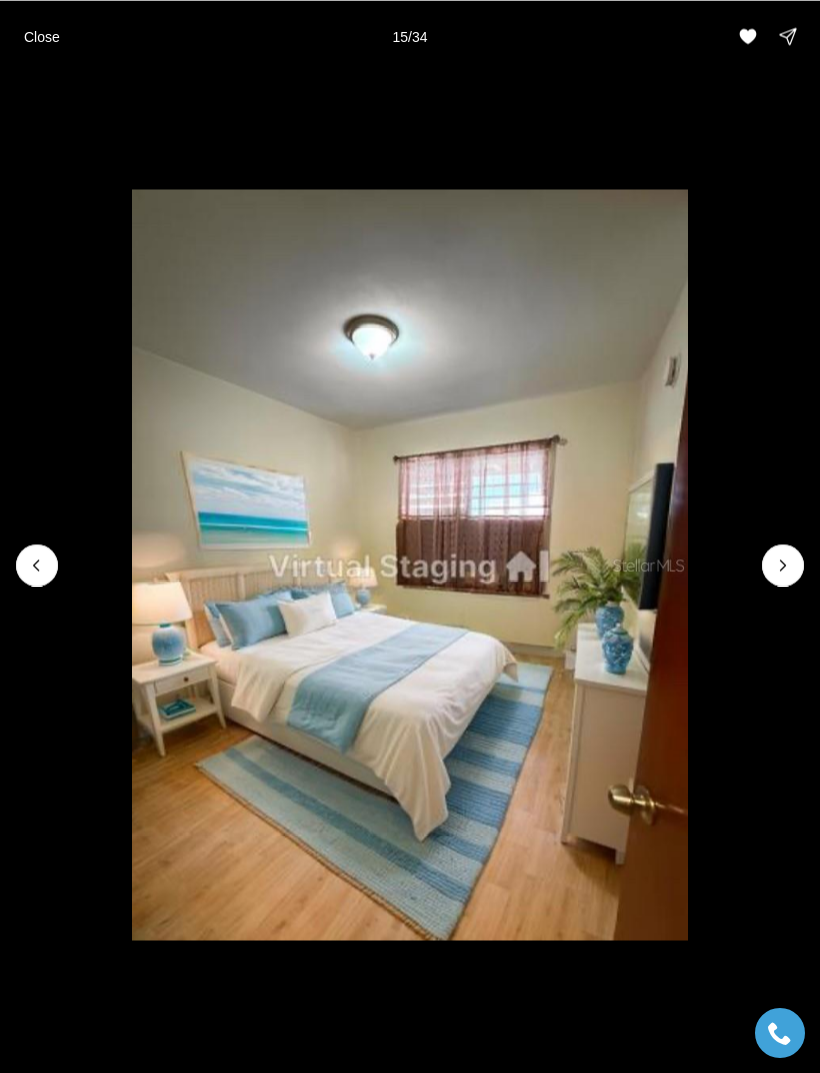 click on "Close" at bounding box center (42, 36) 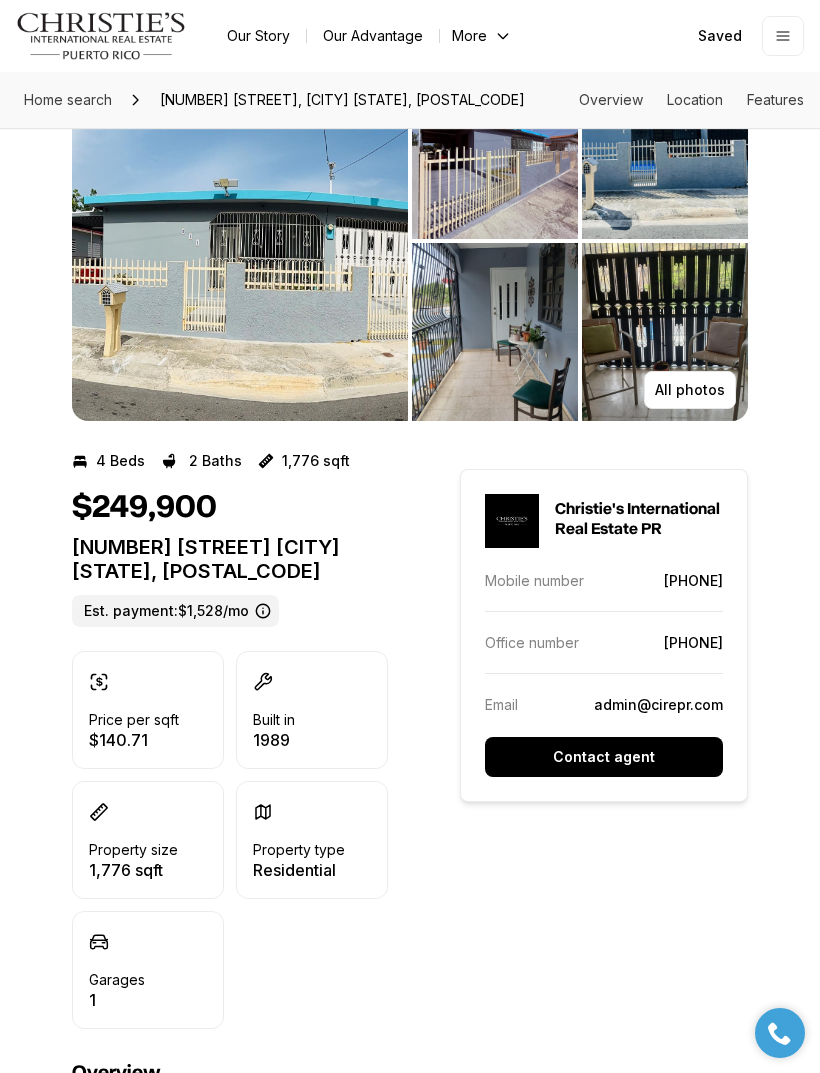click on "Home search" at bounding box center (68, 100) 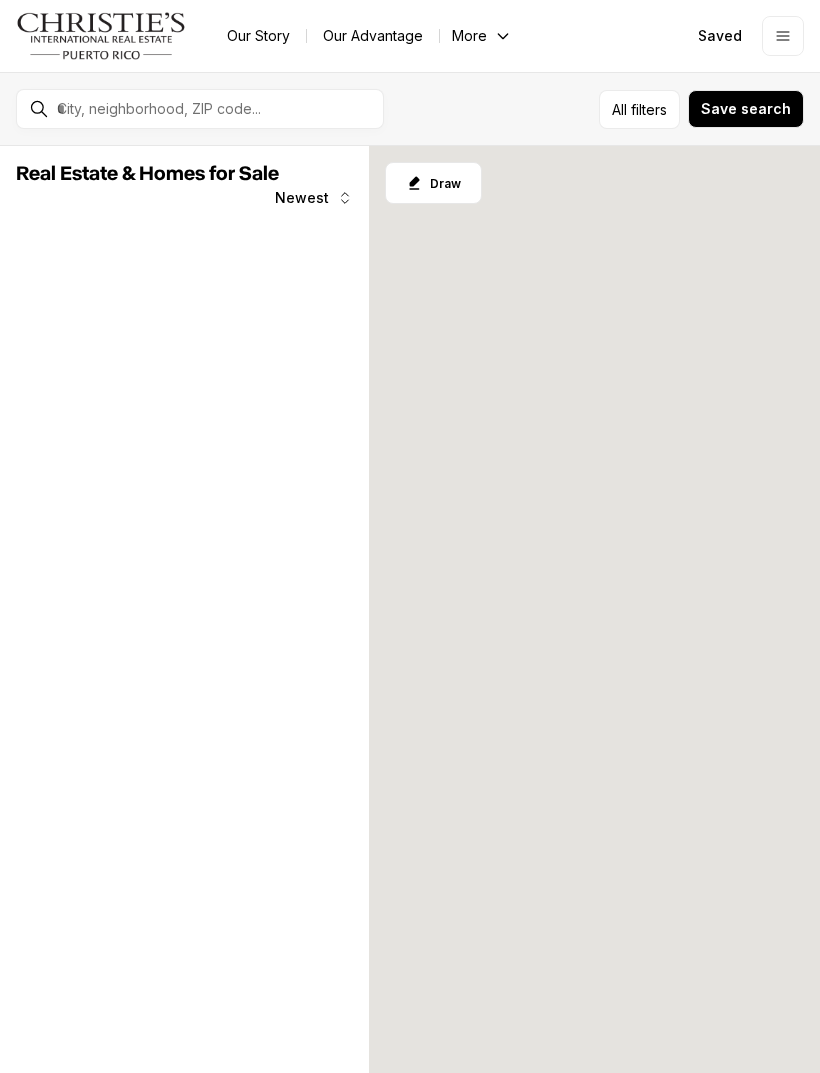 scroll, scrollTop: 0, scrollLeft: 0, axis: both 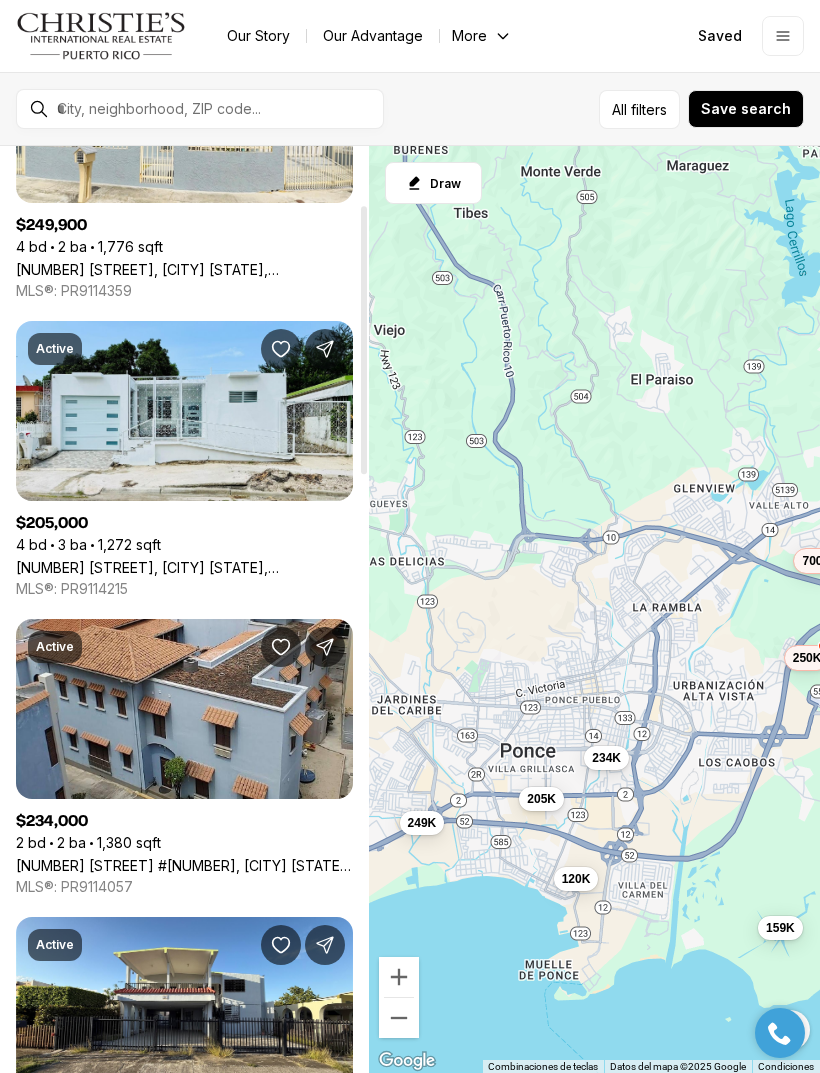 click on "[NUMBER] [STREET], [CITY] [STATE], [POSTAL_CODE]" at bounding box center (184, 567) 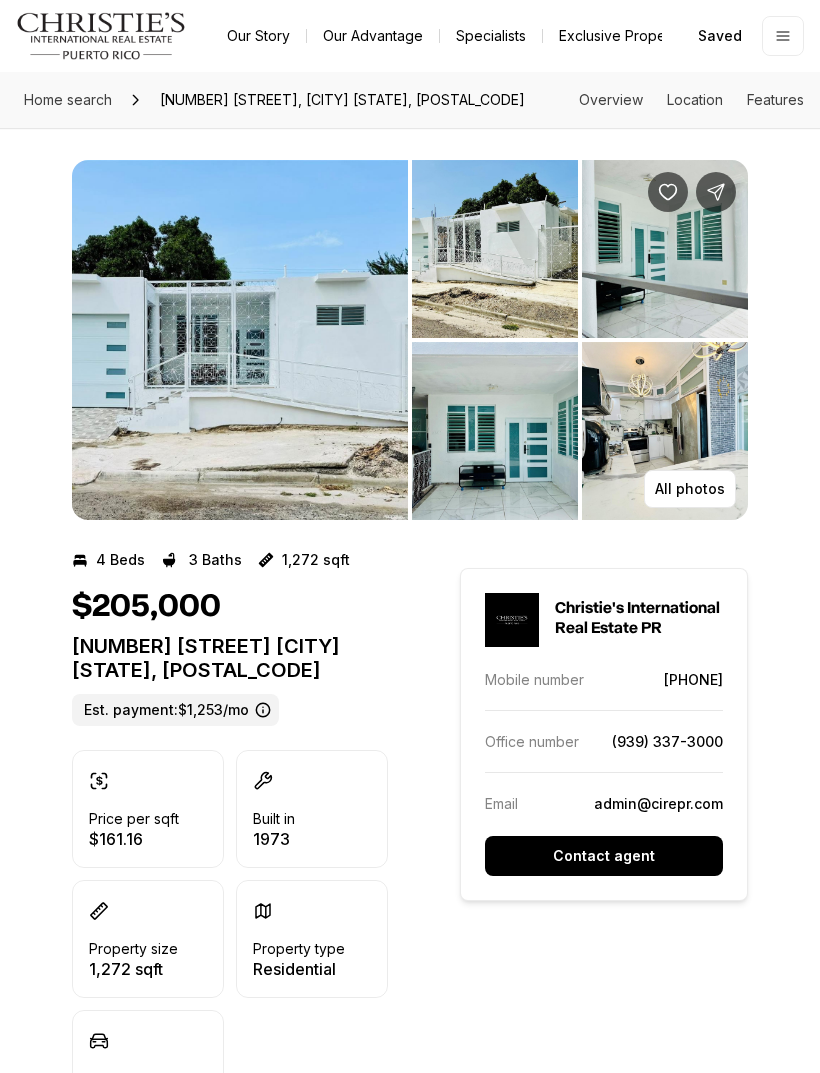 scroll, scrollTop: 0, scrollLeft: 0, axis: both 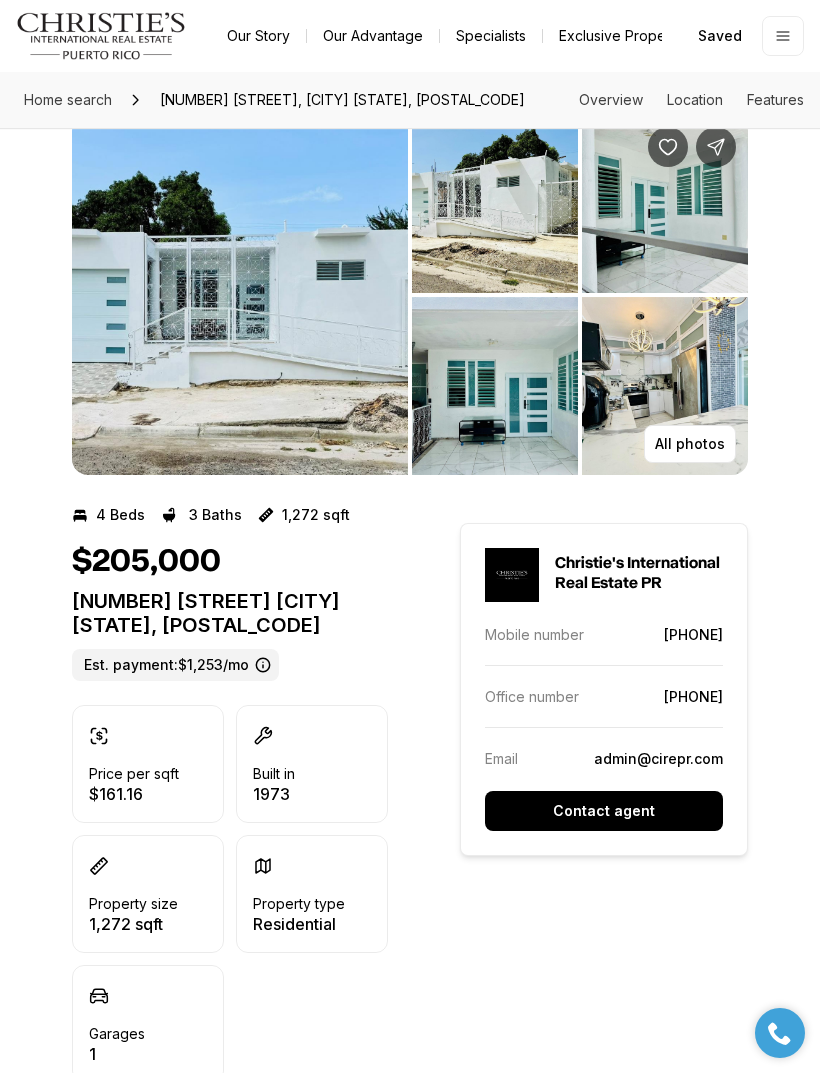 click at bounding box center [668, 147] 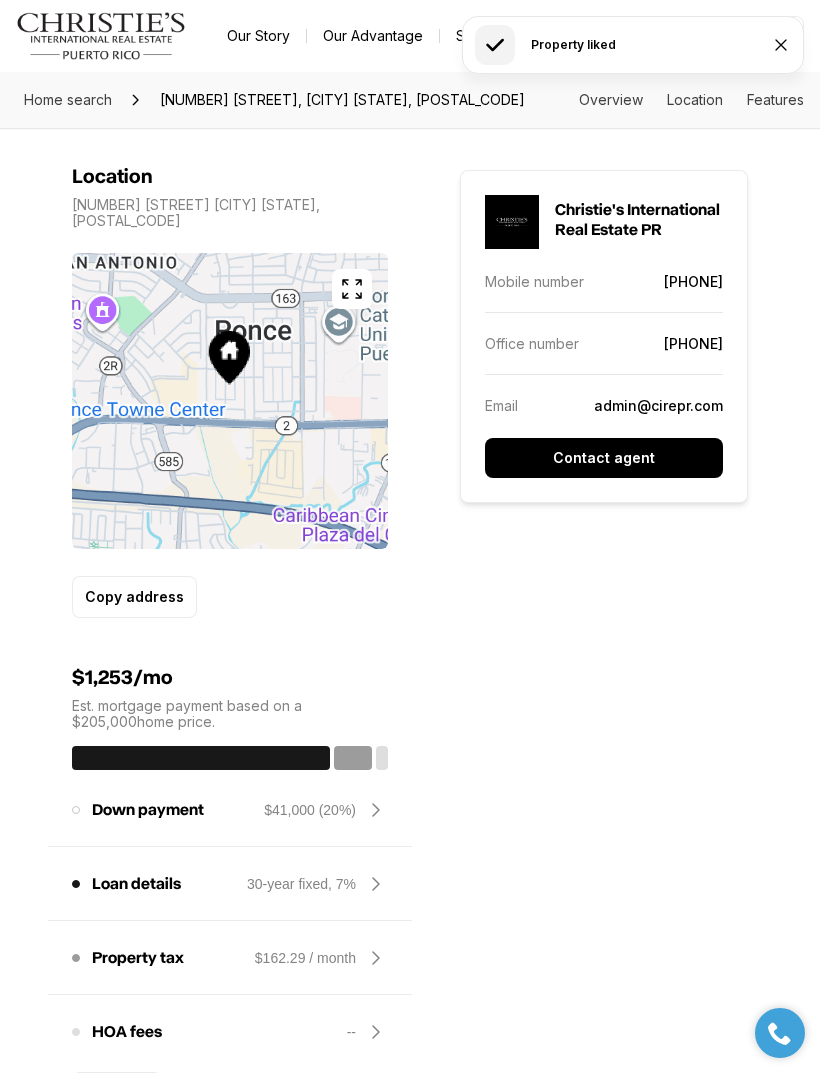 scroll, scrollTop: 1460, scrollLeft: 0, axis: vertical 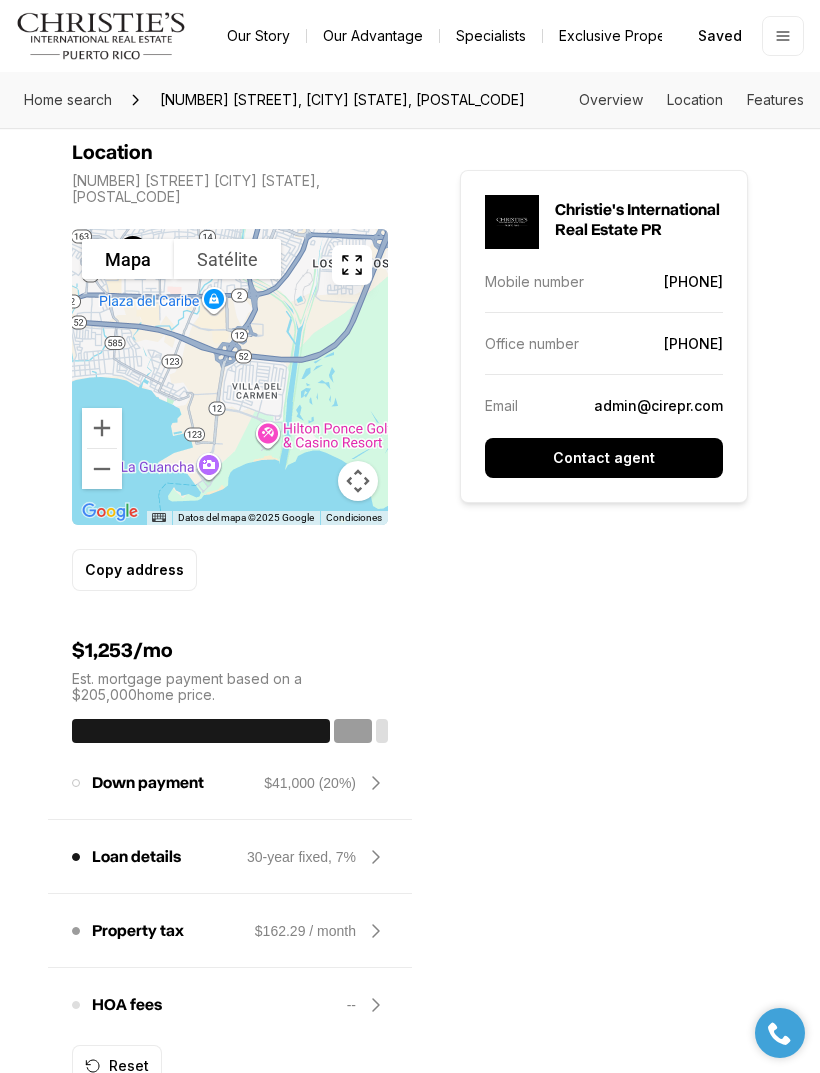 click at bounding box center (358, 481) 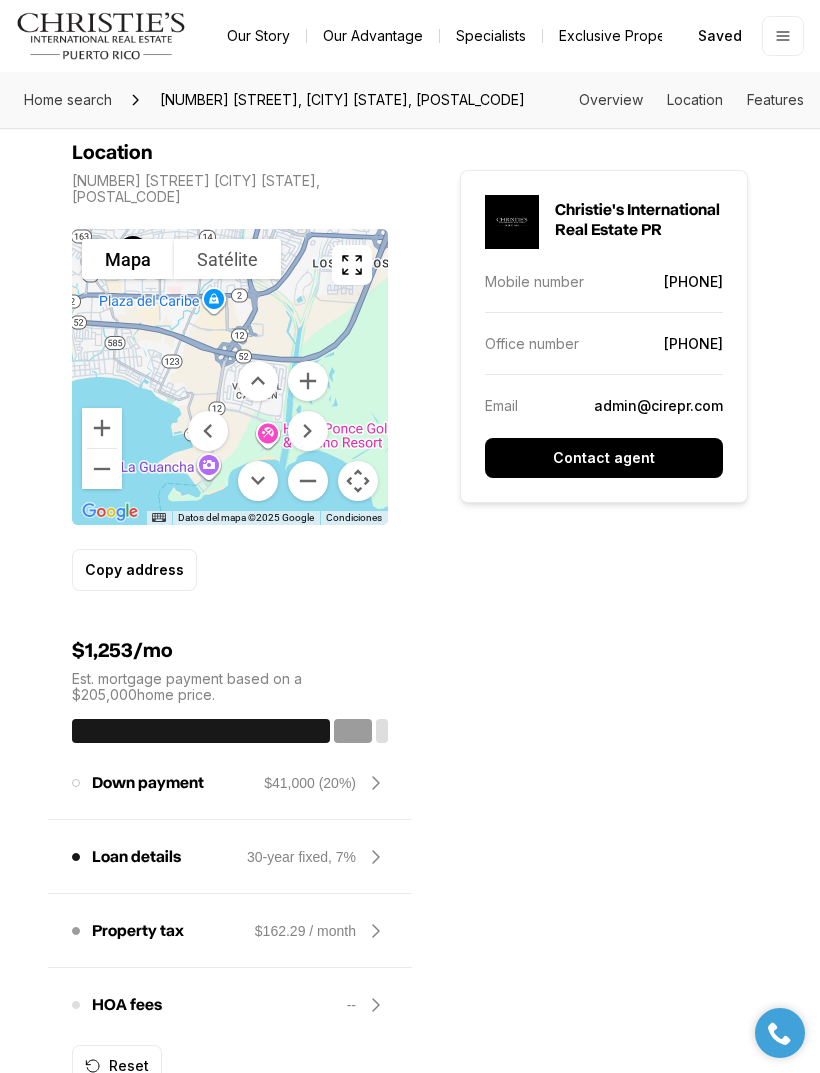 click on "Para navegar, presiona las teclas de flecha." at bounding box center (230, 377) 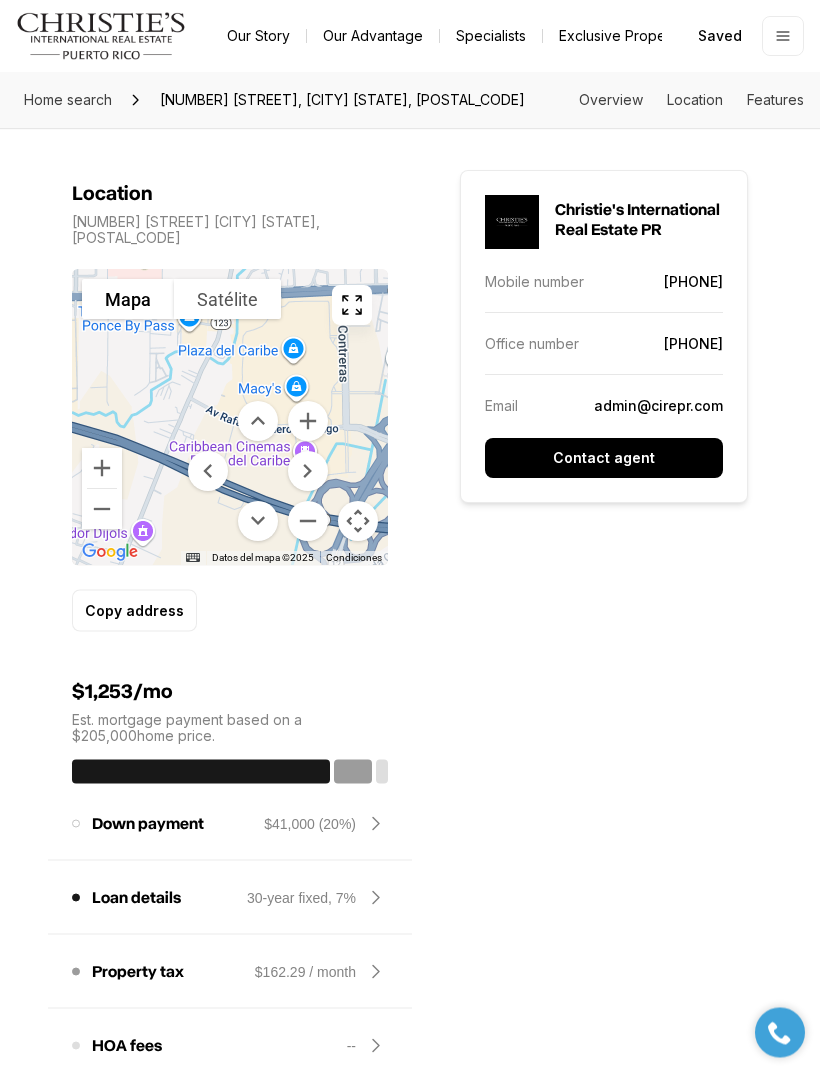 scroll, scrollTop: 1294, scrollLeft: 0, axis: vertical 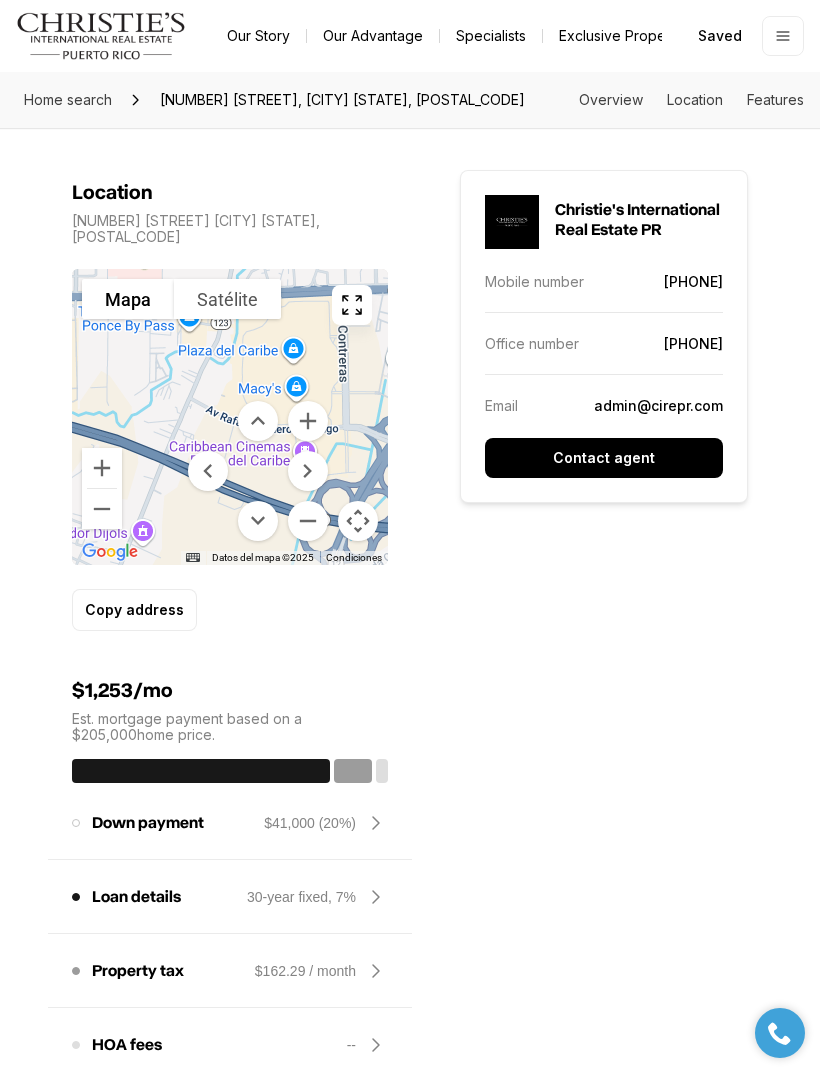 click at bounding box center [352, 305] 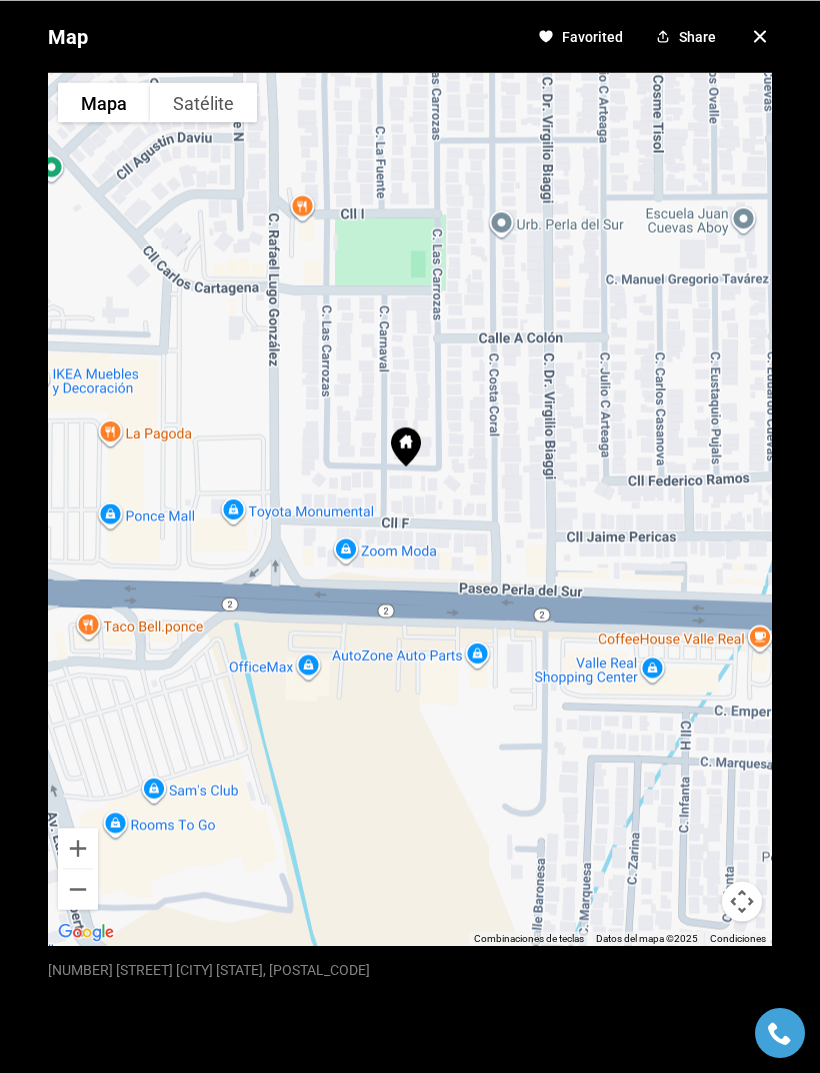 click at bounding box center [760, 36] 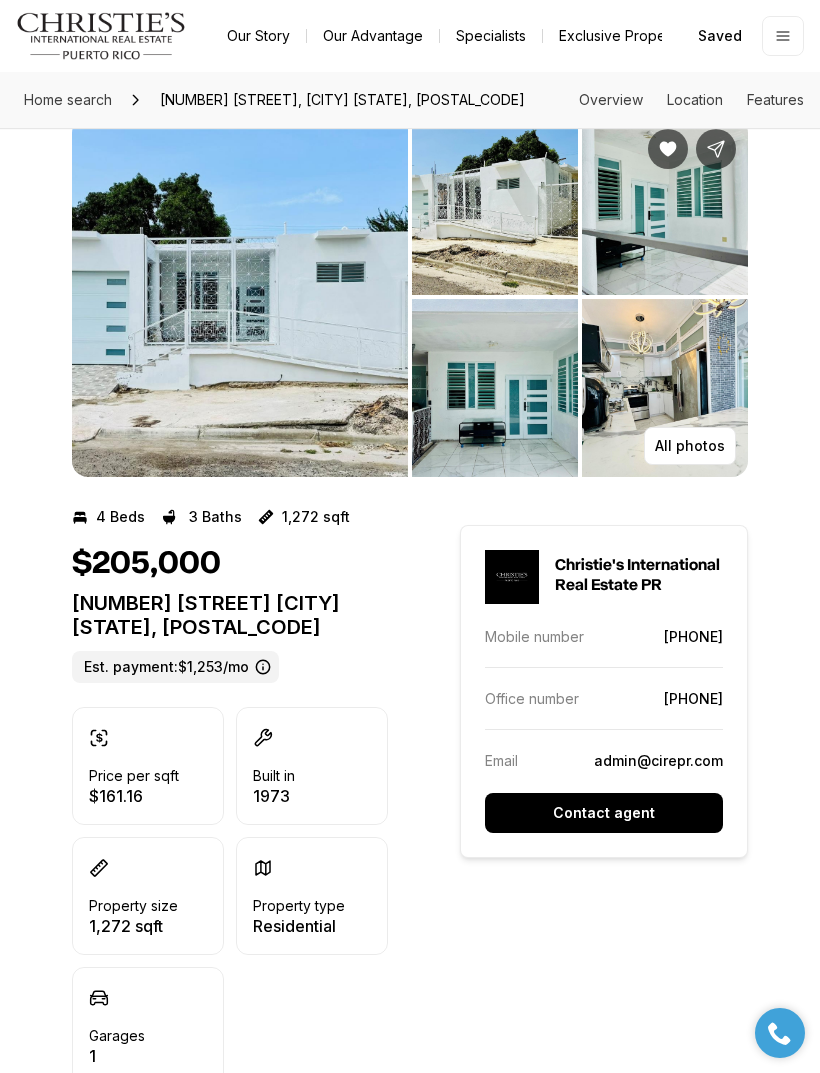 scroll, scrollTop: 44, scrollLeft: 0, axis: vertical 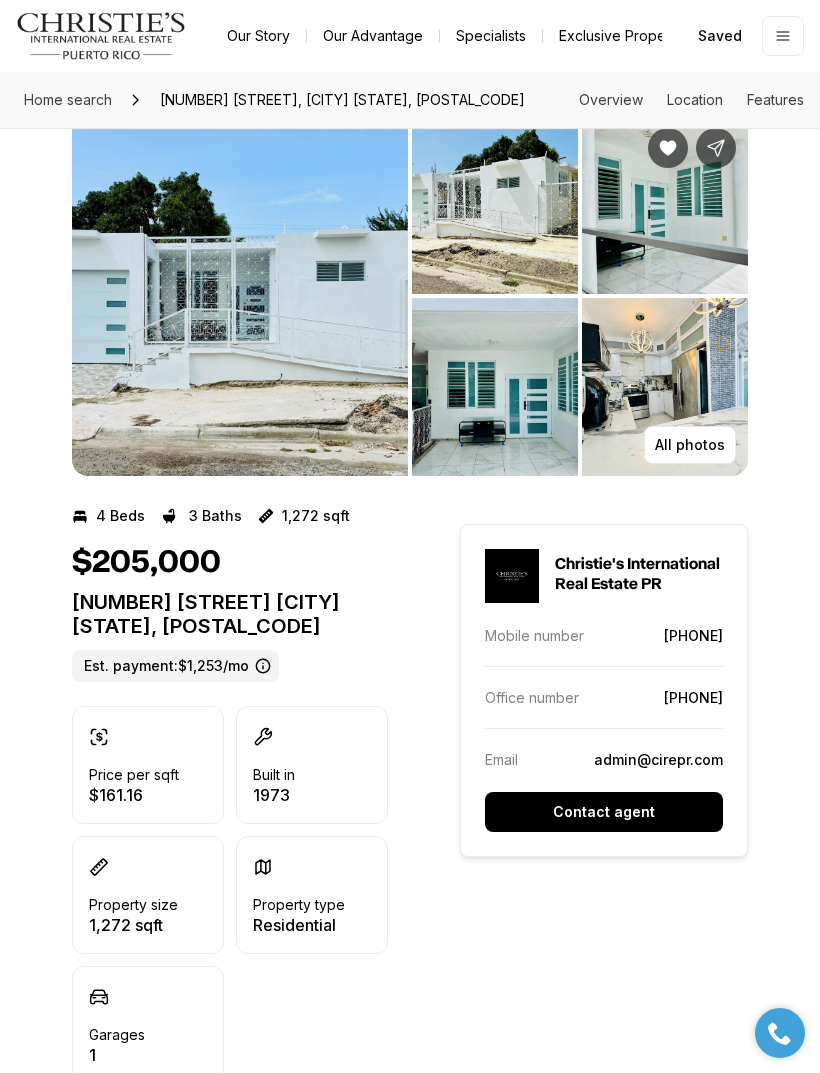 click at bounding box center (665, 387) 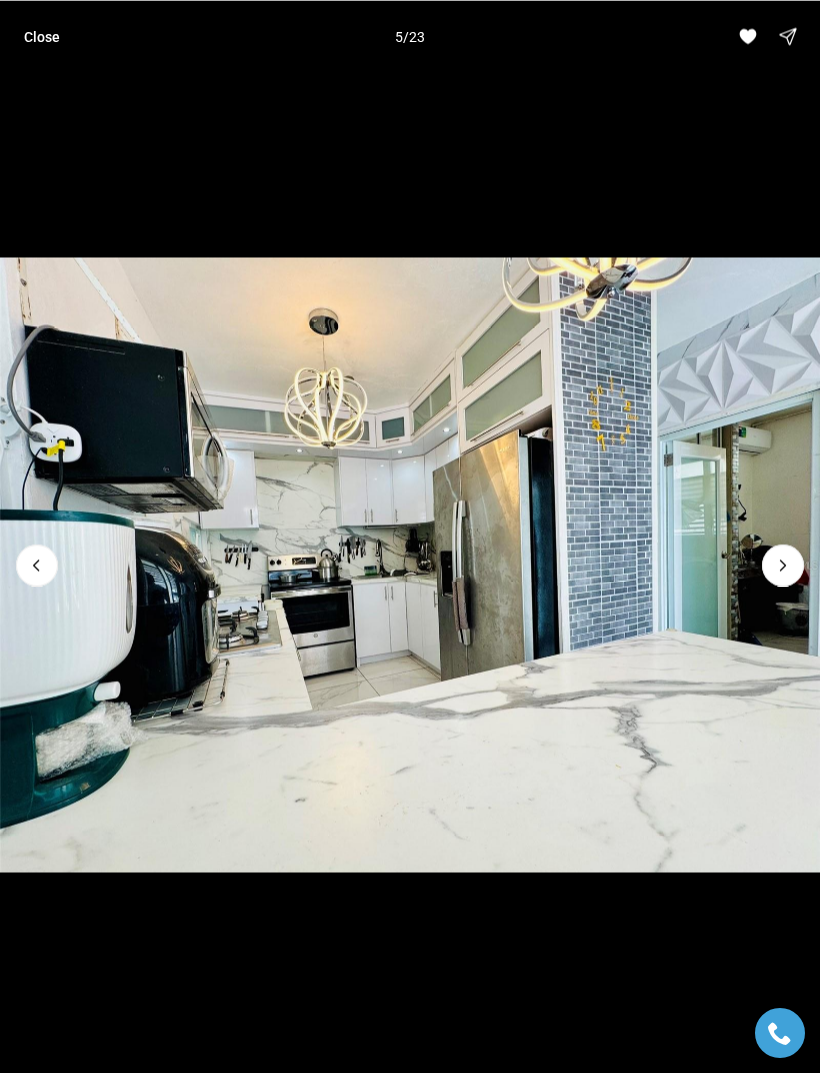 click at bounding box center (783, 565) 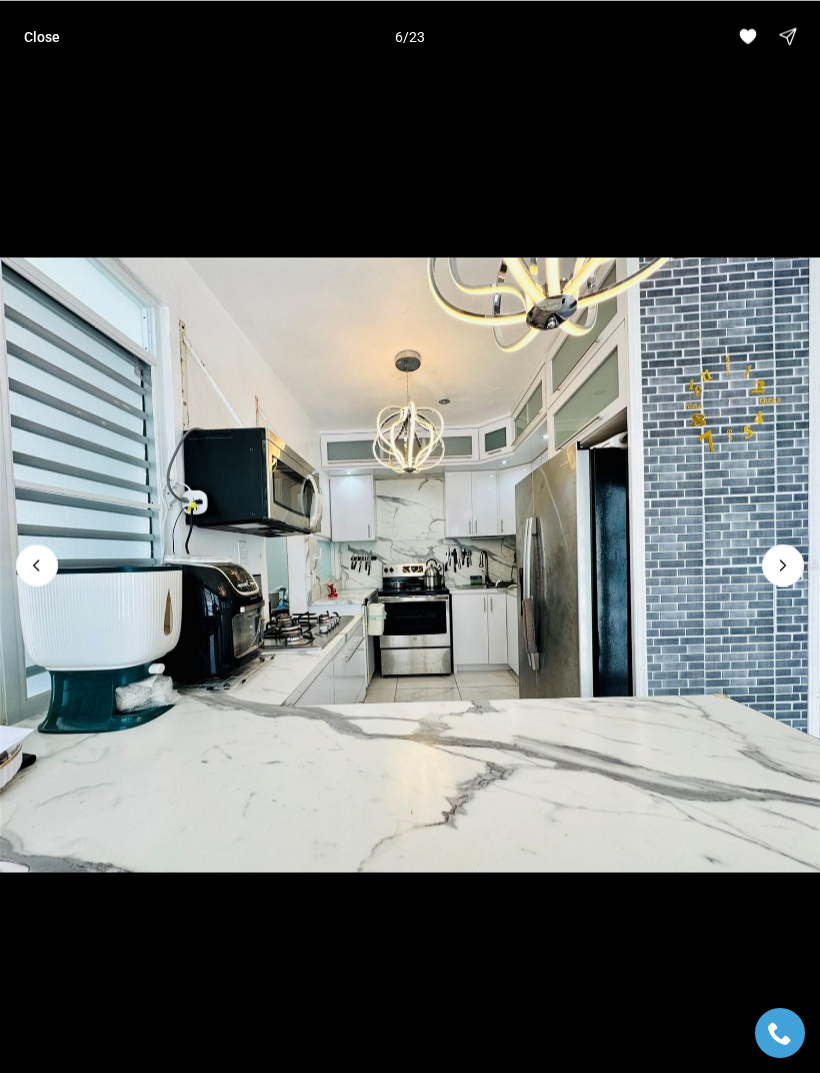 click at bounding box center [783, 565] 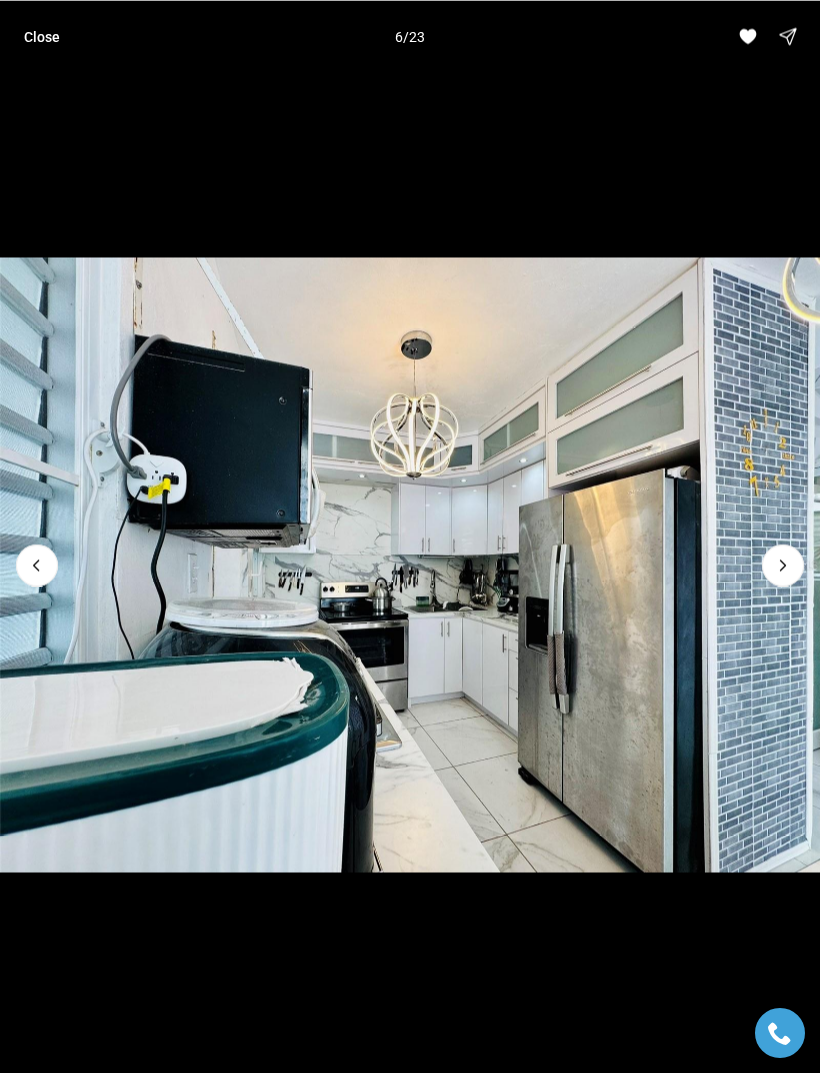 click at bounding box center (783, 565) 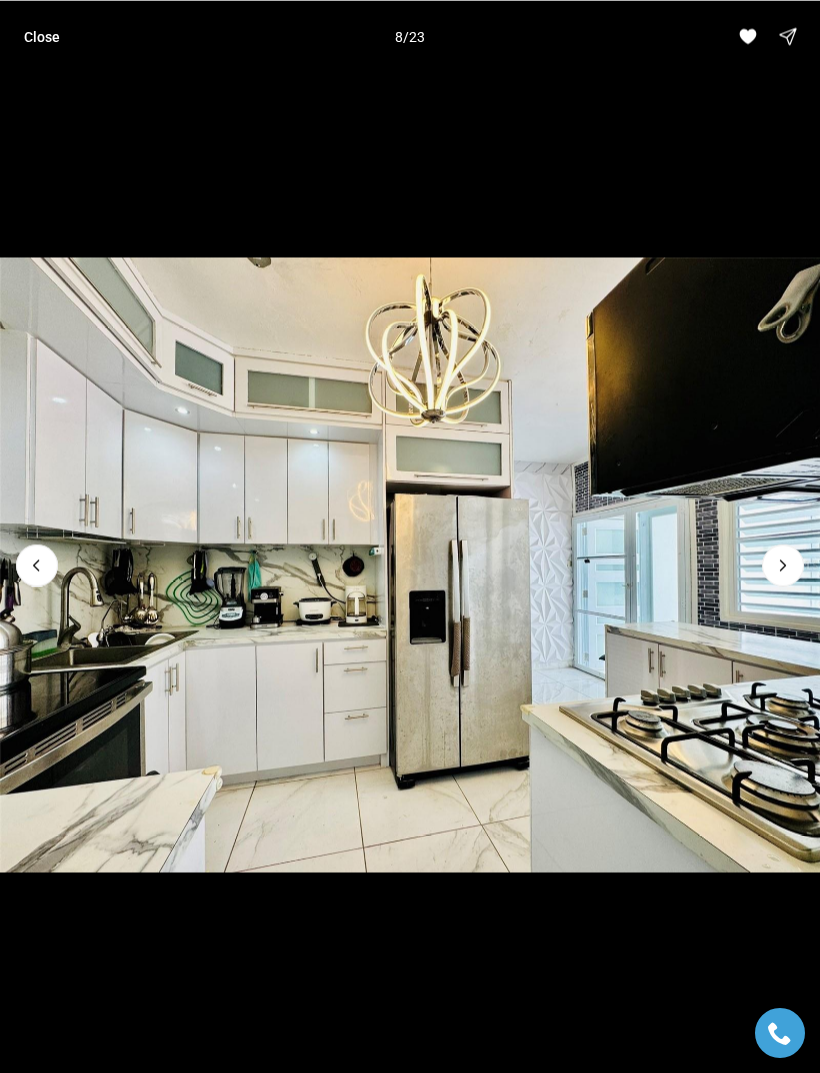 click at bounding box center (783, 565) 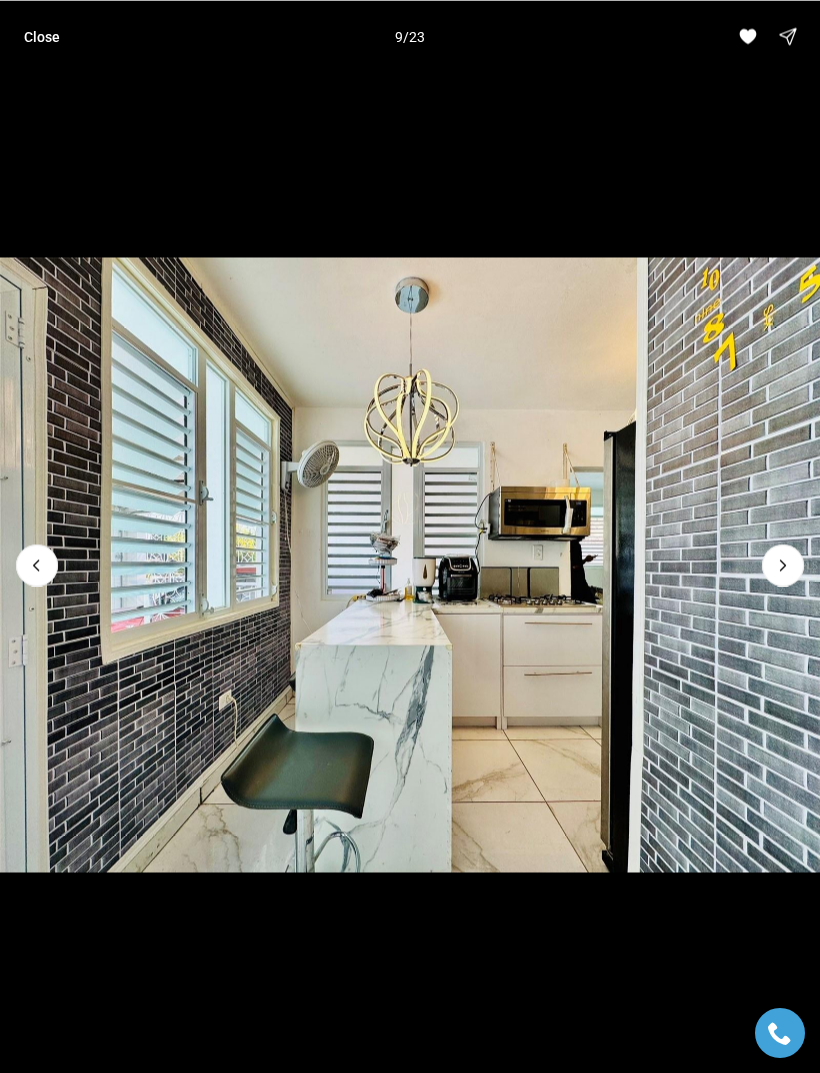 click at bounding box center [783, 565] 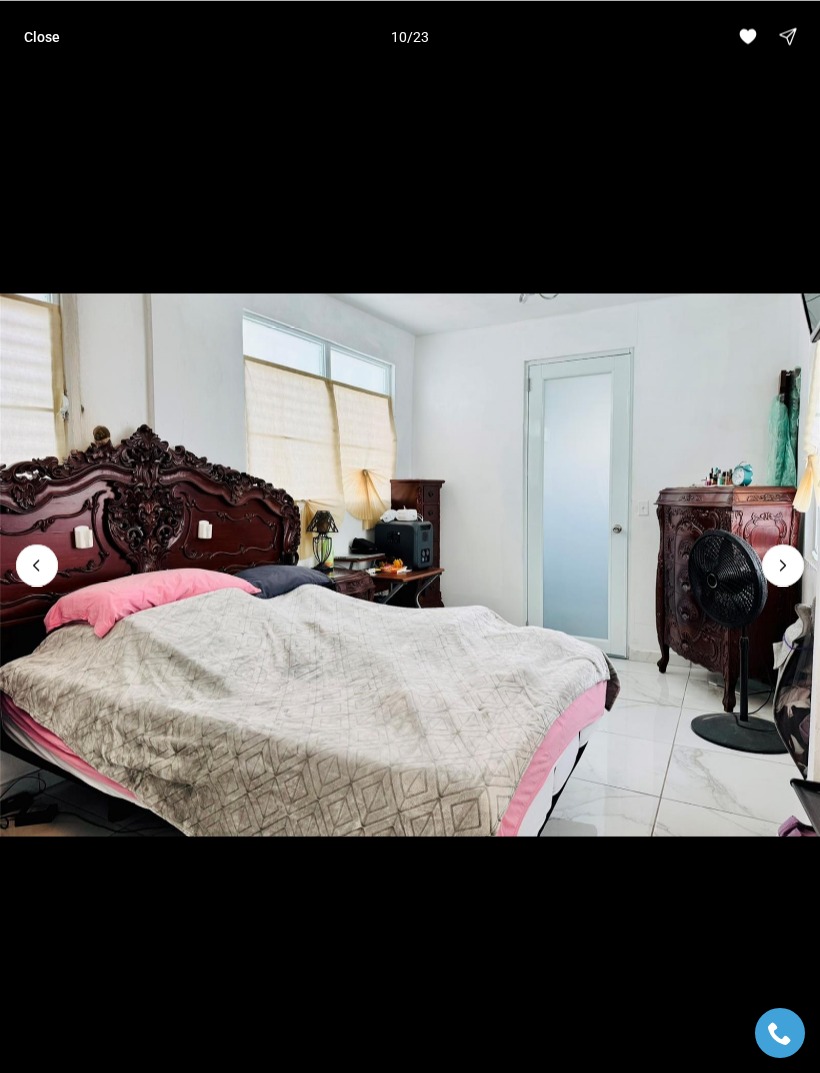 click at bounding box center [783, 565] 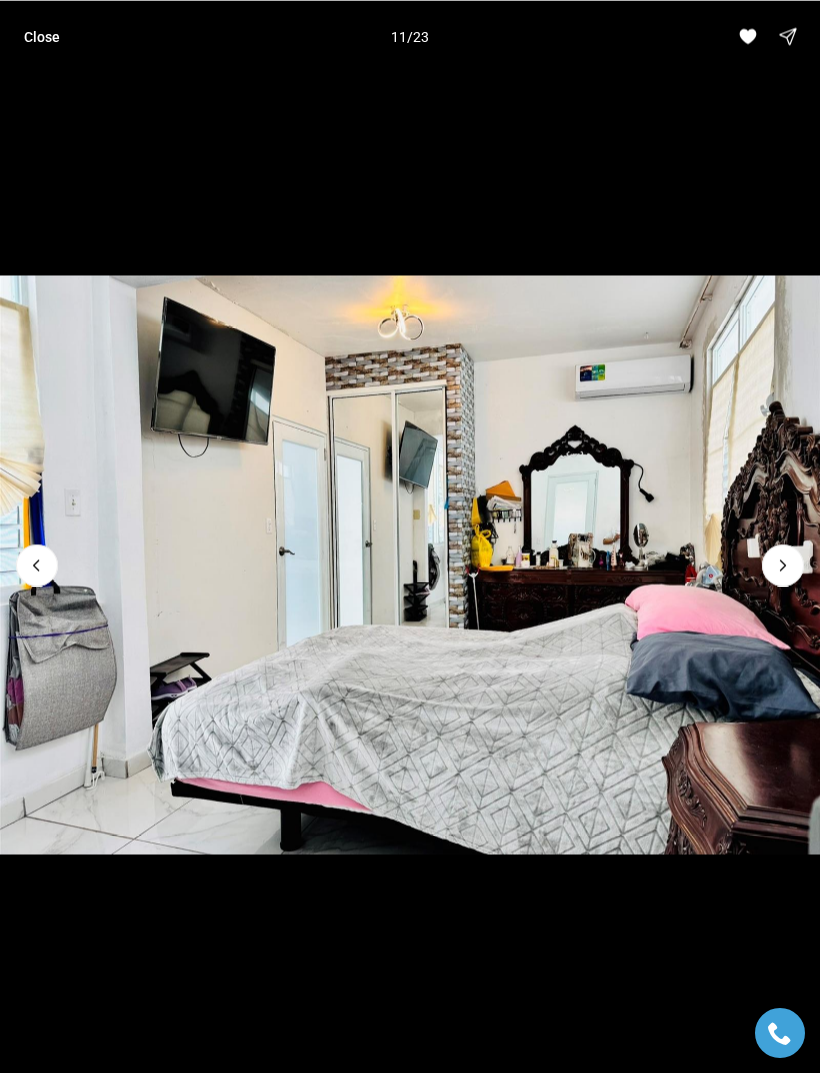 click at bounding box center (783, 565) 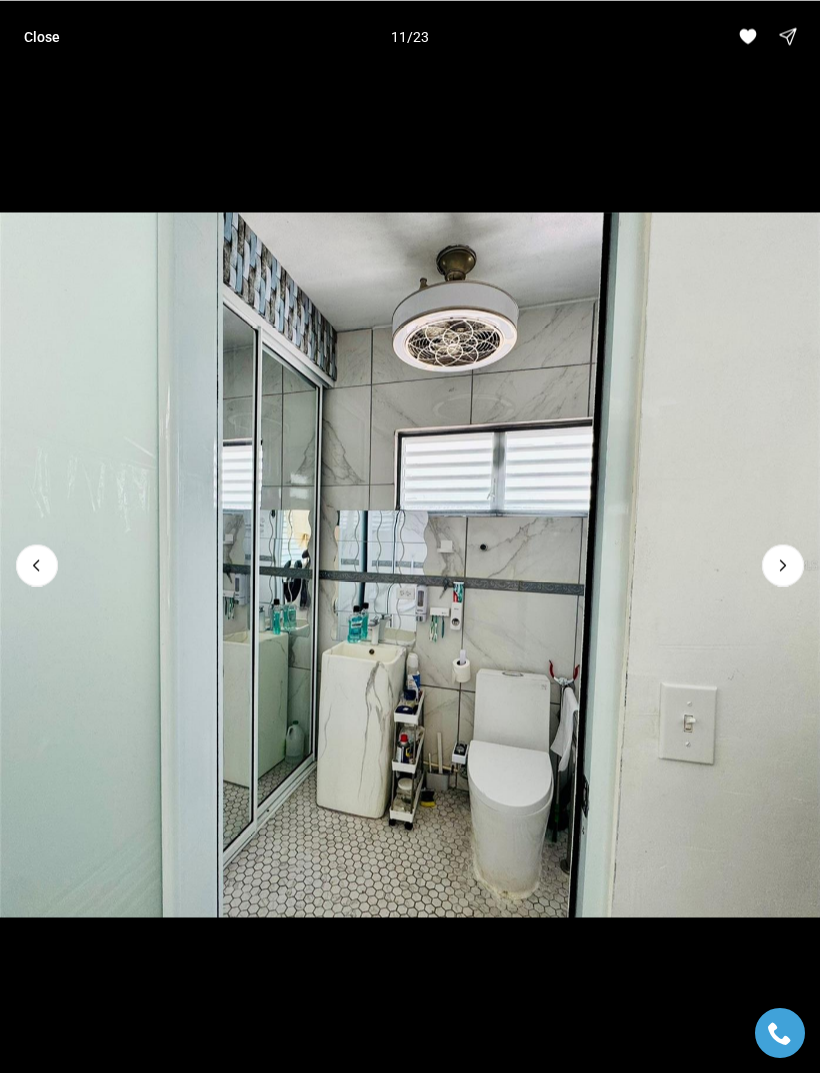 click at bounding box center (783, 565) 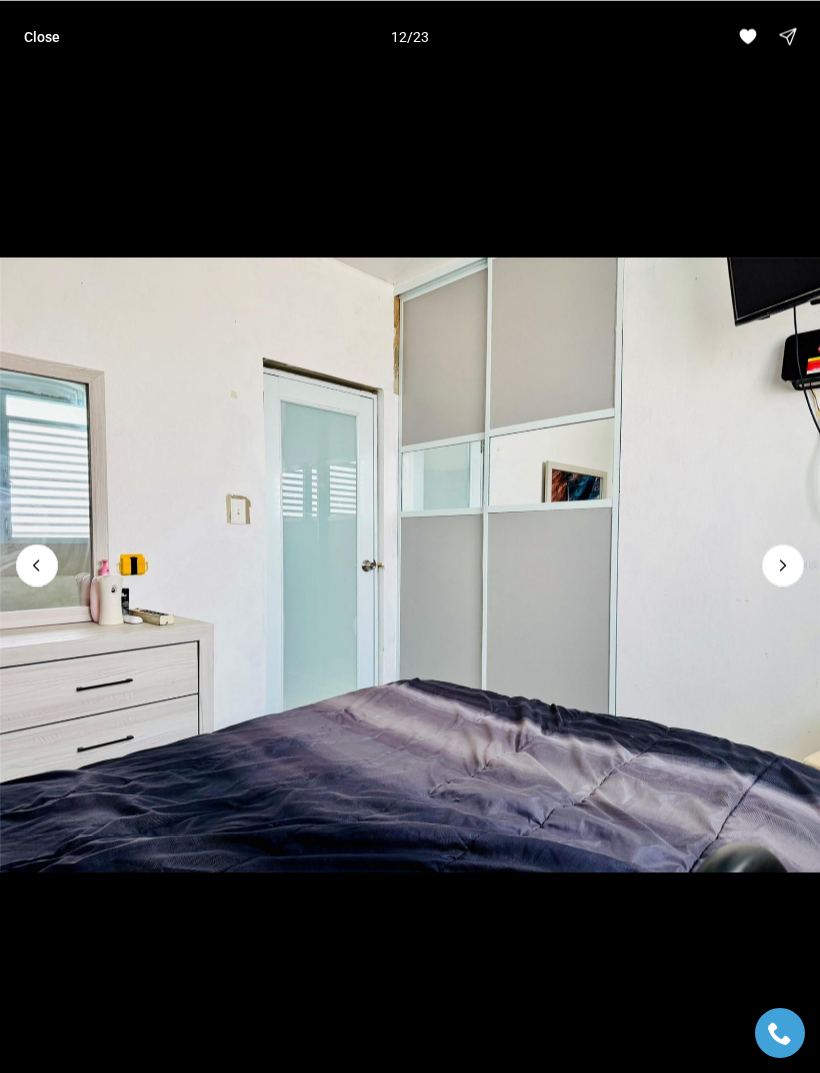 click at bounding box center [783, 565] 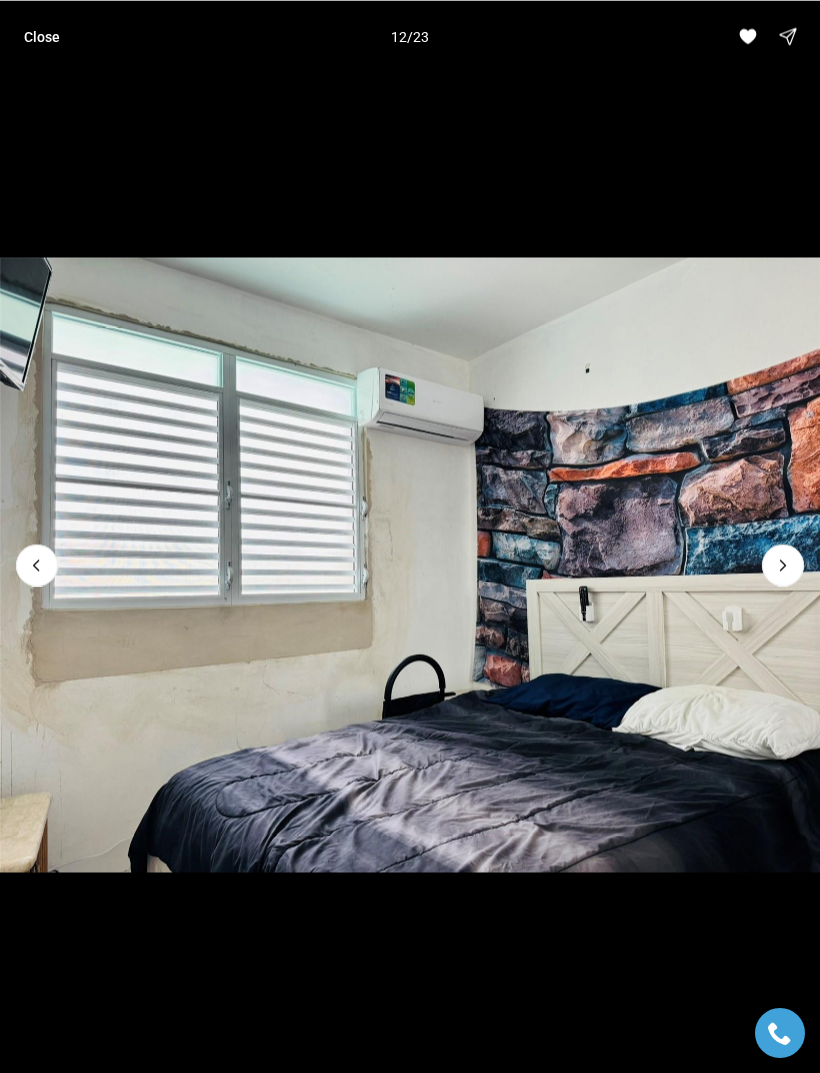 click at bounding box center (783, 565) 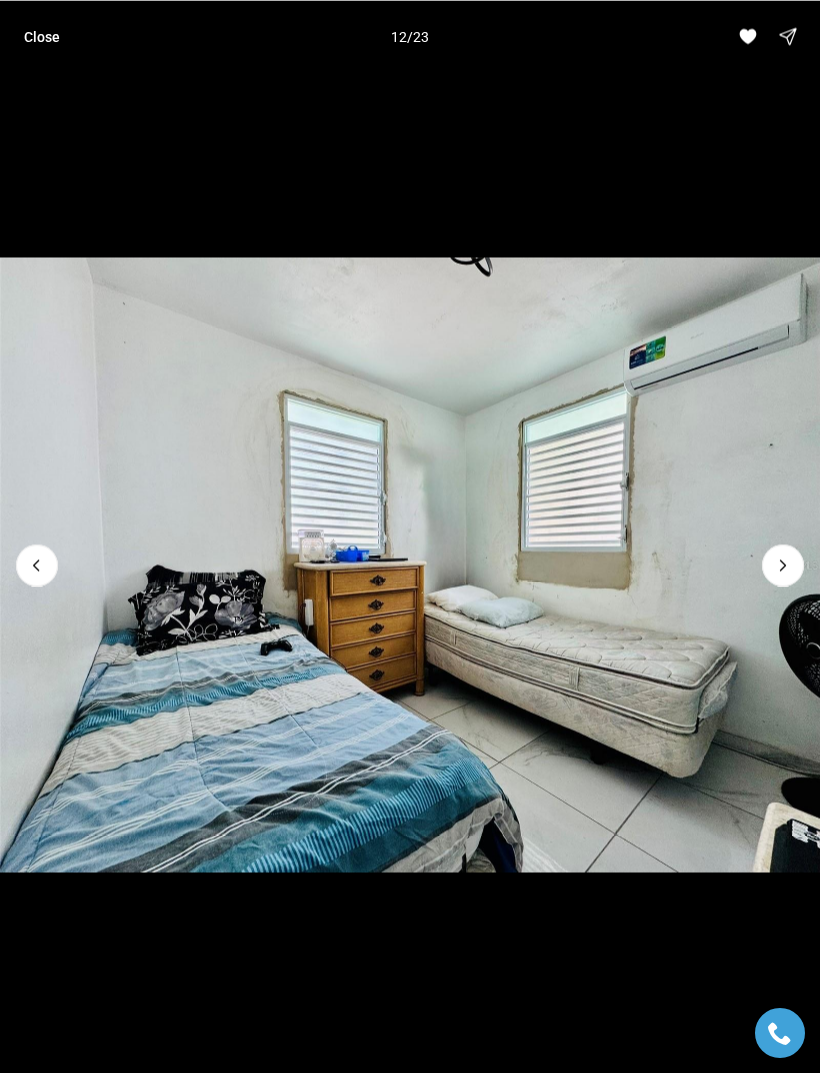 click at bounding box center [783, 565] 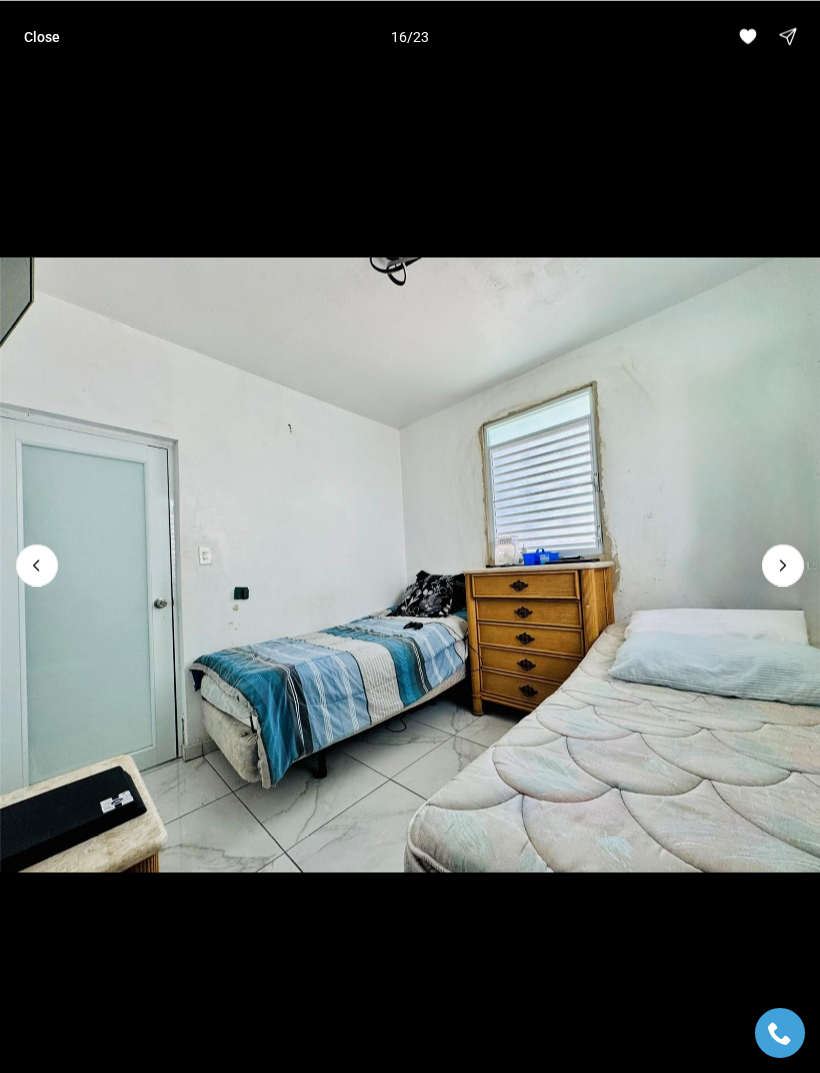 click at bounding box center (783, 565) 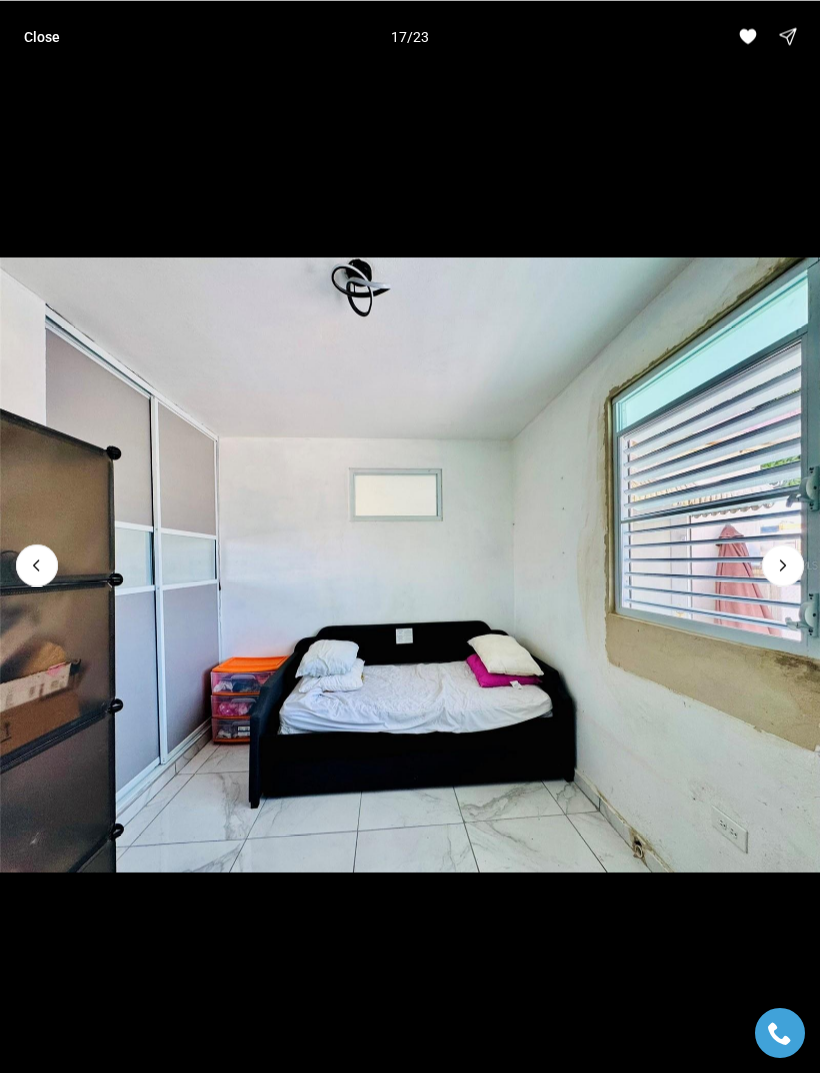 click at bounding box center [783, 565] 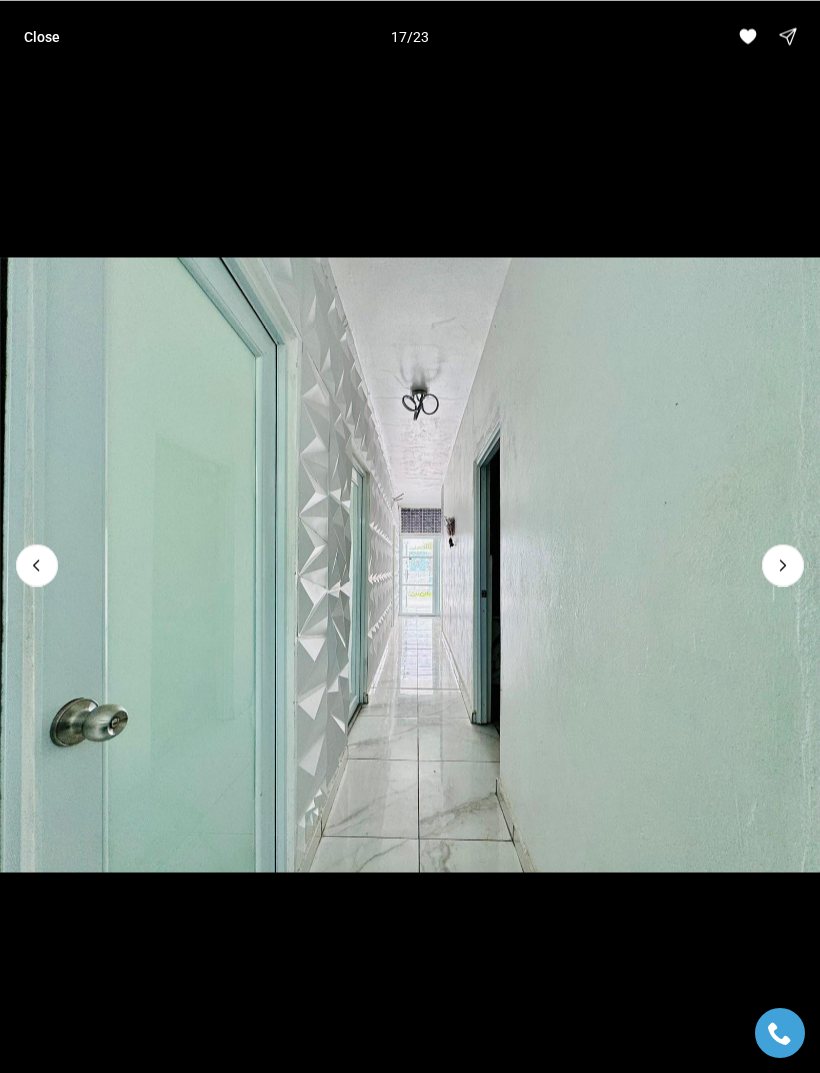 click at bounding box center (783, 565) 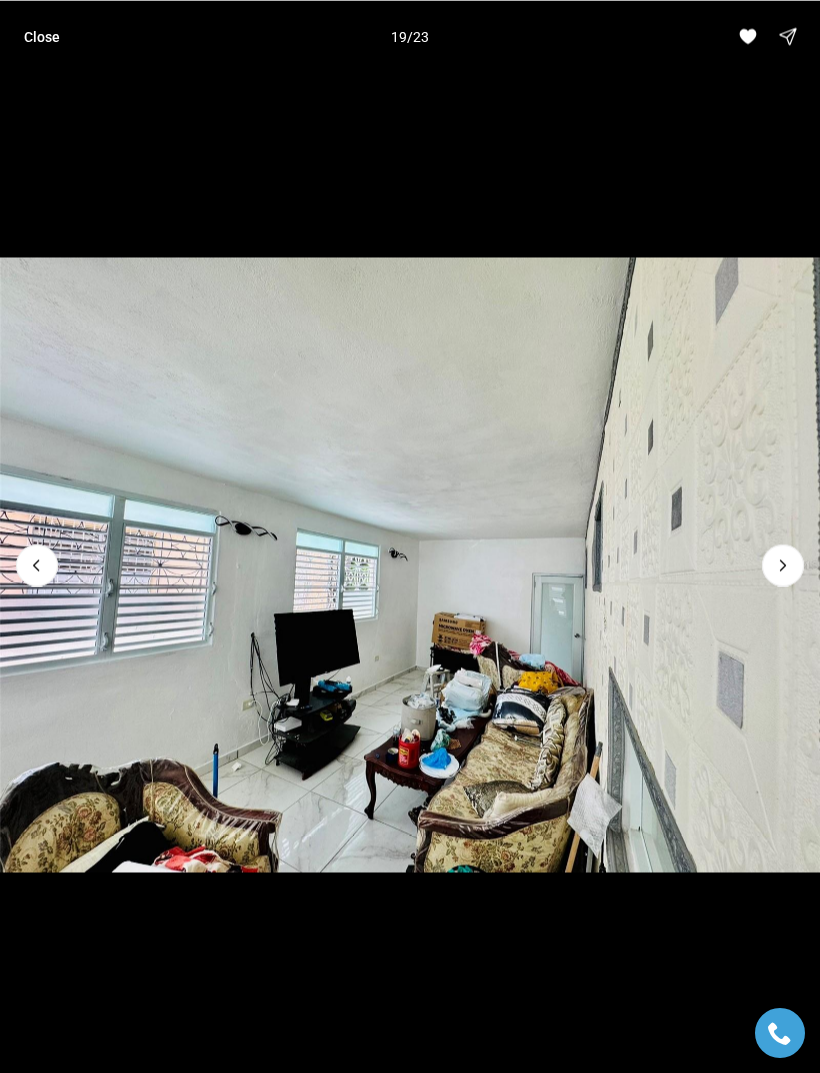 click on "Close" at bounding box center (42, 36) 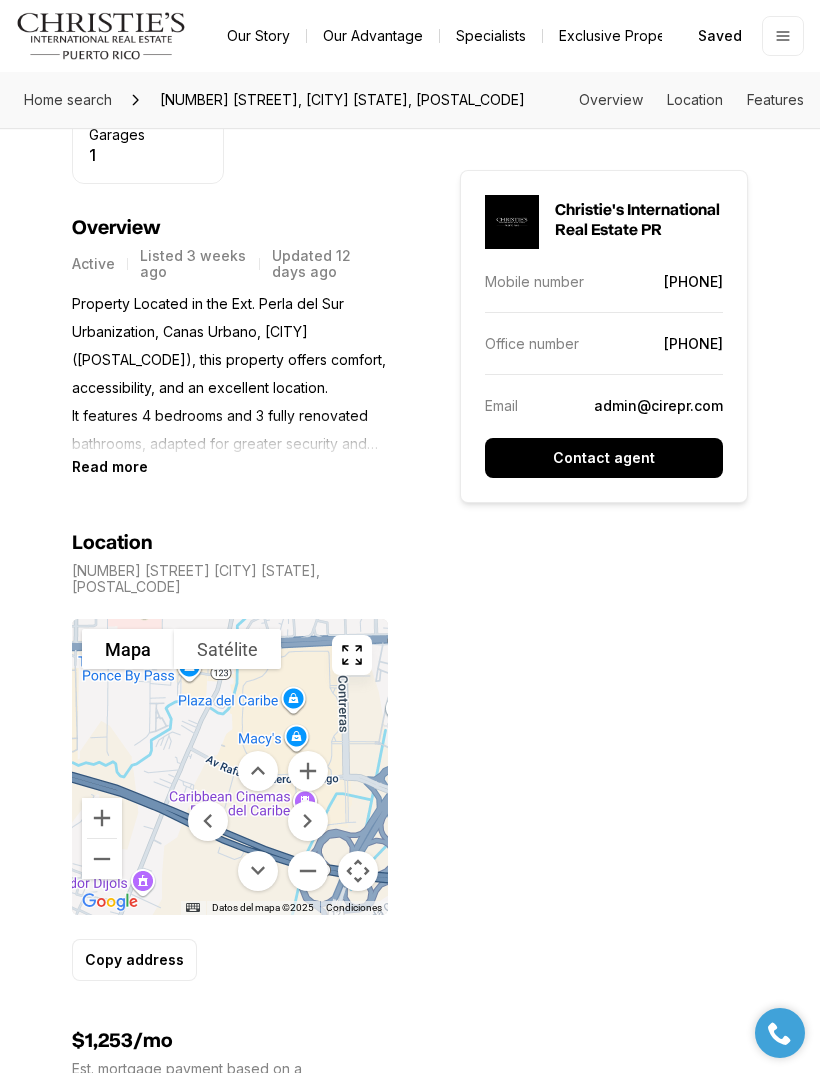 scroll, scrollTop: 871, scrollLeft: 0, axis: vertical 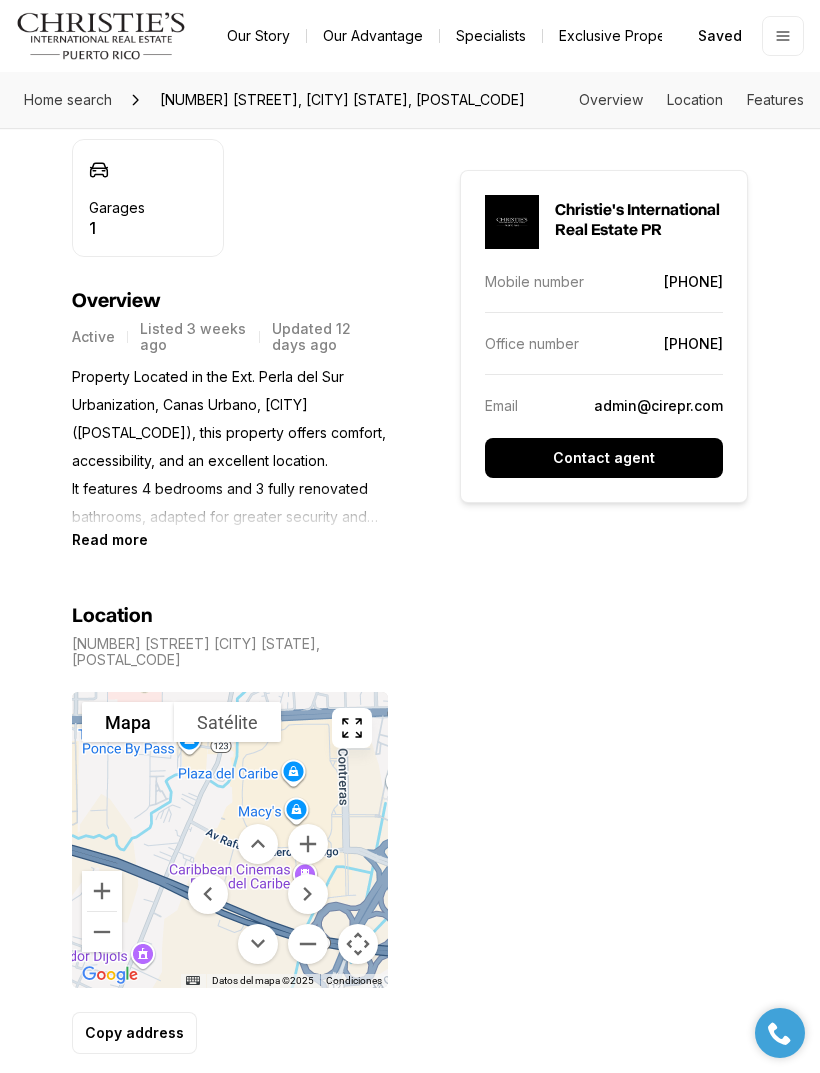 click on "Home search" at bounding box center [68, 99] 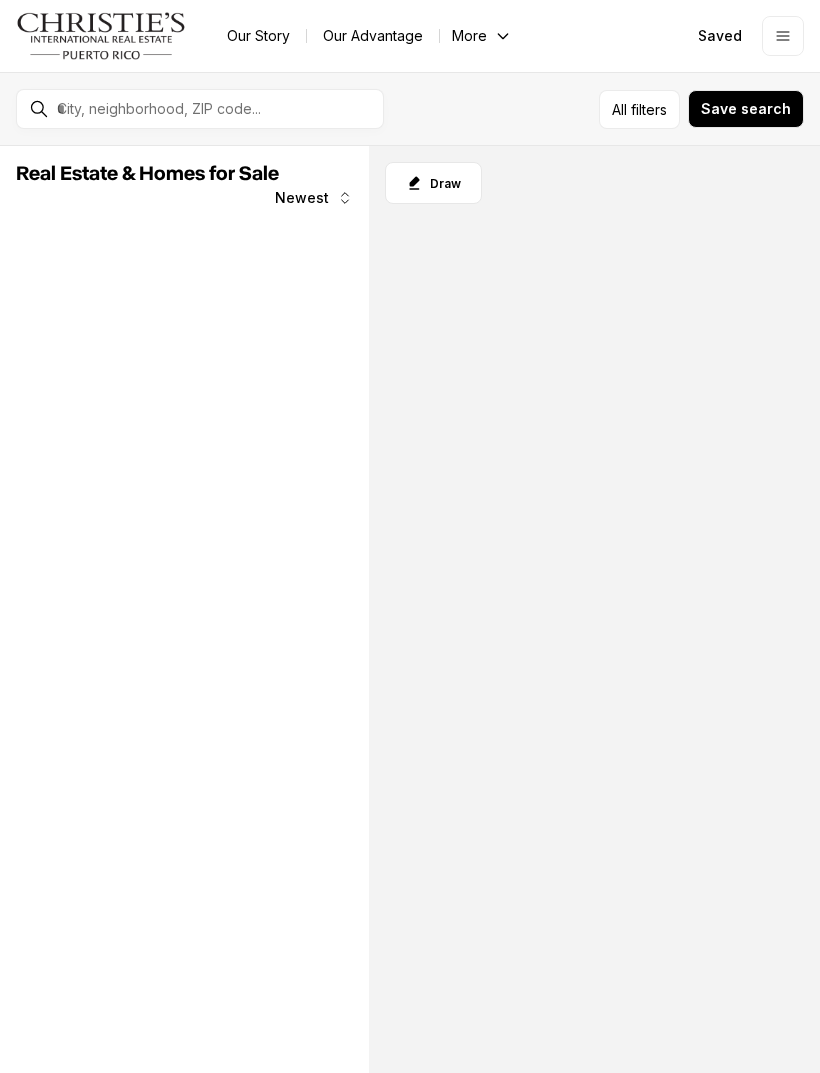 scroll, scrollTop: 0, scrollLeft: 0, axis: both 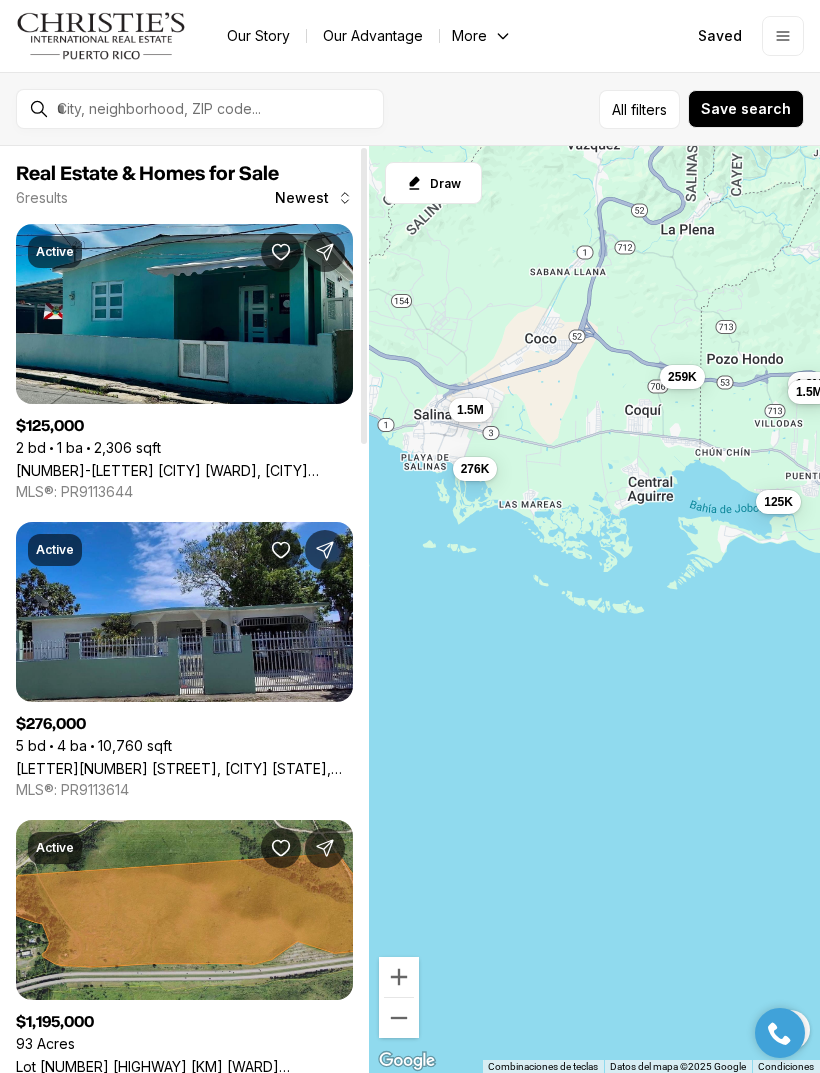 click on "3-A Guayama BO. JOBOS, GUAYAMA PR, 00784" at bounding box center (184, 470) 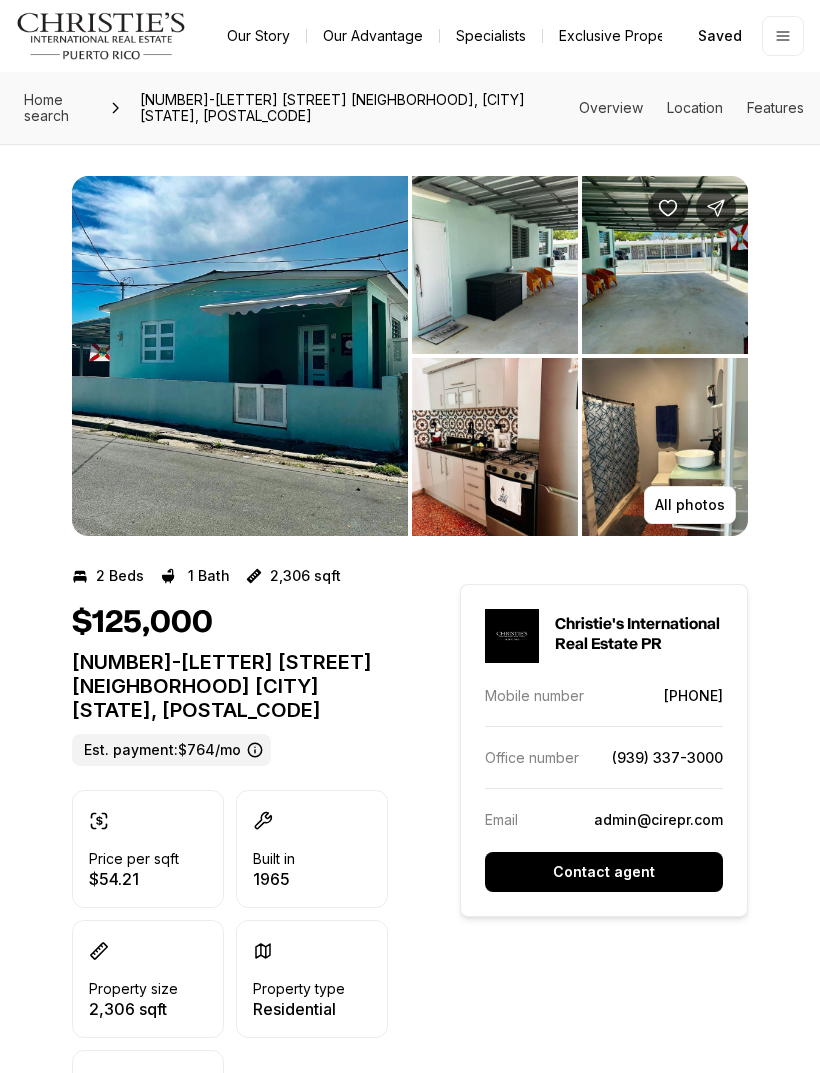 scroll, scrollTop: 0, scrollLeft: 0, axis: both 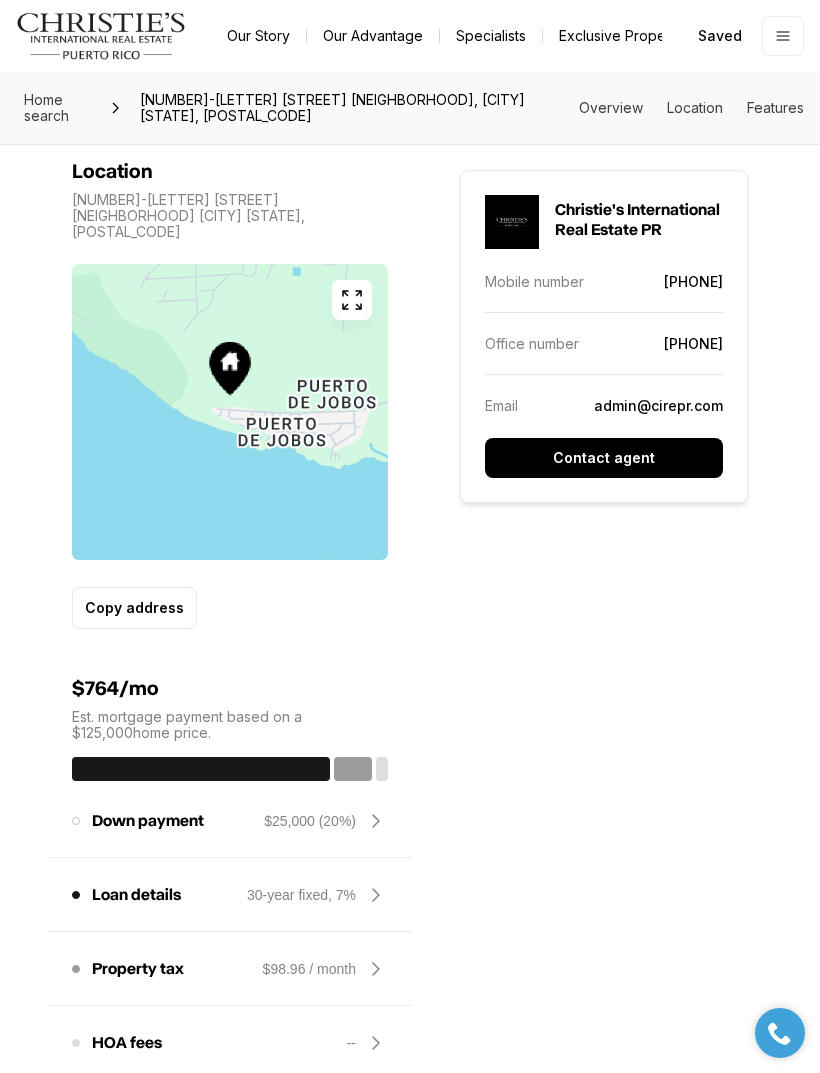 click at bounding box center [352, 300] 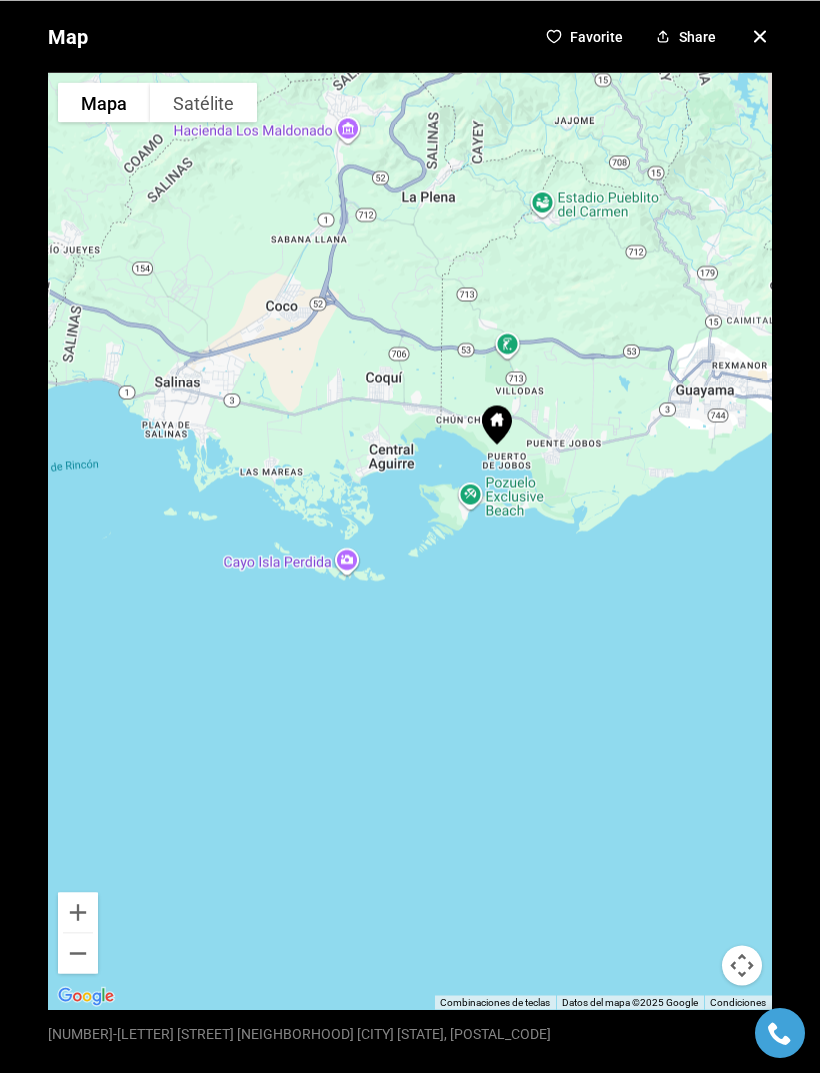 click at bounding box center [760, 36] 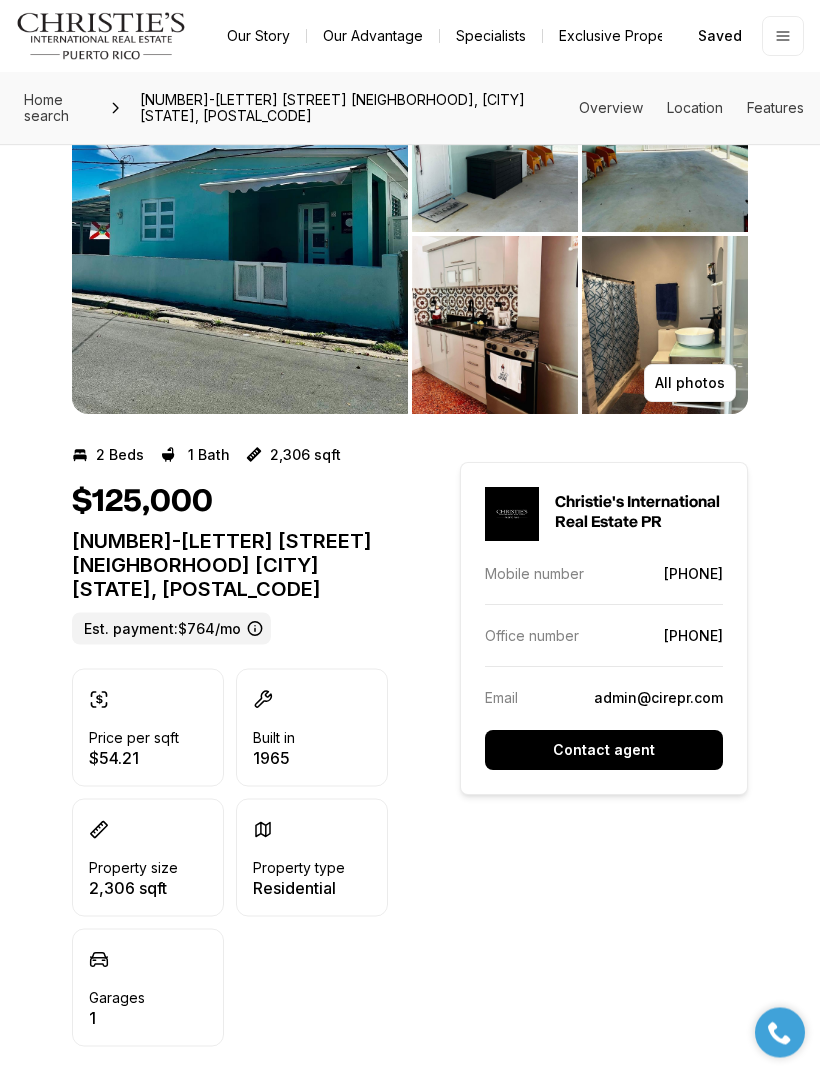 scroll, scrollTop: 0, scrollLeft: 0, axis: both 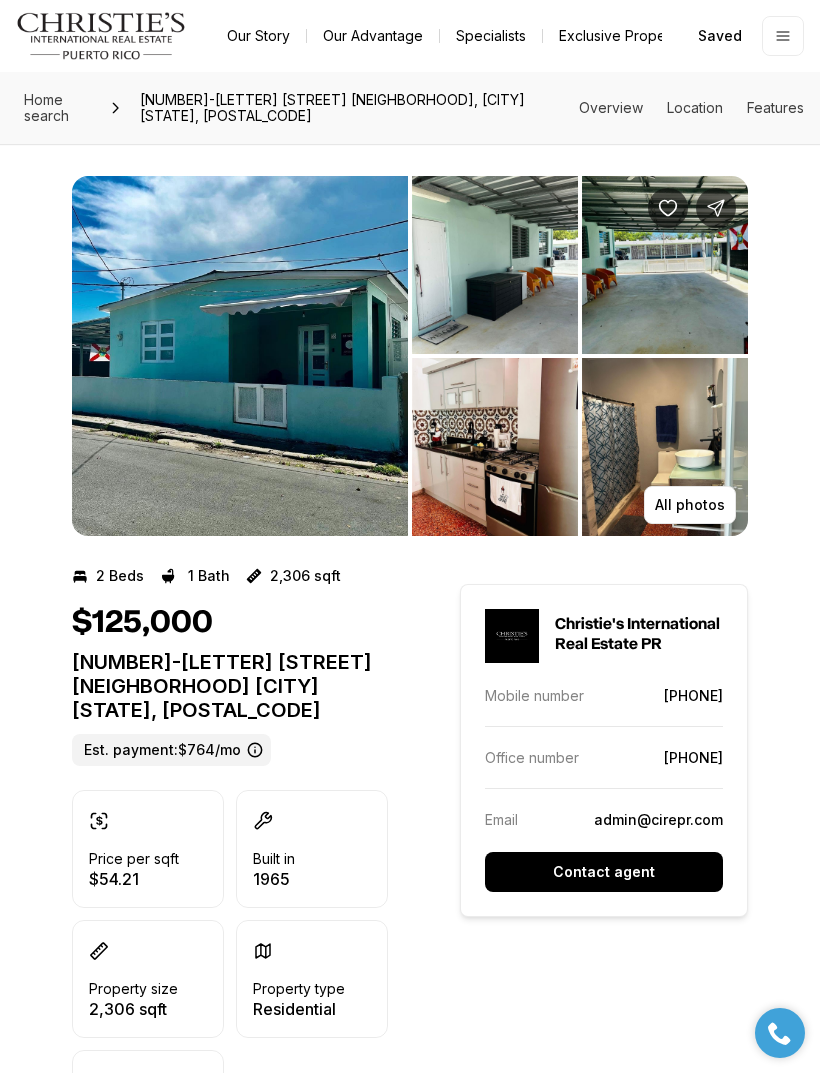click on "All photos" at bounding box center (690, 505) 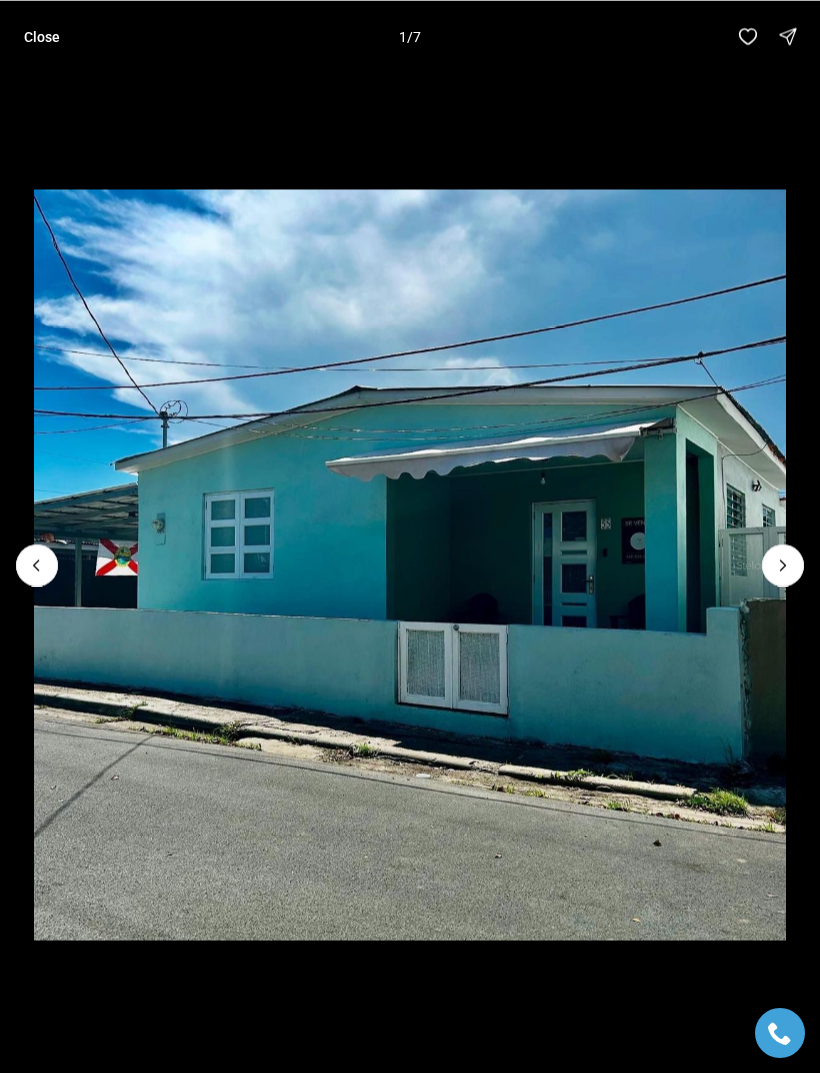 click at bounding box center (783, 565) 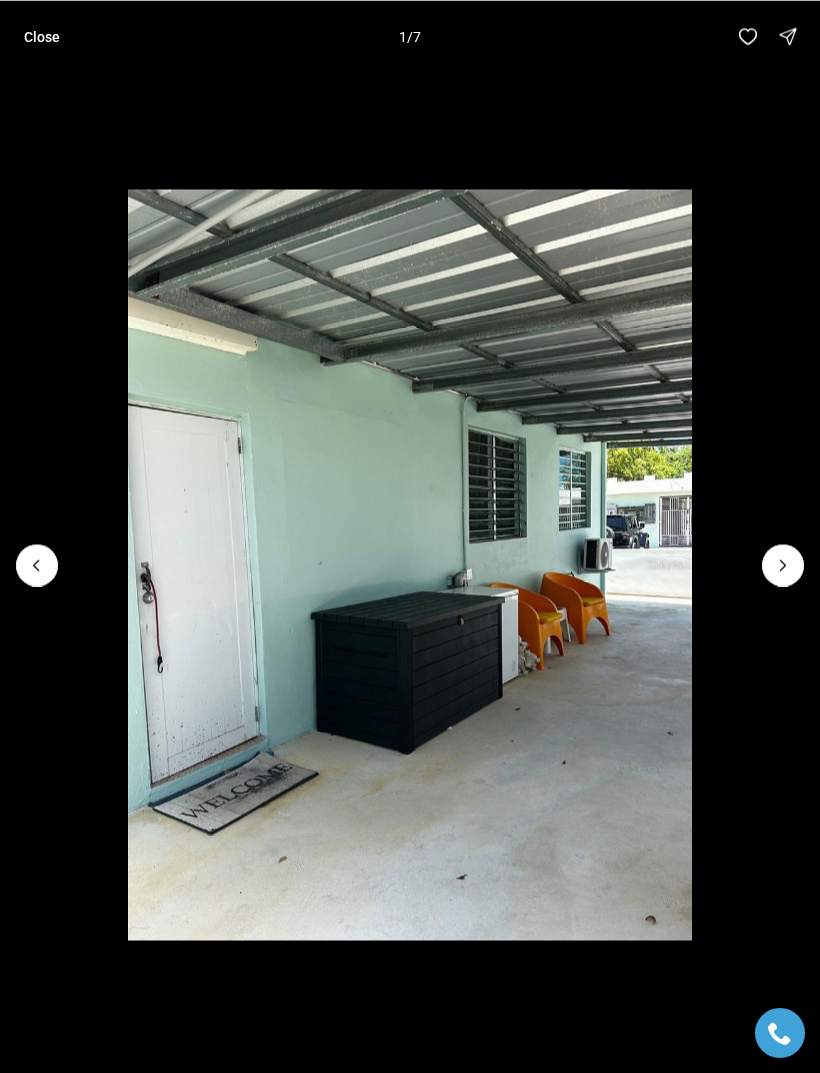 click at bounding box center (783, 565) 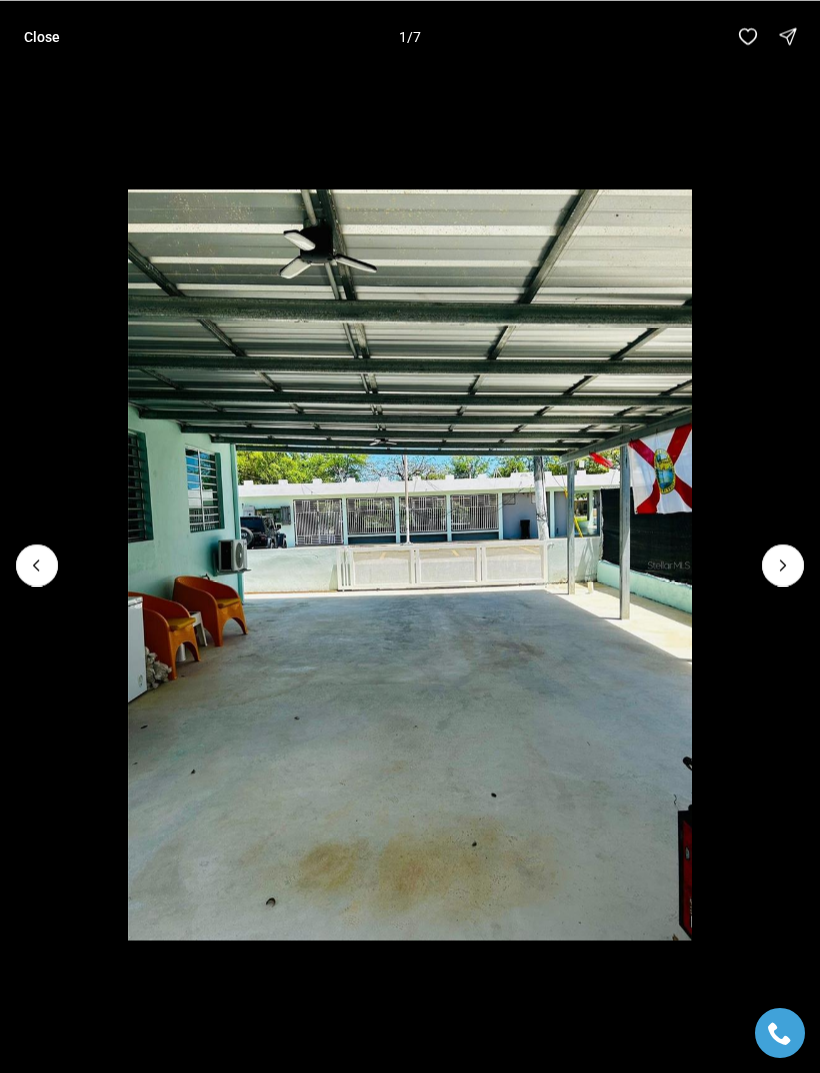 click at bounding box center (783, 565) 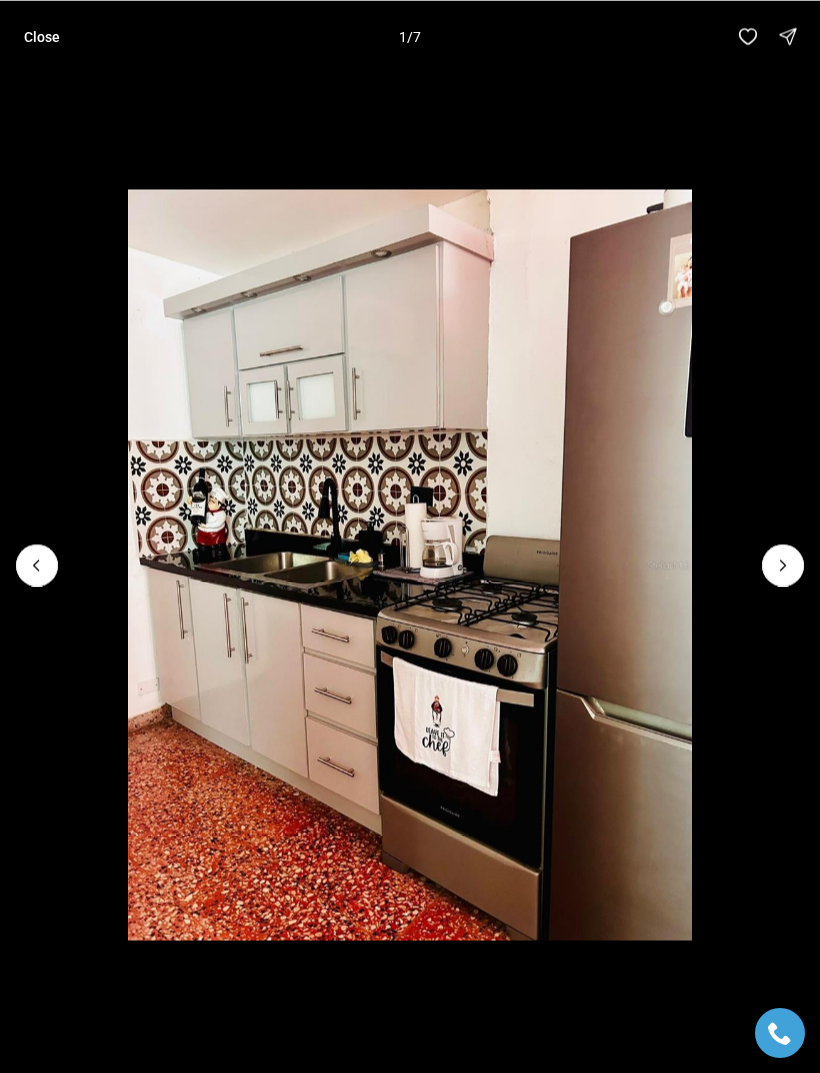 click at bounding box center [783, 565] 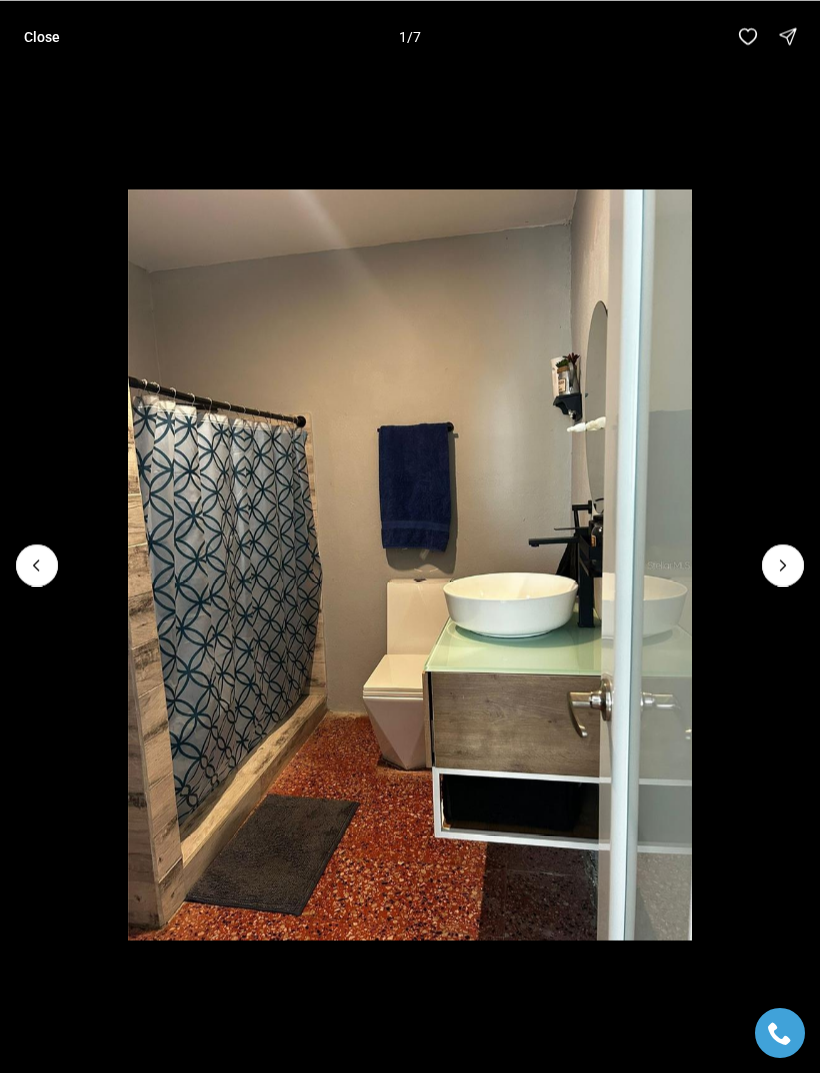 click at bounding box center [783, 565] 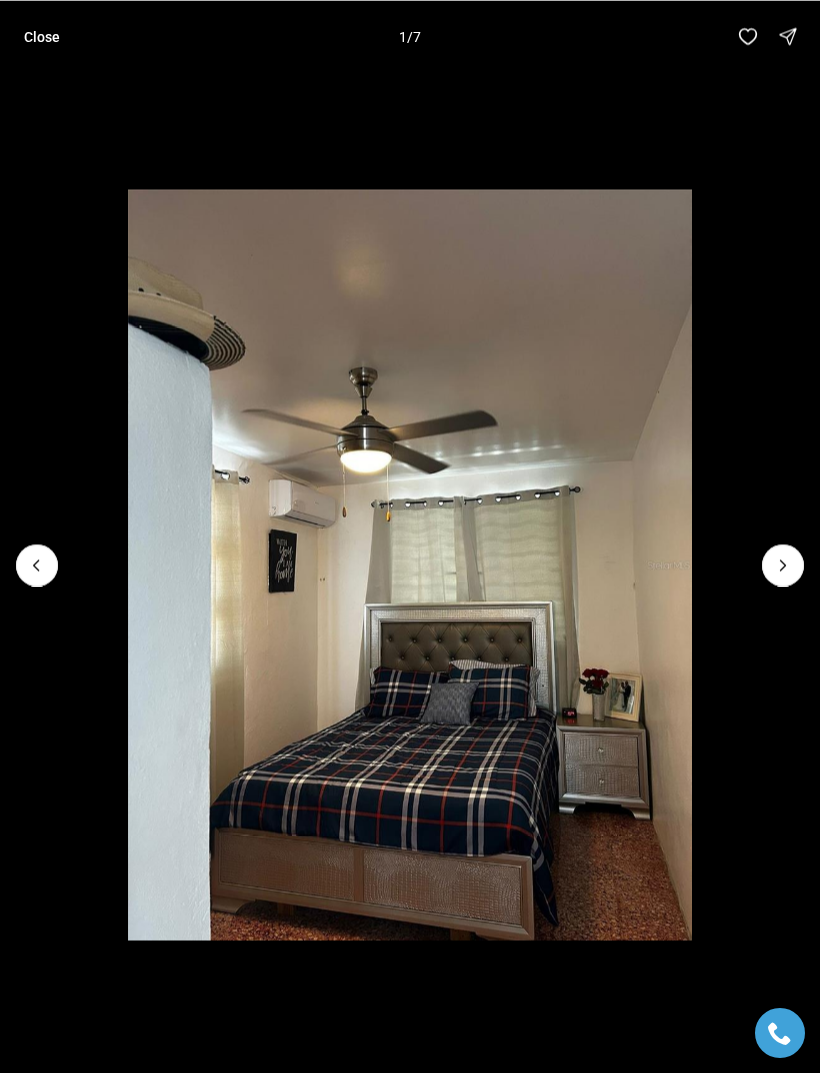 click at bounding box center (783, 565) 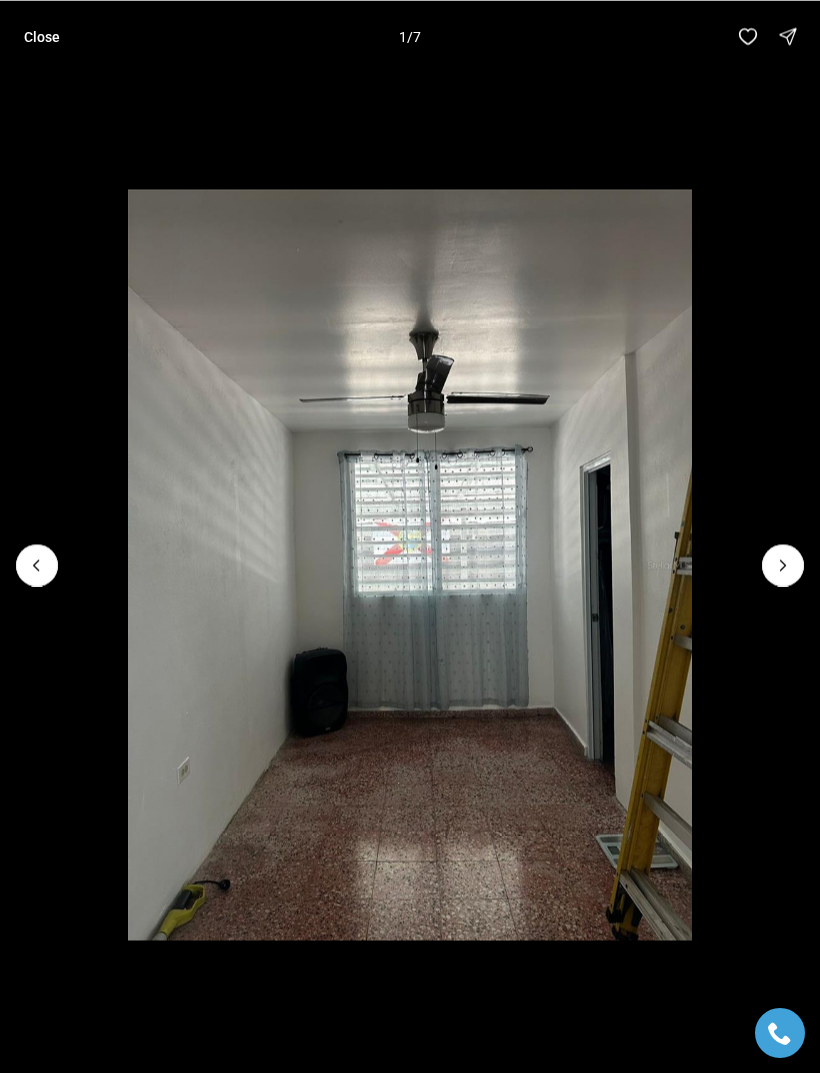 click at bounding box center [783, 565] 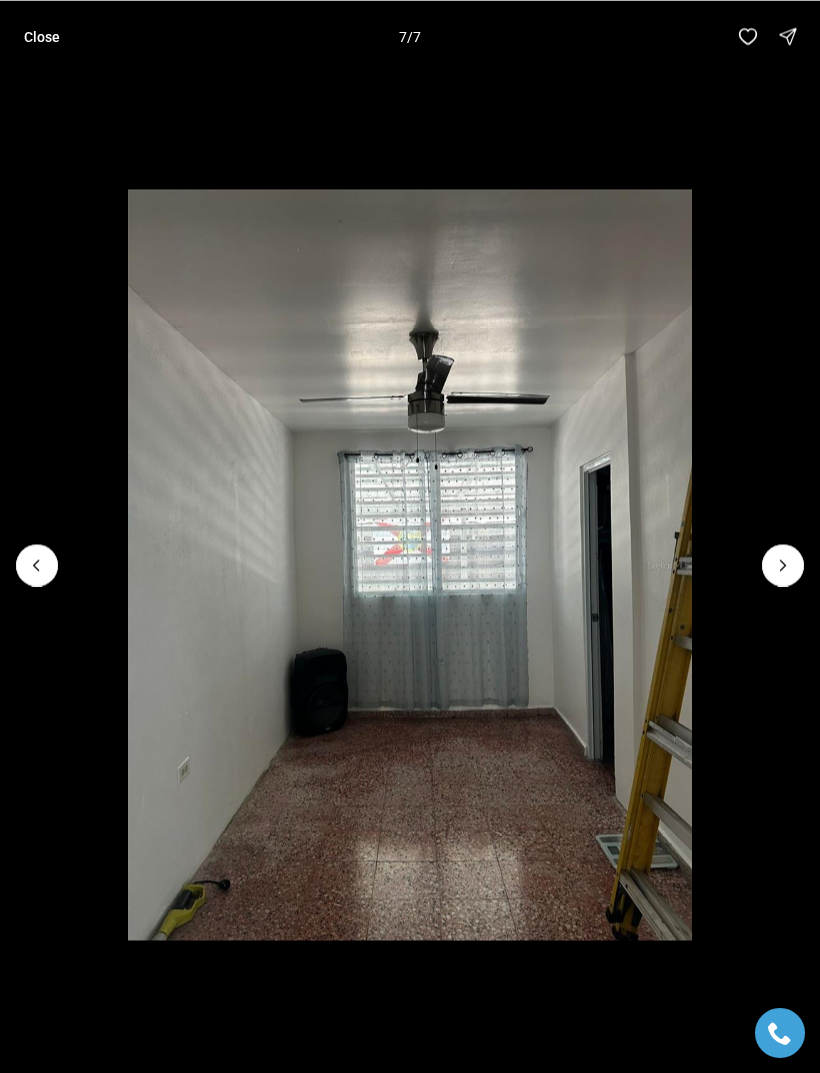 click on "Close" at bounding box center (42, 36) 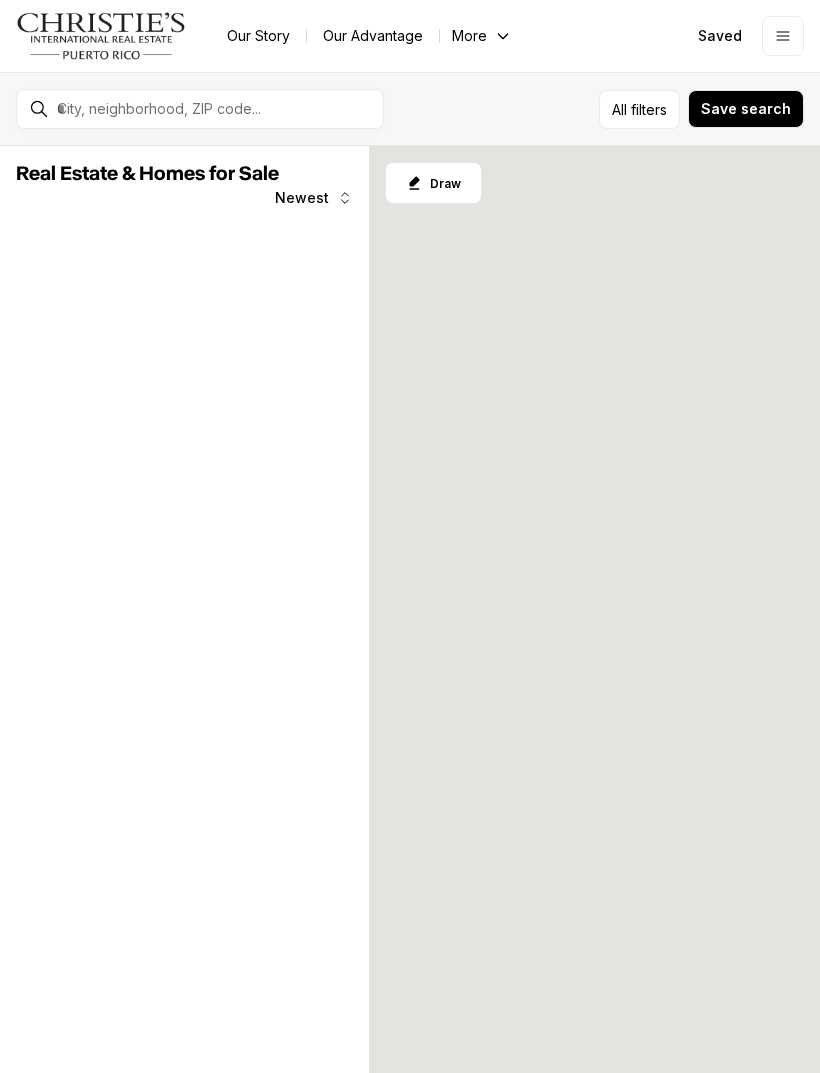 scroll, scrollTop: 0, scrollLeft: 0, axis: both 